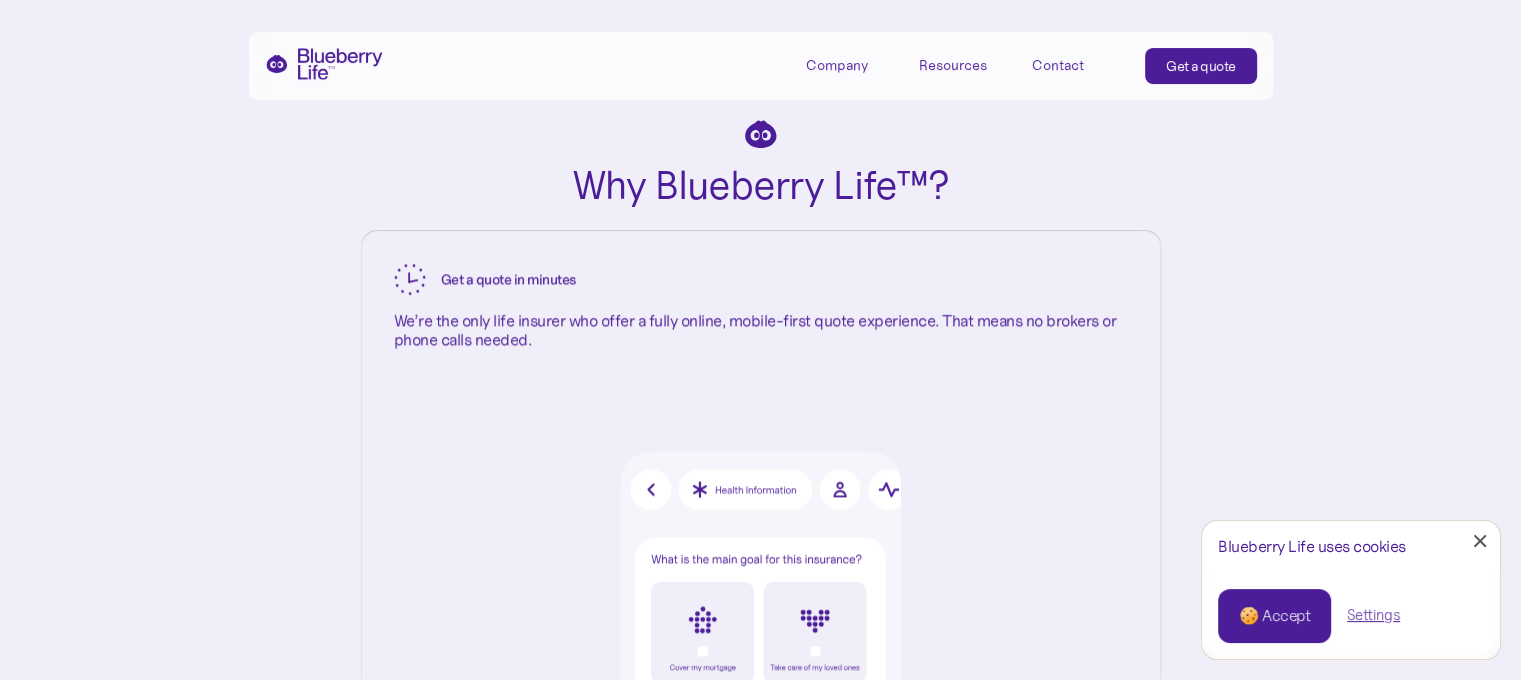 scroll, scrollTop: 2272, scrollLeft: 0, axis: vertical 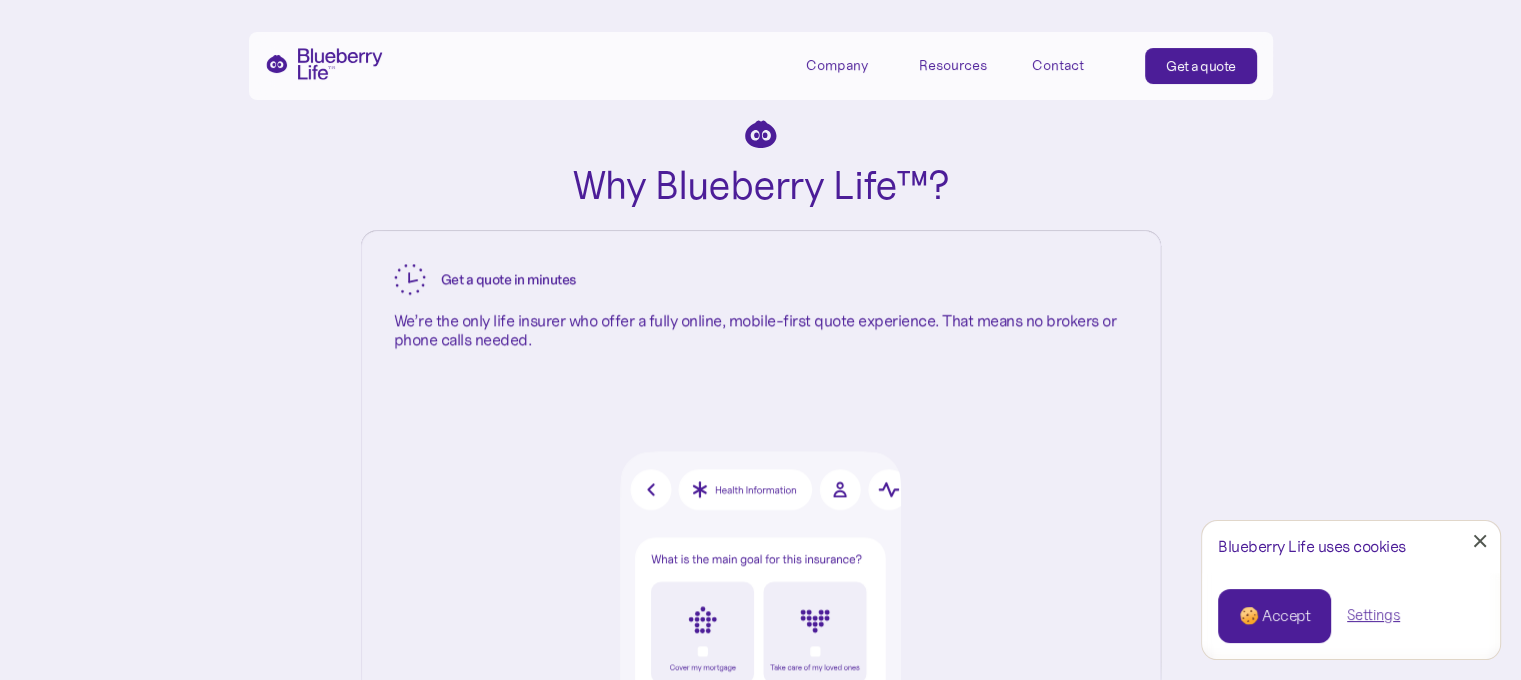 click on "🍪 Accept" at bounding box center (1274, 616) 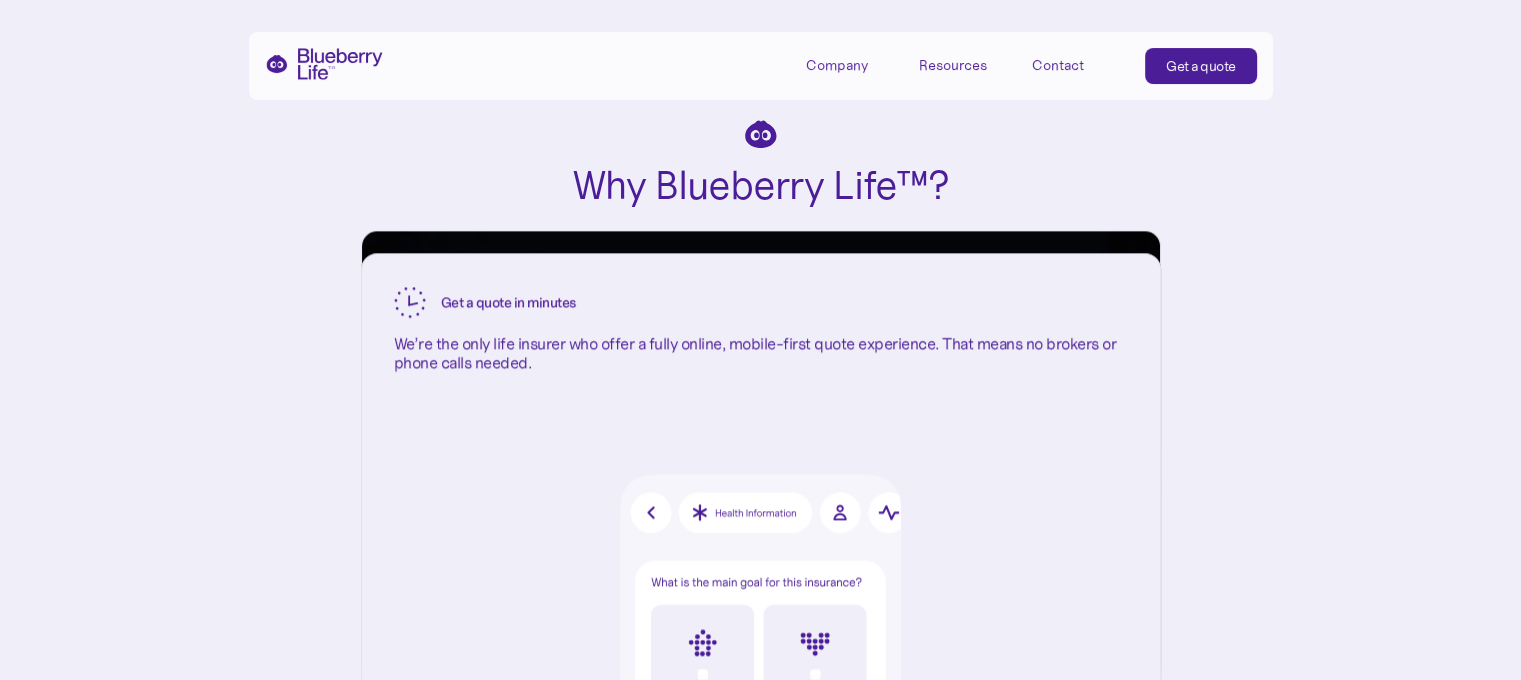 scroll, scrollTop: 2192, scrollLeft: 0, axis: vertical 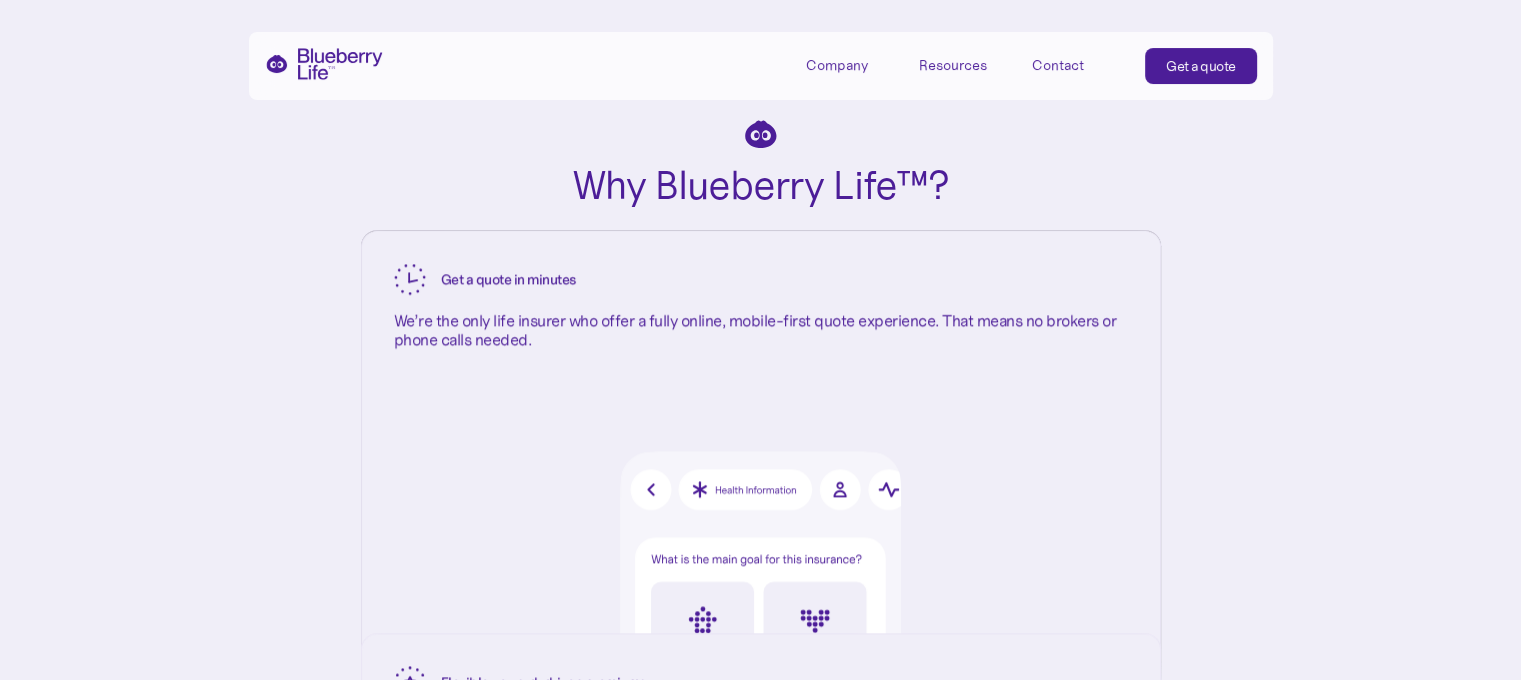 click at bounding box center [760, 590] 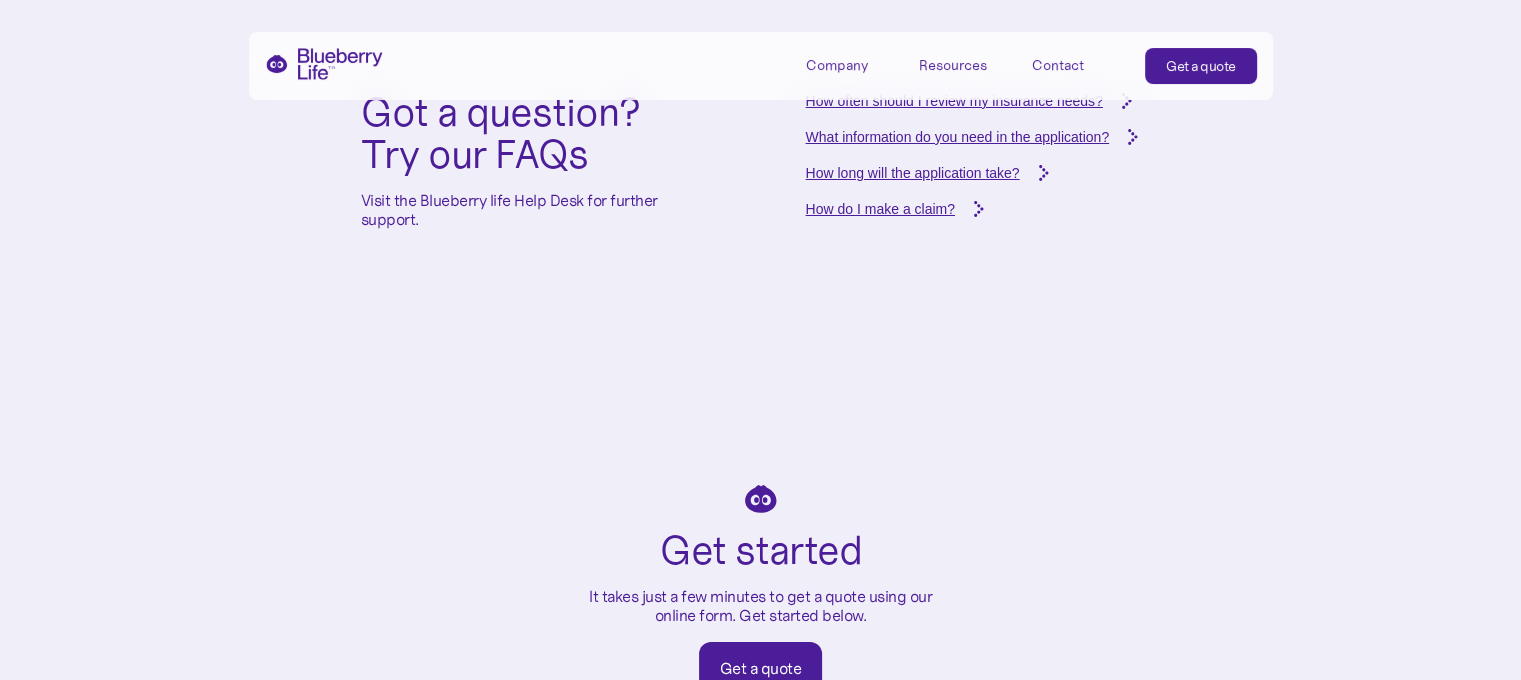scroll, scrollTop: 7435, scrollLeft: 0, axis: vertical 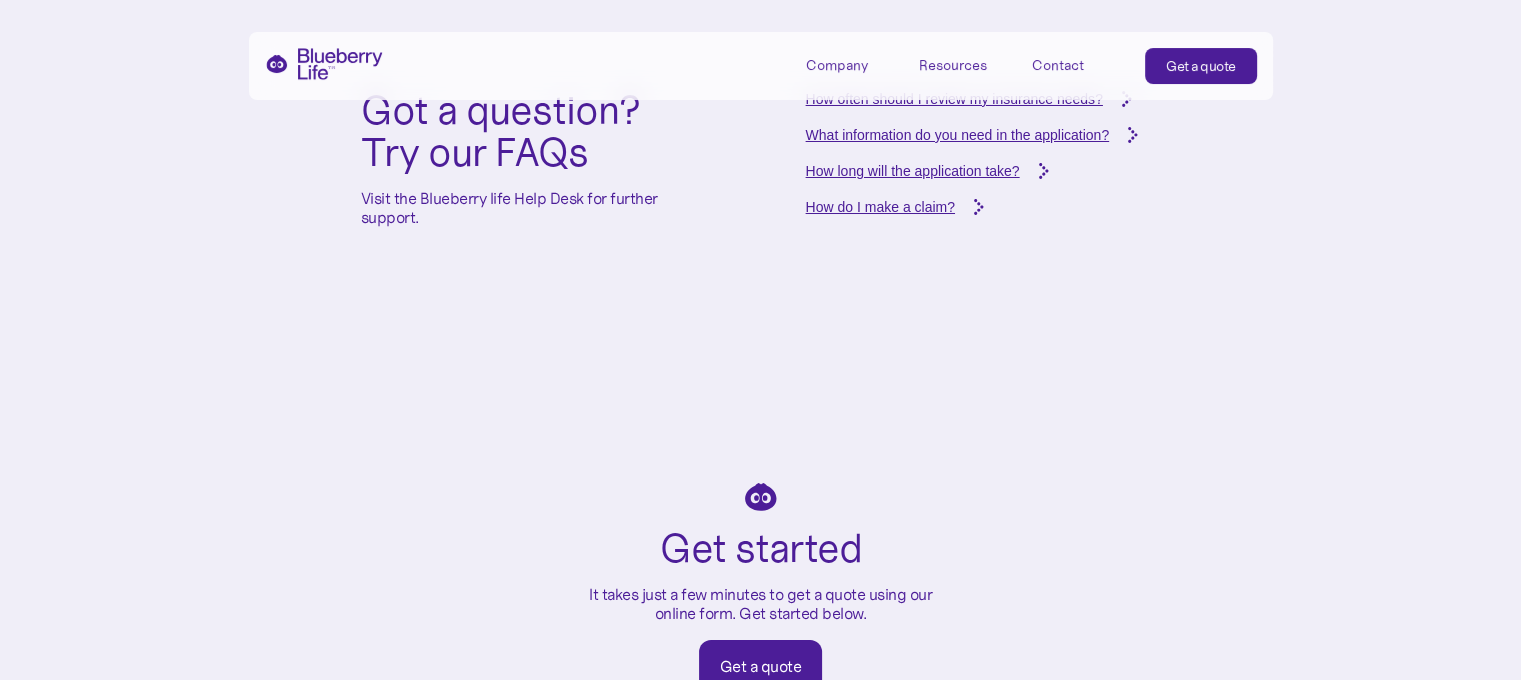 click on "How long will the application take?" at bounding box center [913, 171] 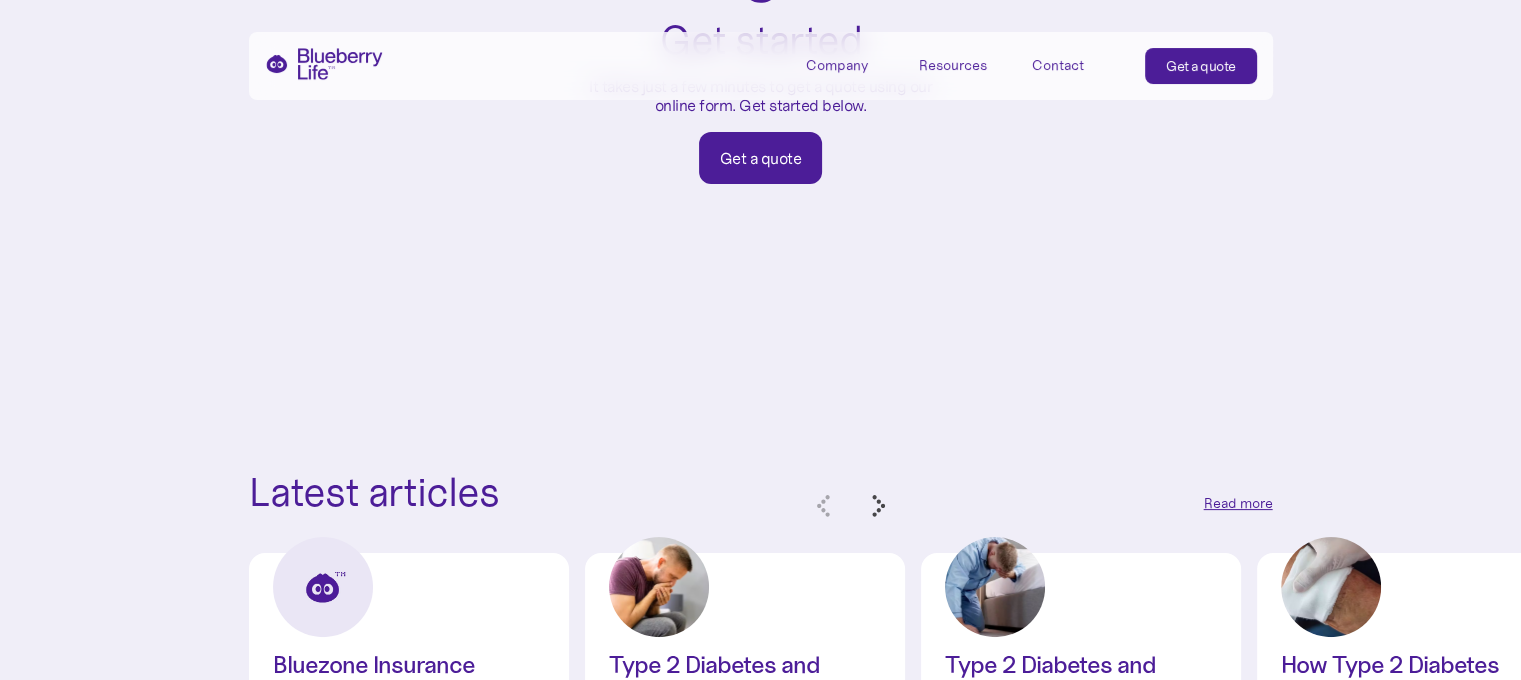 scroll, scrollTop: 7944, scrollLeft: 0, axis: vertical 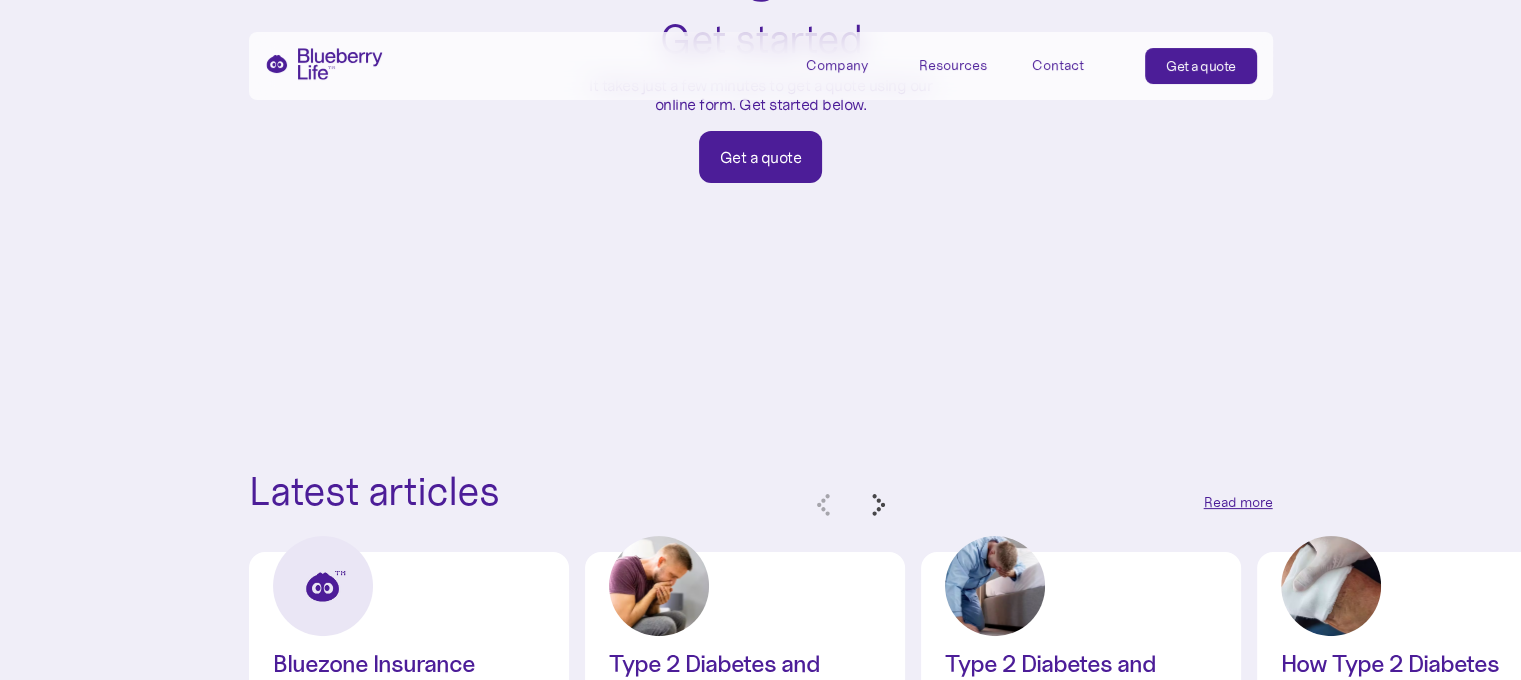 click on "Get a quote" at bounding box center [761, 157] 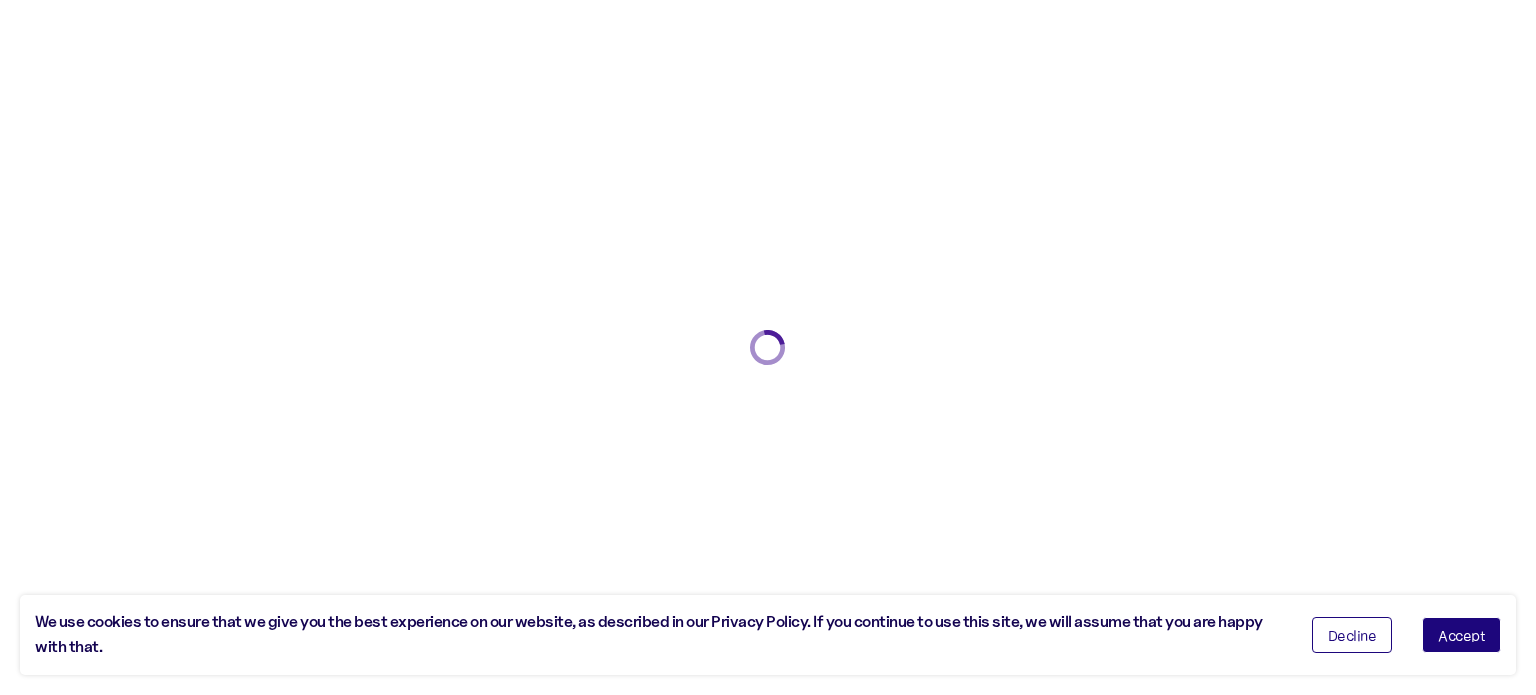 scroll, scrollTop: 0, scrollLeft: 0, axis: both 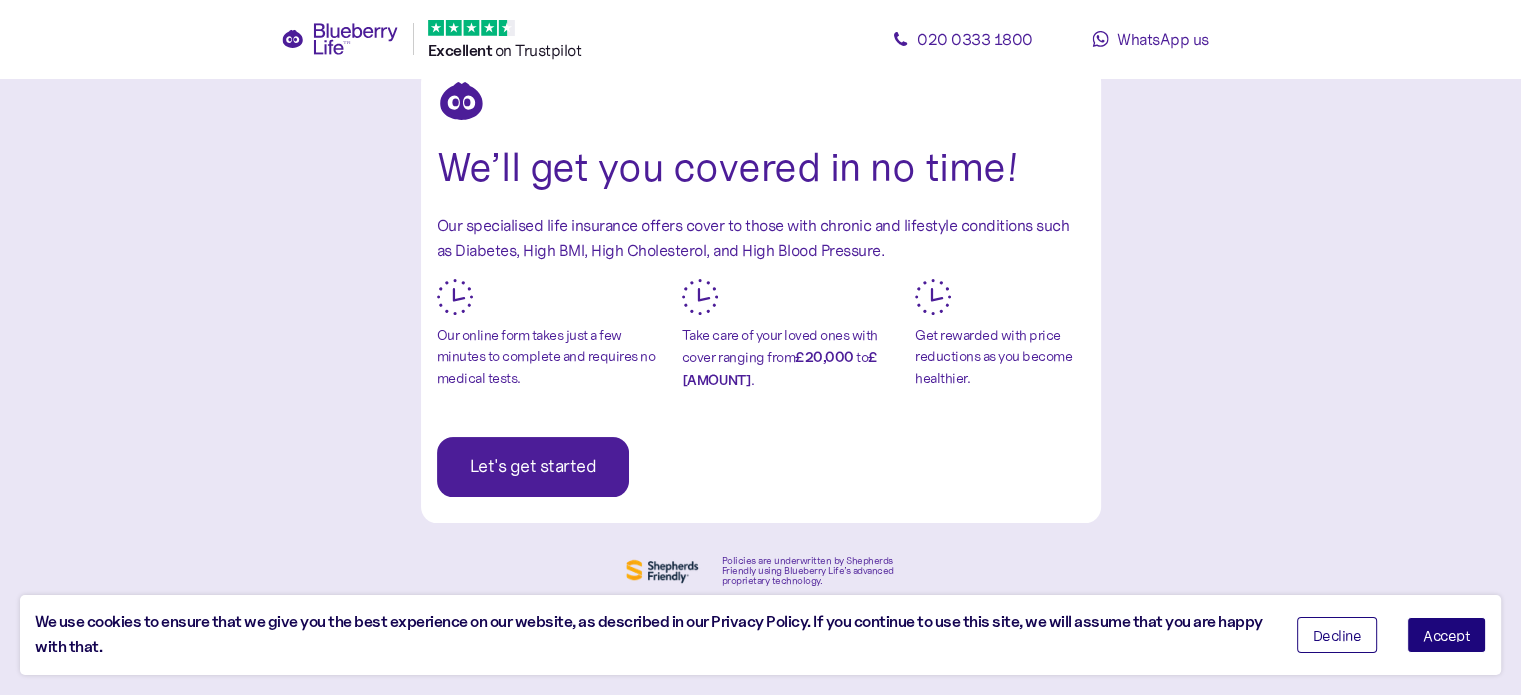 click on "Let's get started" at bounding box center (533, 467) 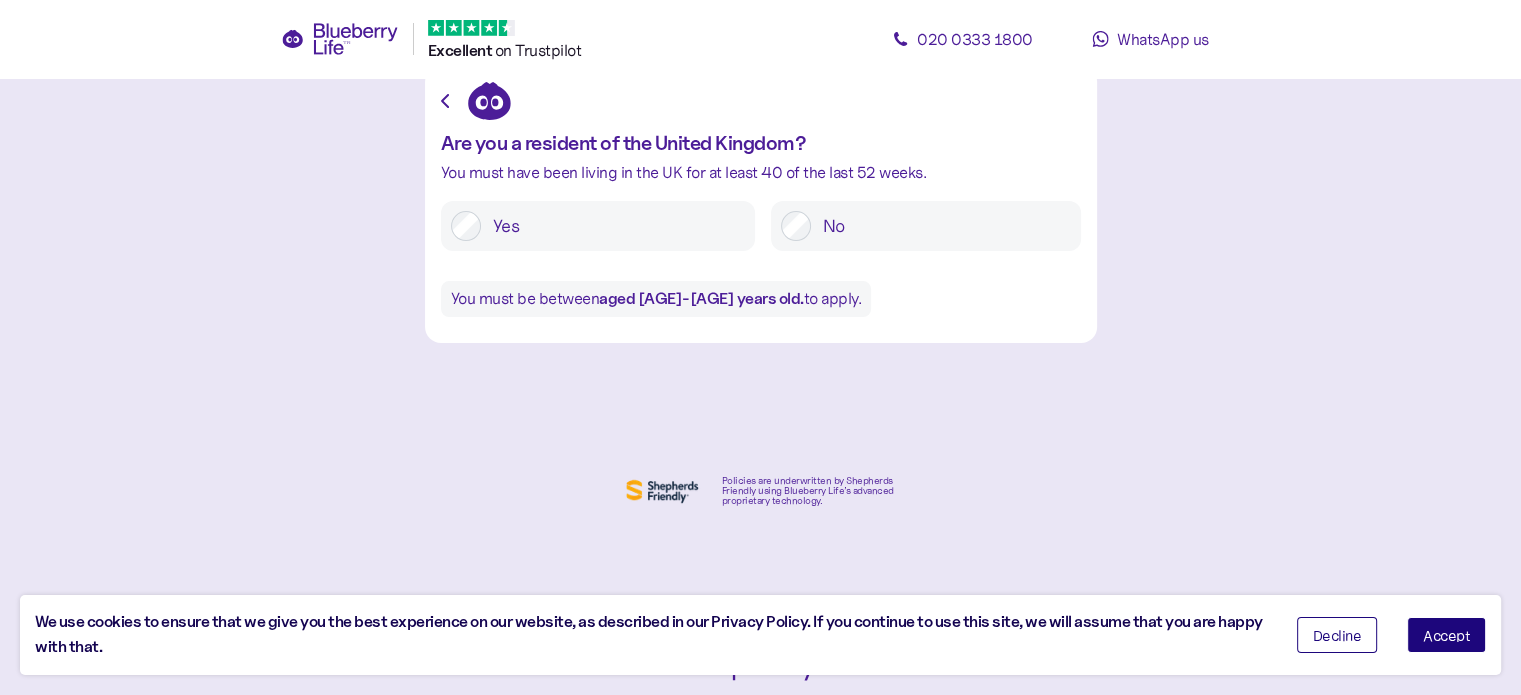 scroll, scrollTop: 0, scrollLeft: 0, axis: both 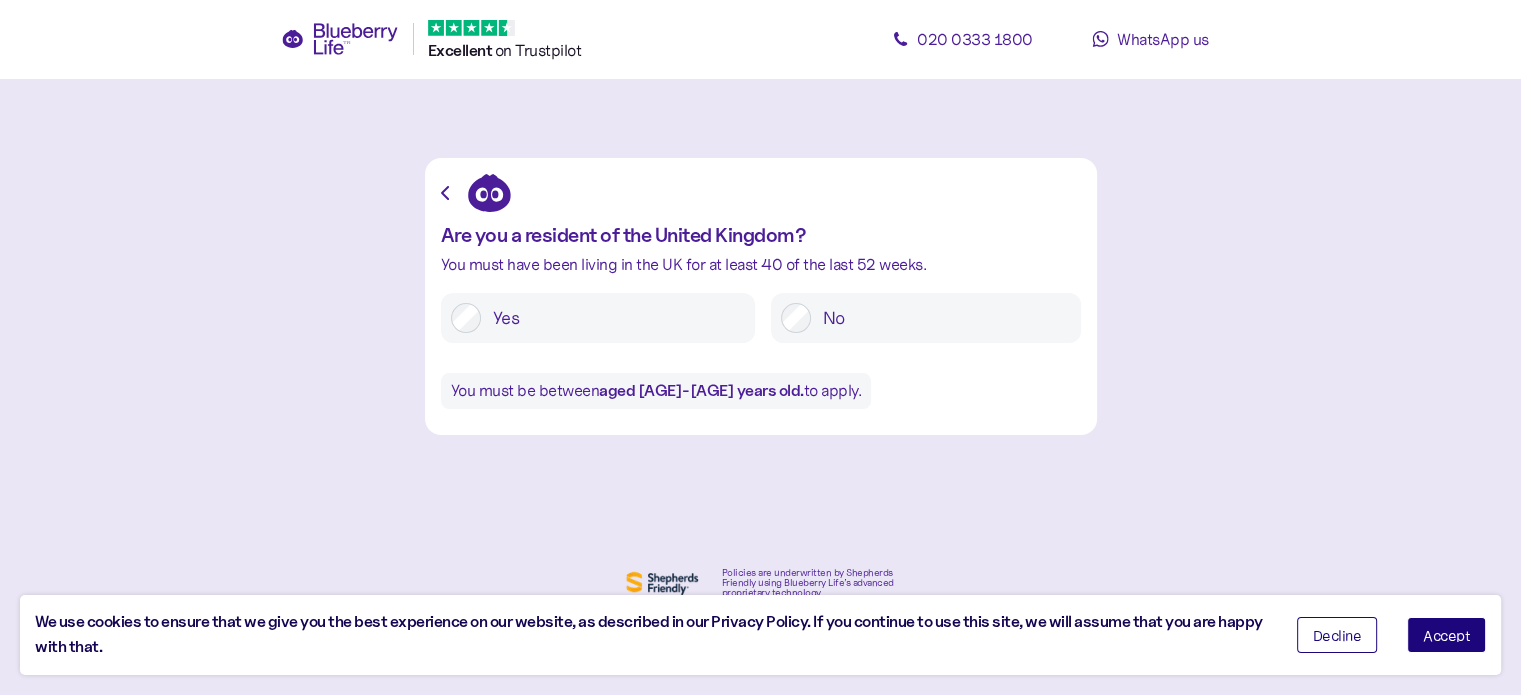click on "Yes" at bounding box center [613, 318] 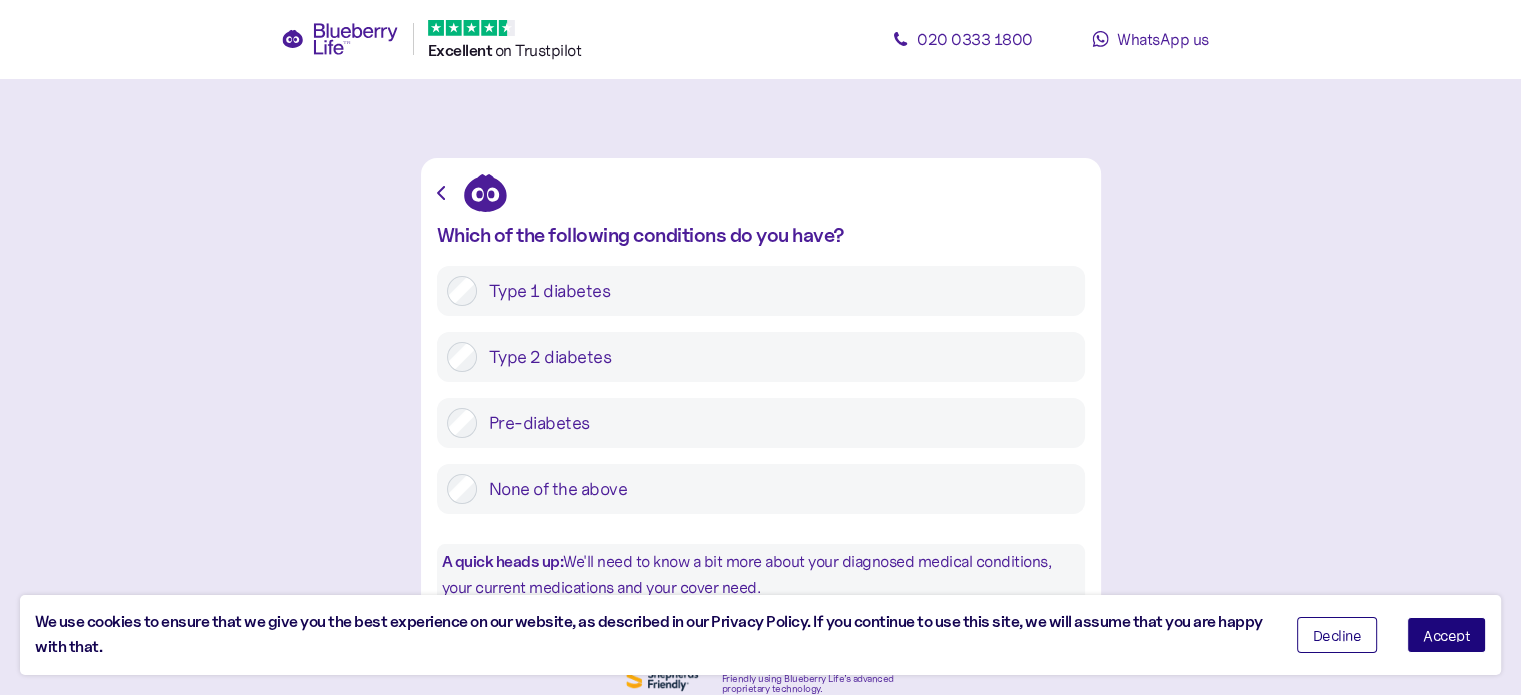 scroll, scrollTop: 32, scrollLeft: 0, axis: vertical 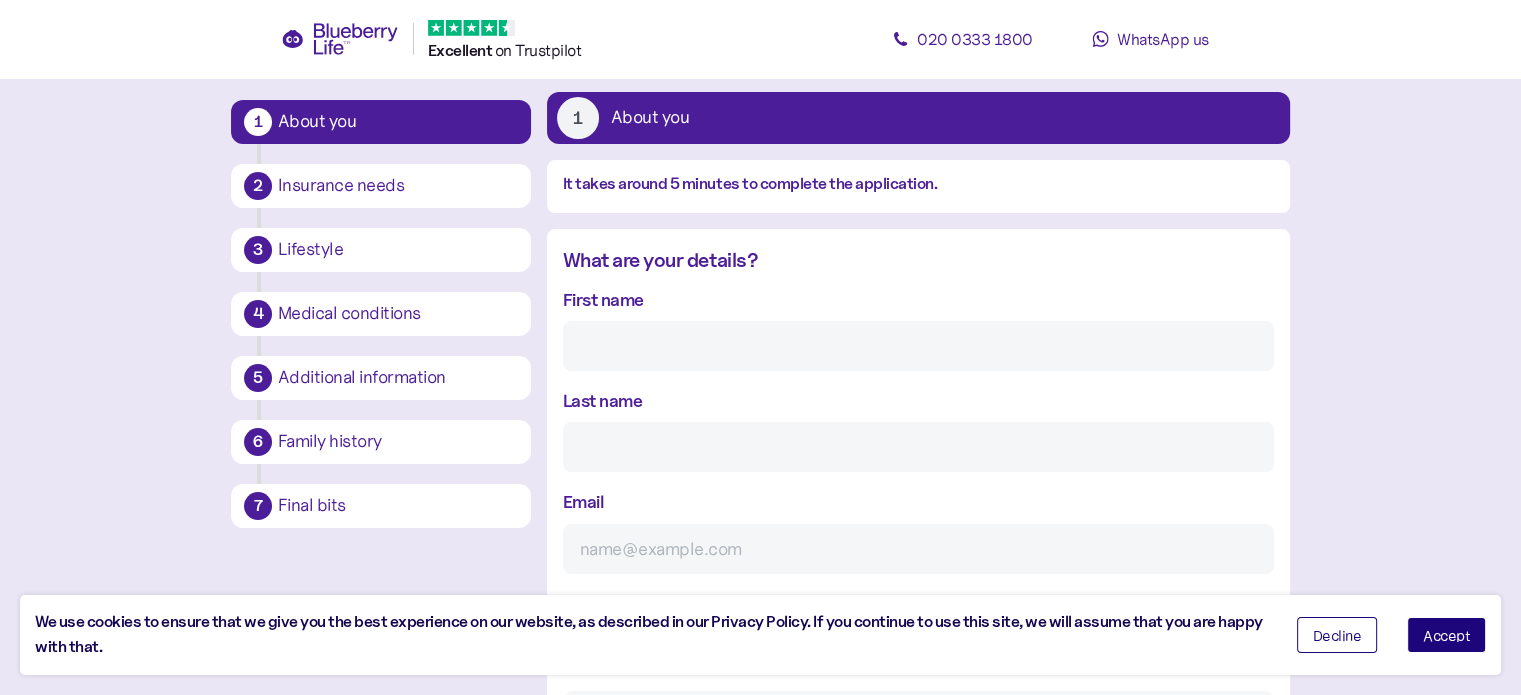 click on "First name" at bounding box center [918, 346] 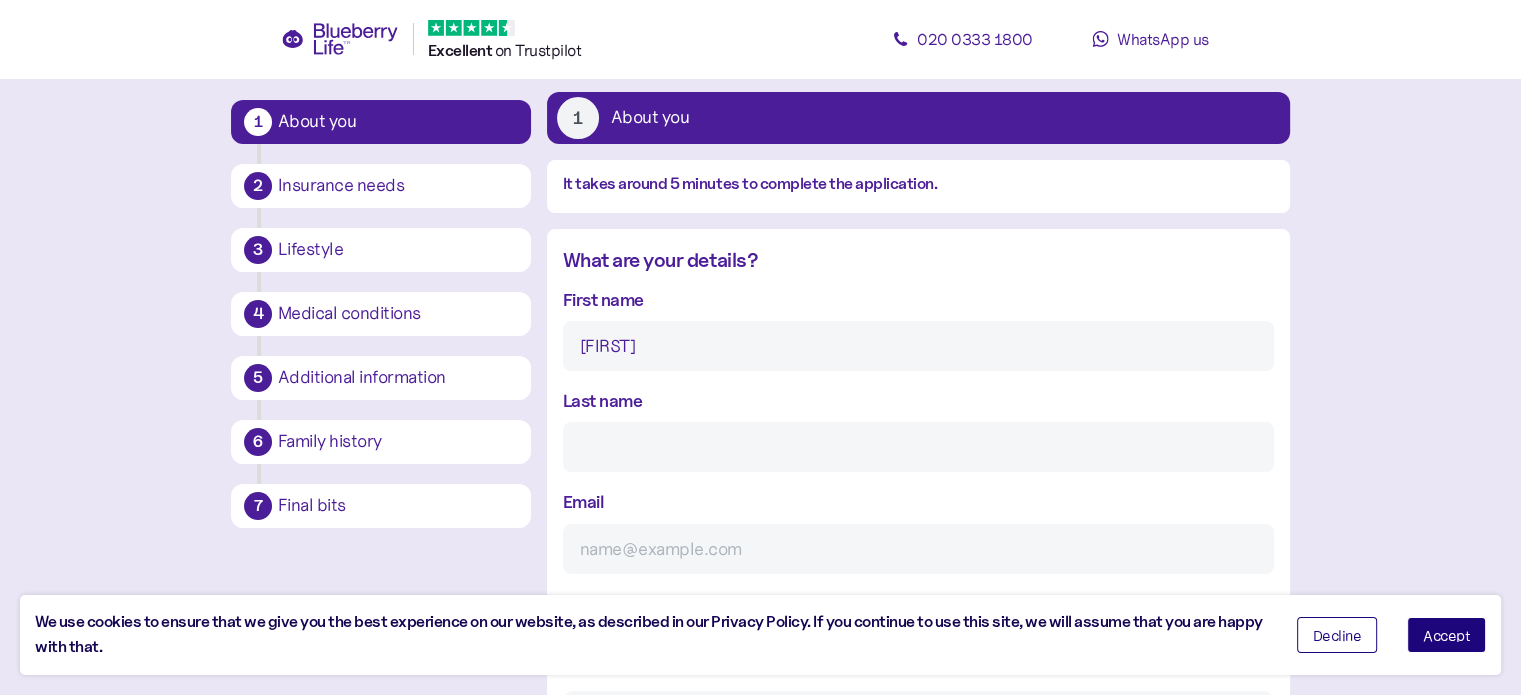 type on "[LAST]" 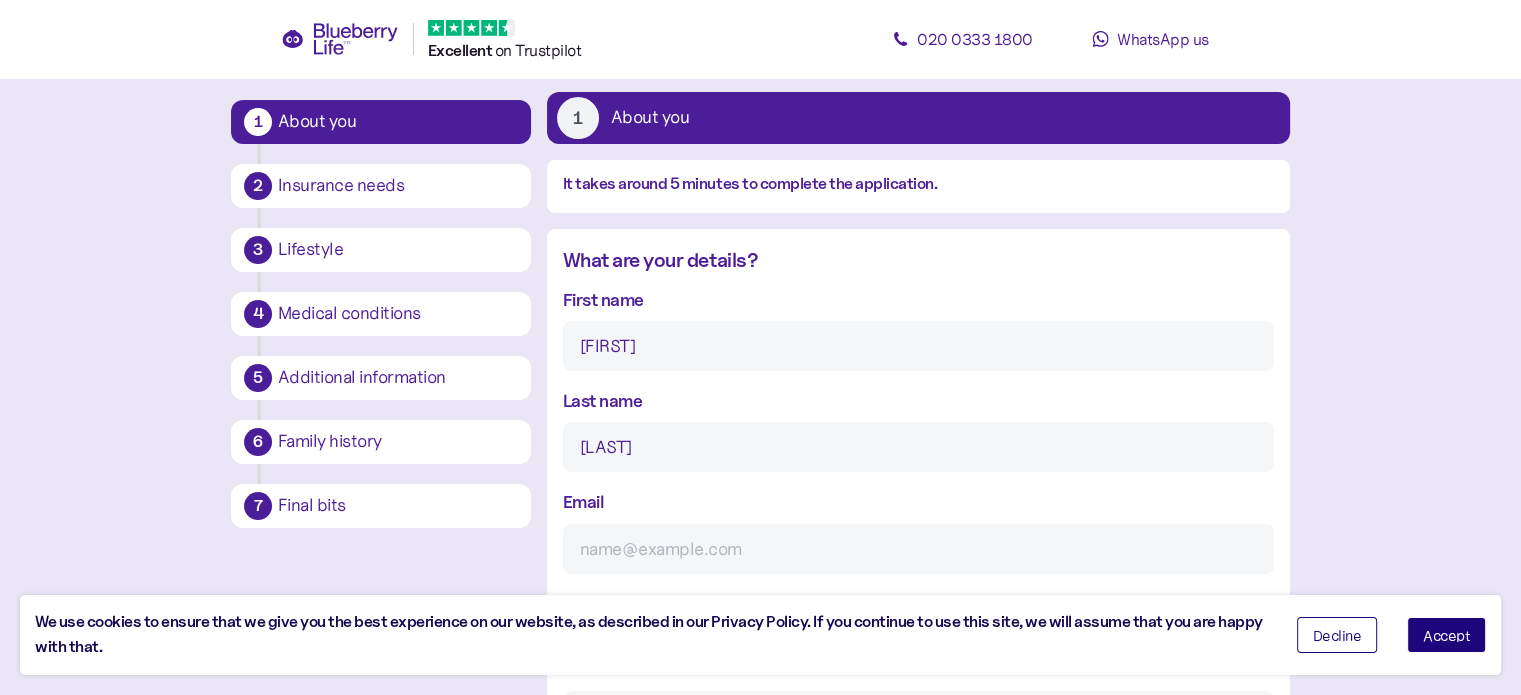 type on "[USERNAME]@[DOMAIN]" 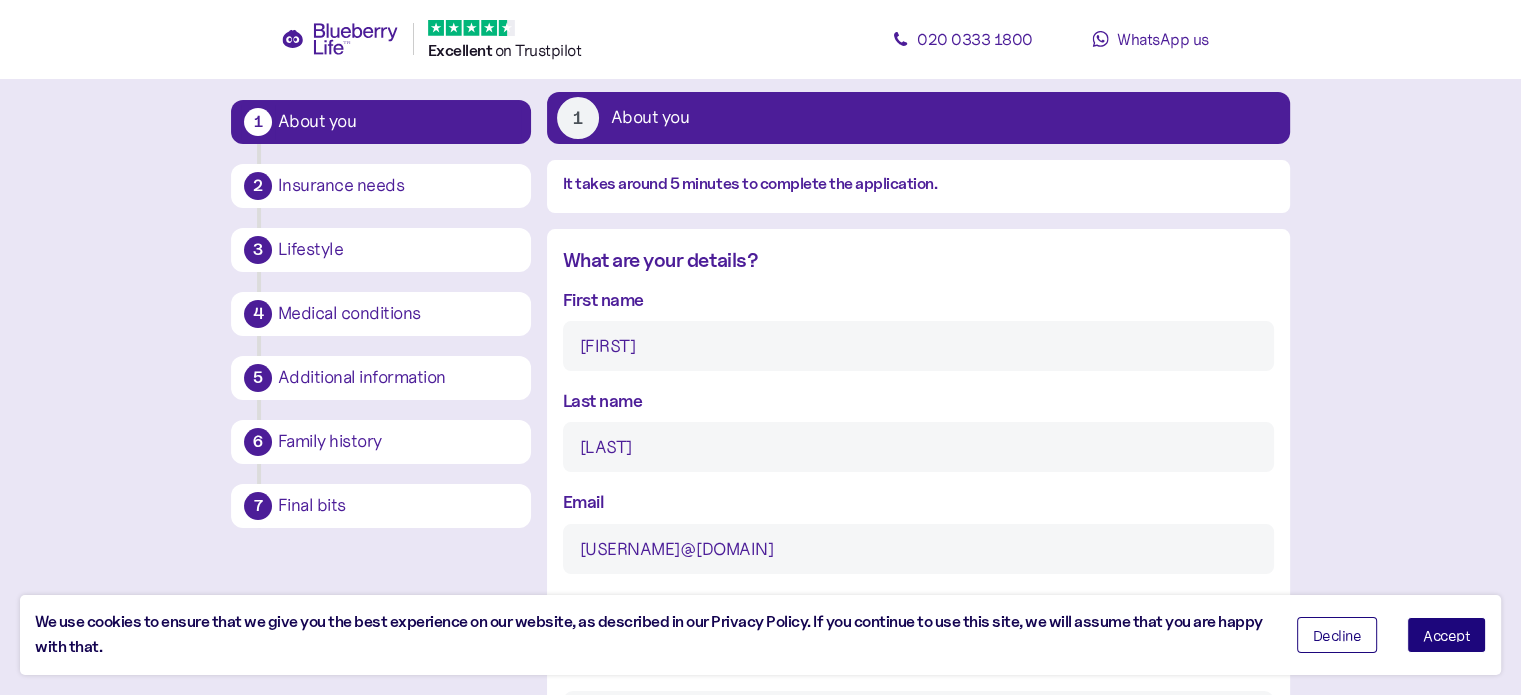 type on "**********" 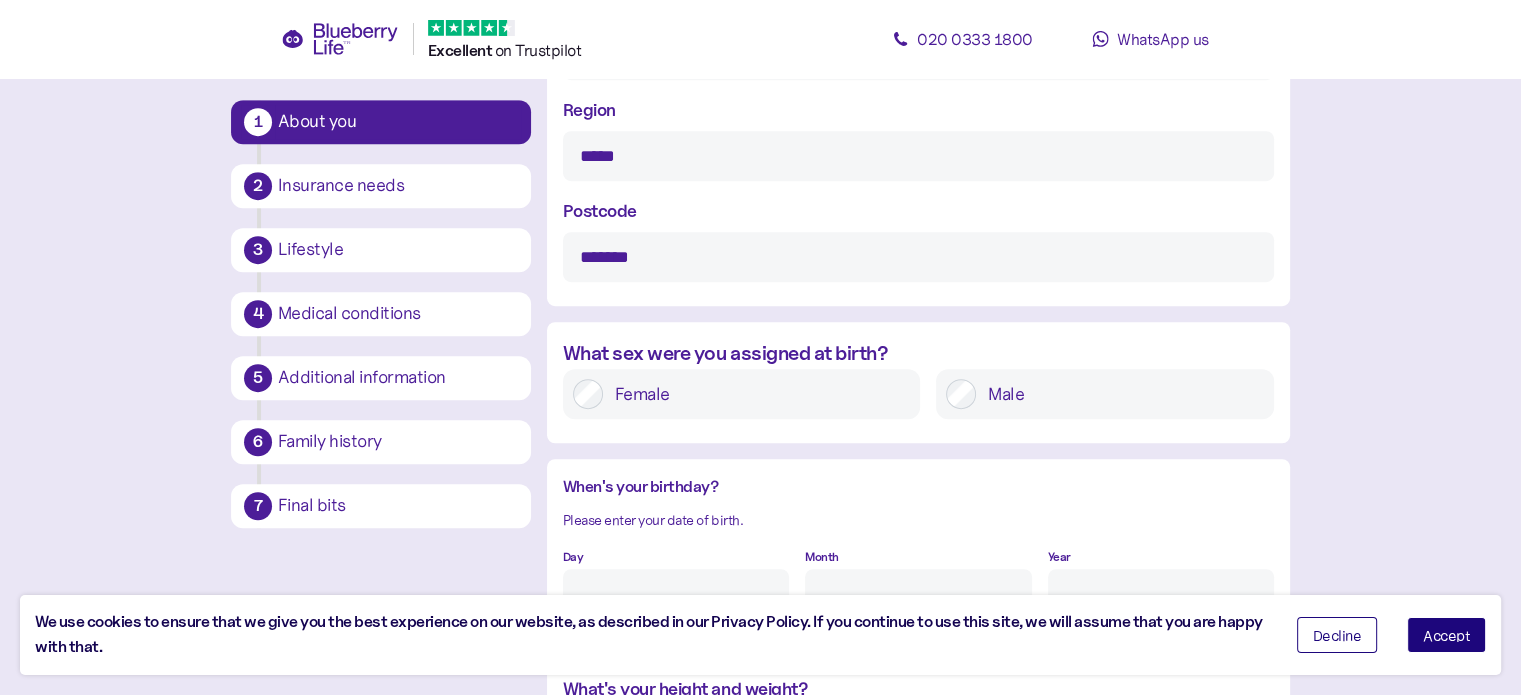 scroll, scrollTop: 1311, scrollLeft: 0, axis: vertical 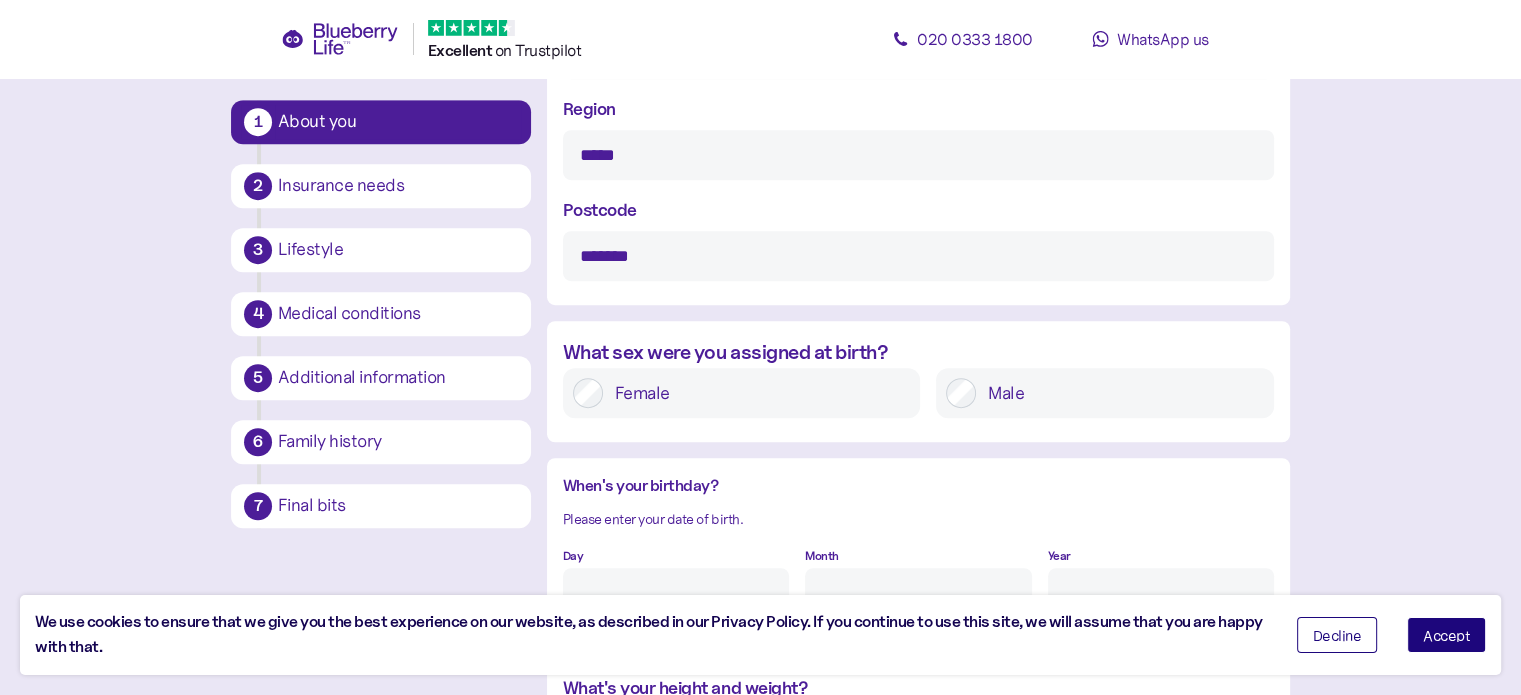 click on "Male" at bounding box center [1120, 393] 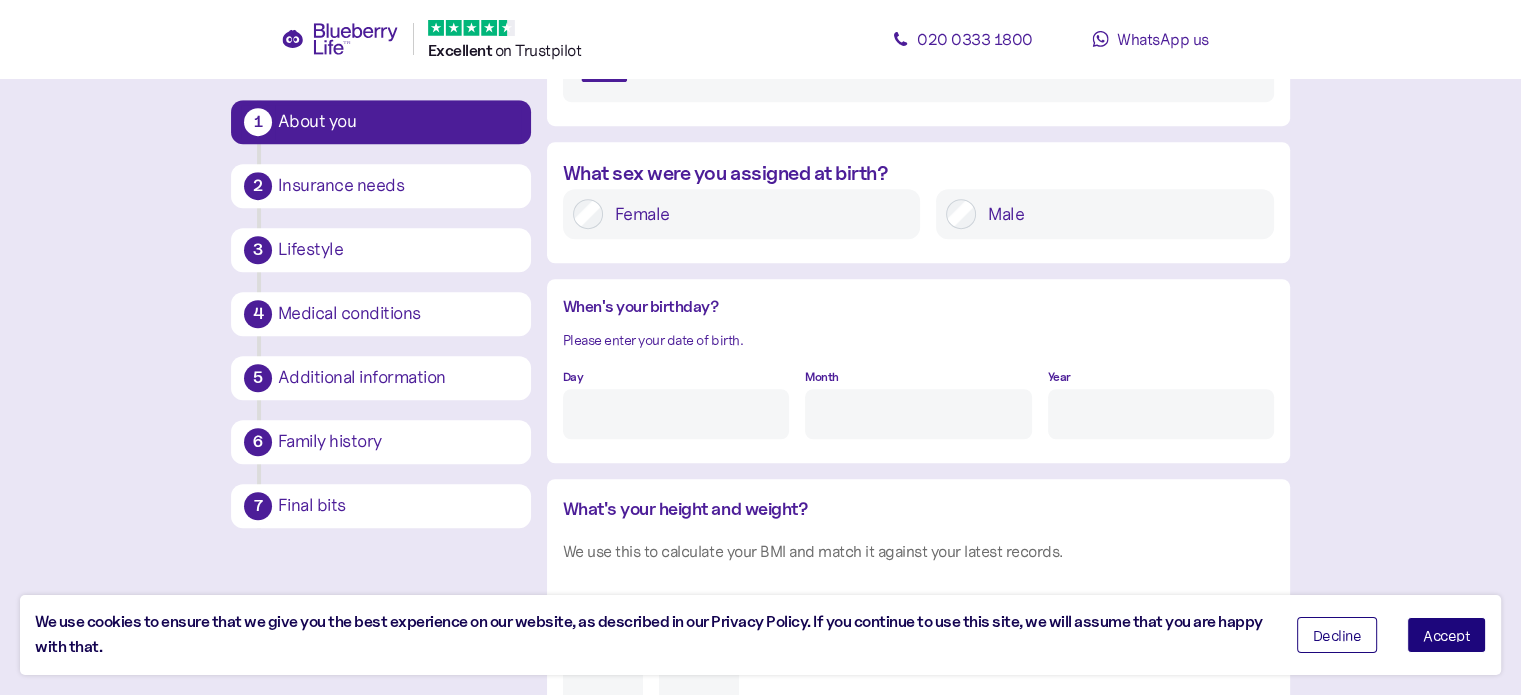 scroll, scrollTop: 1542, scrollLeft: 0, axis: vertical 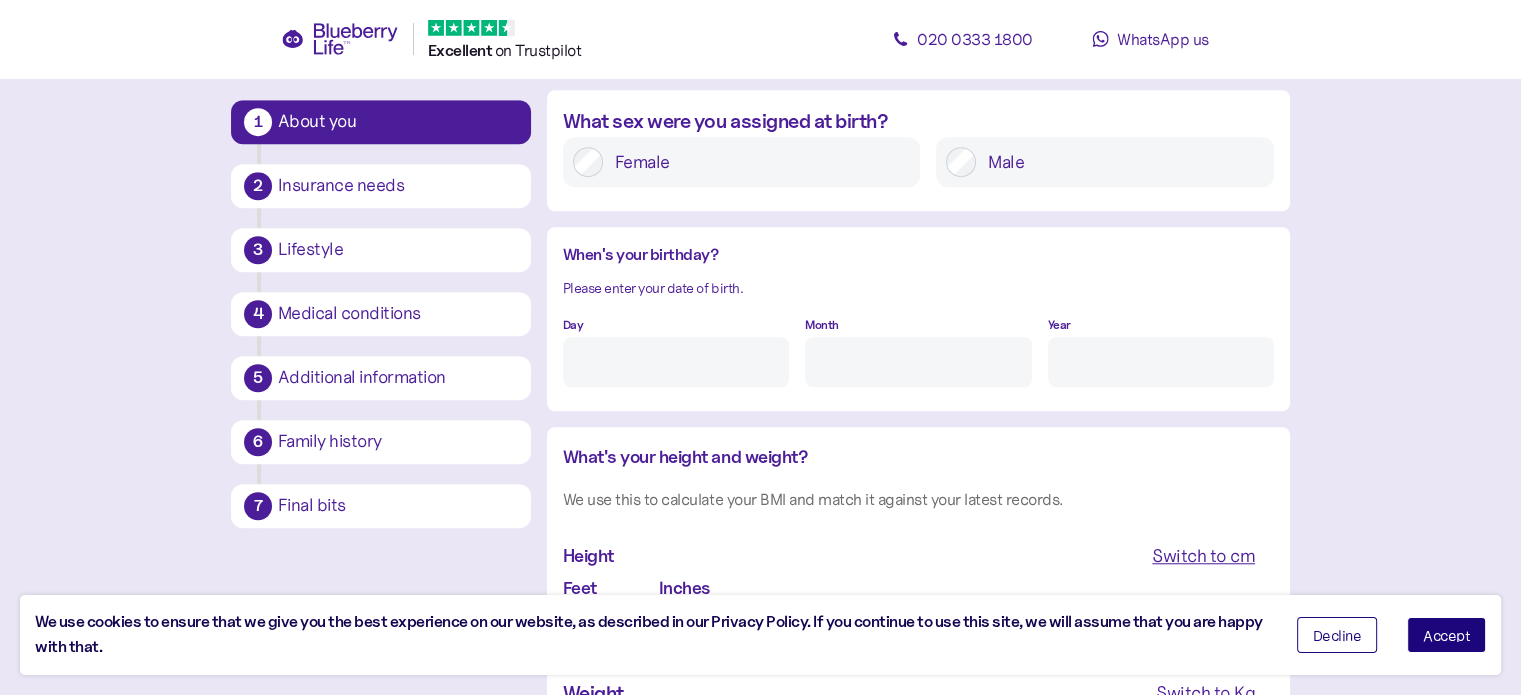 click on "Day" at bounding box center (676, 362) 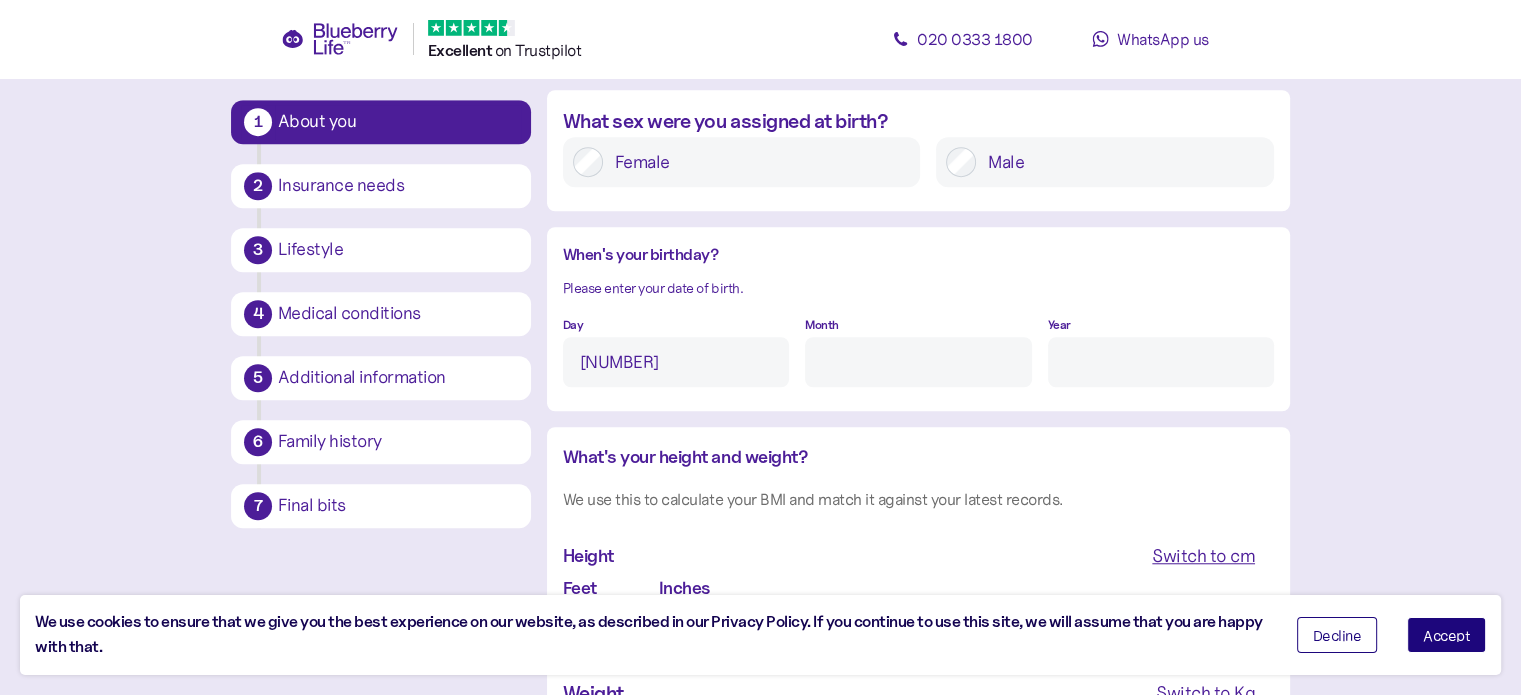type on "[NUMBER]" 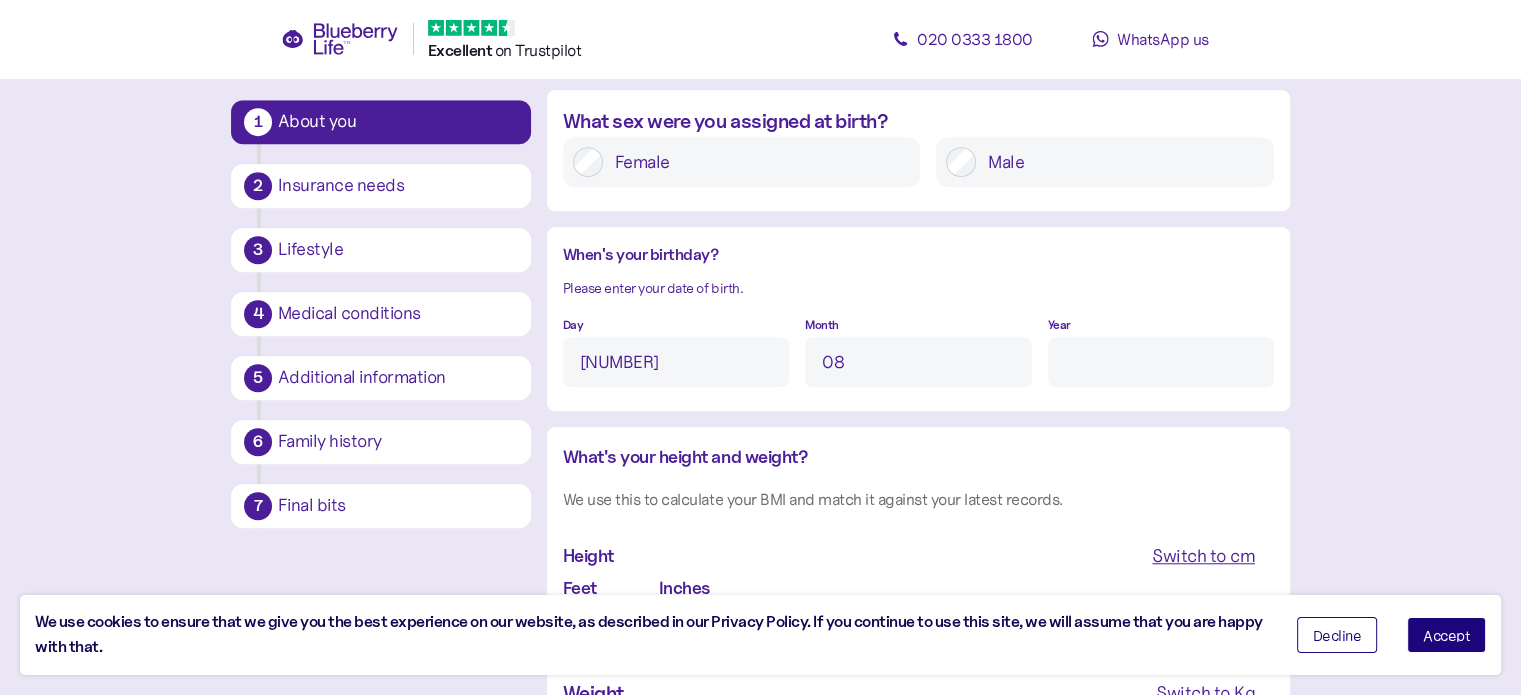 type on "8" 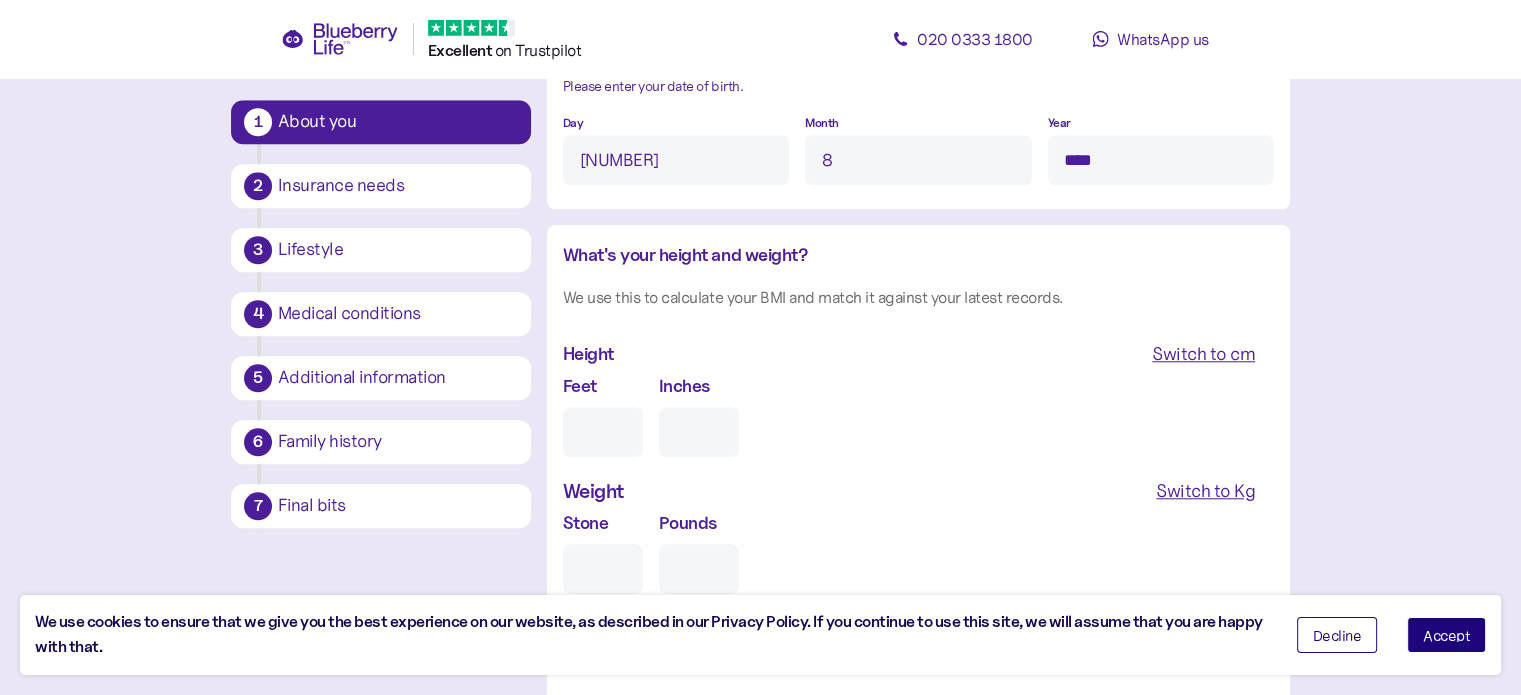 scroll, scrollTop: 1747, scrollLeft: 0, axis: vertical 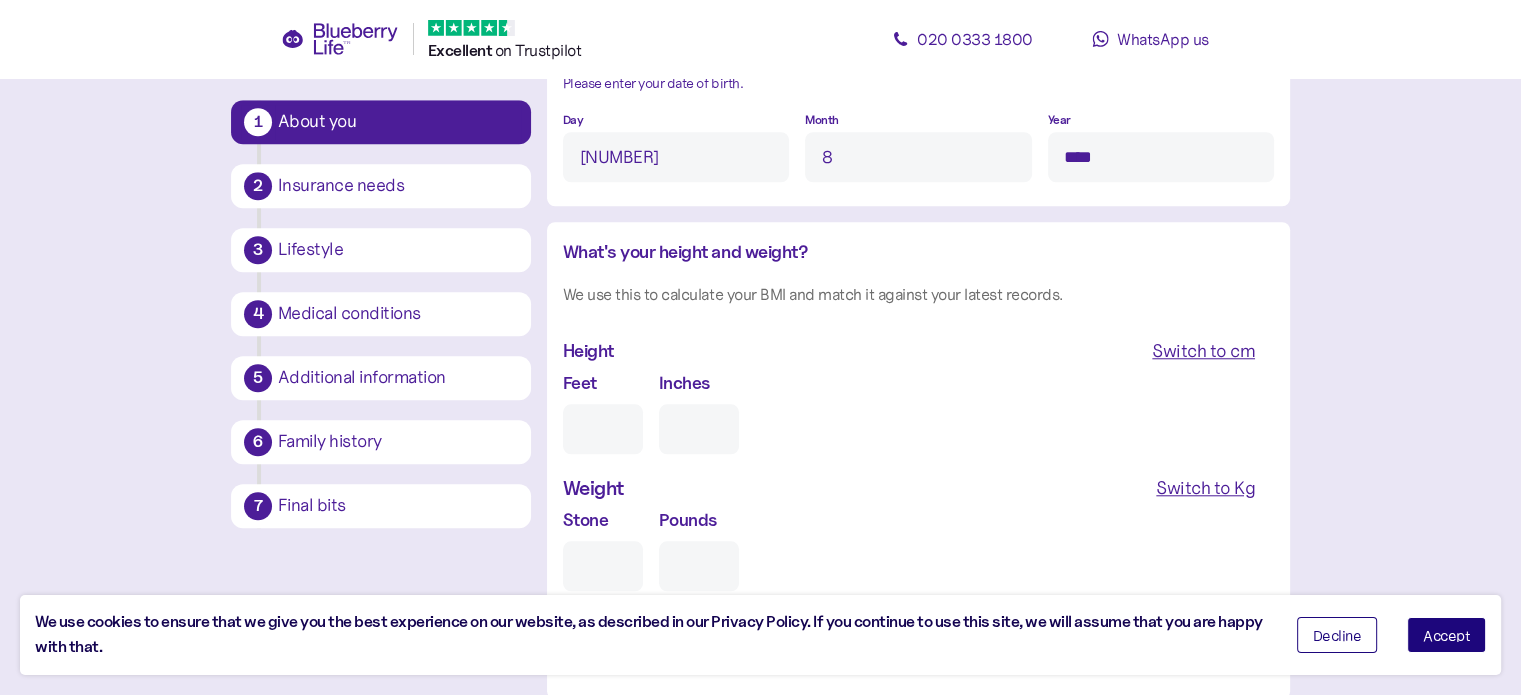 type on "****" 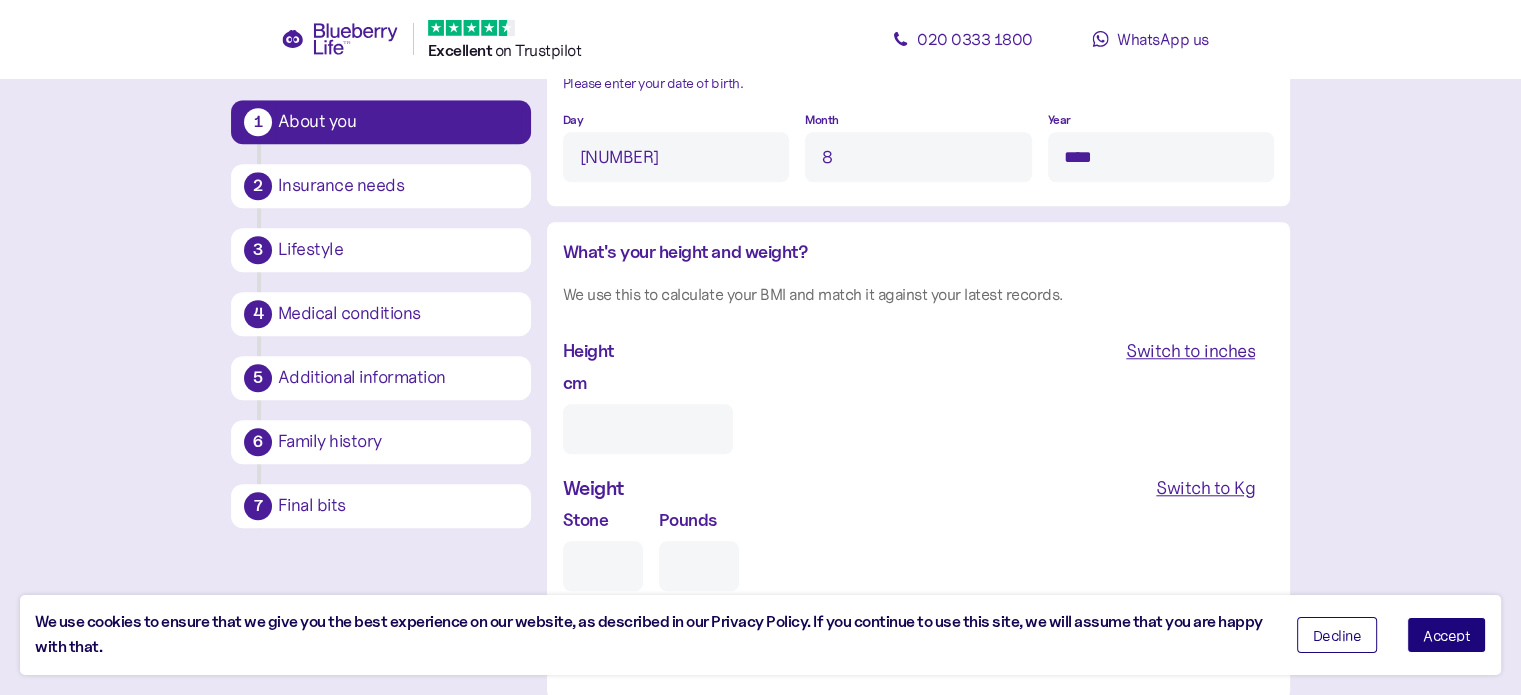 click on "cm" at bounding box center (648, 429) 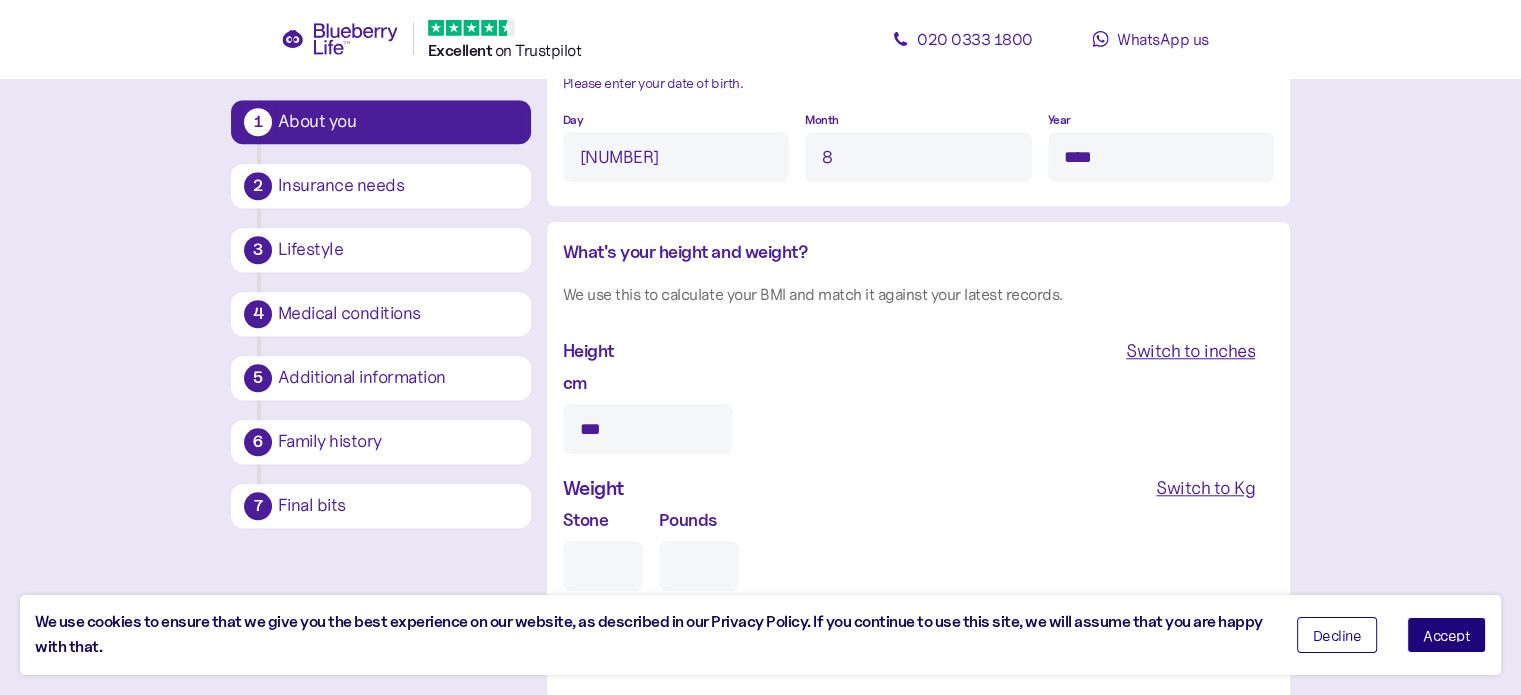 click on "Switch to inches" at bounding box center (1190, 351) 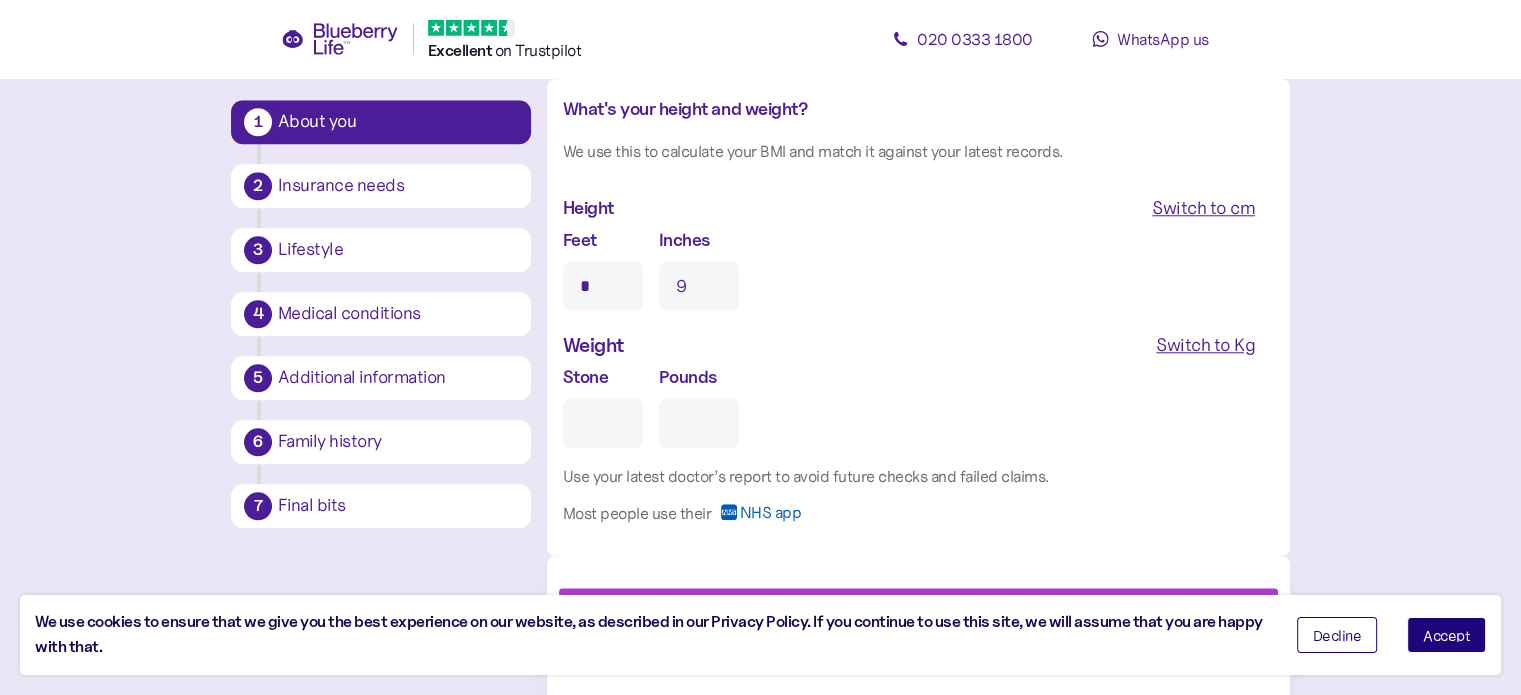 scroll, scrollTop: 1892, scrollLeft: 0, axis: vertical 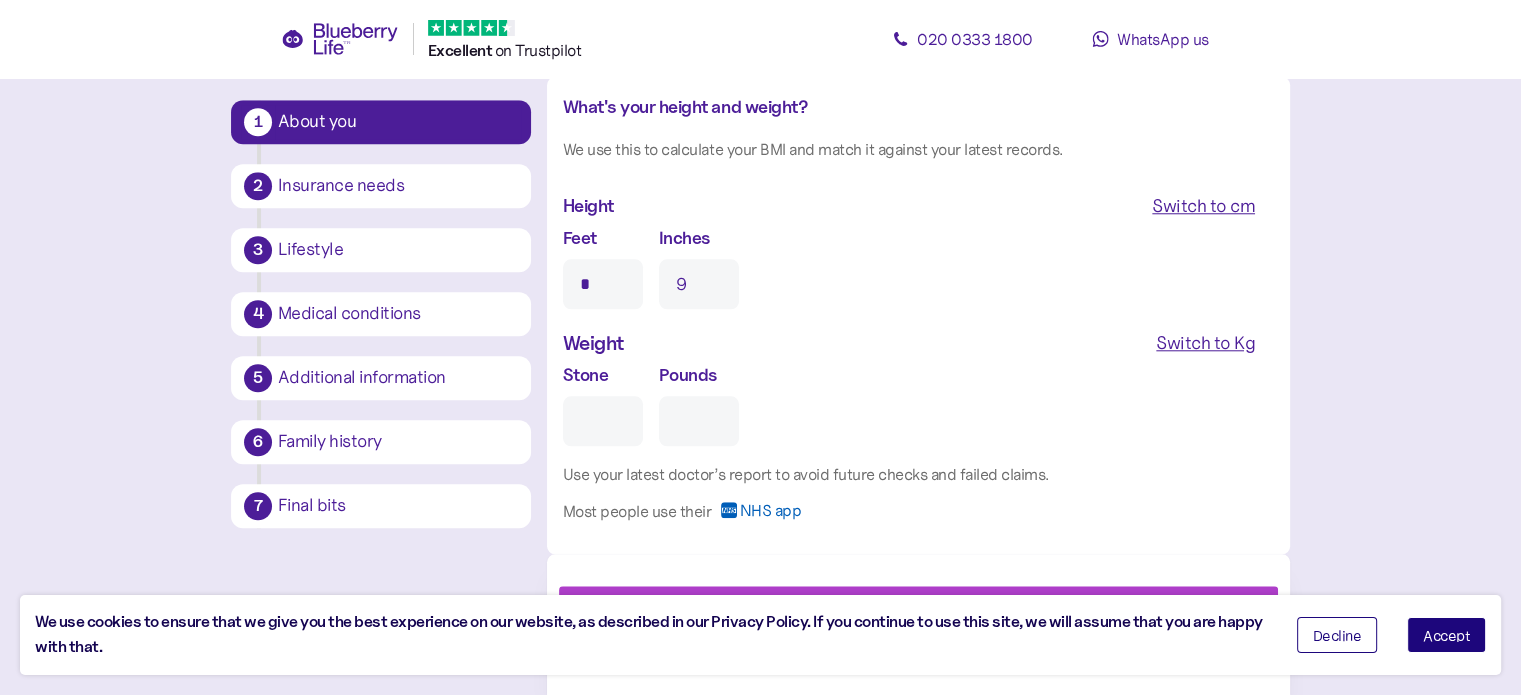 click on "Switch to Kg" at bounding box center [1205, 343] 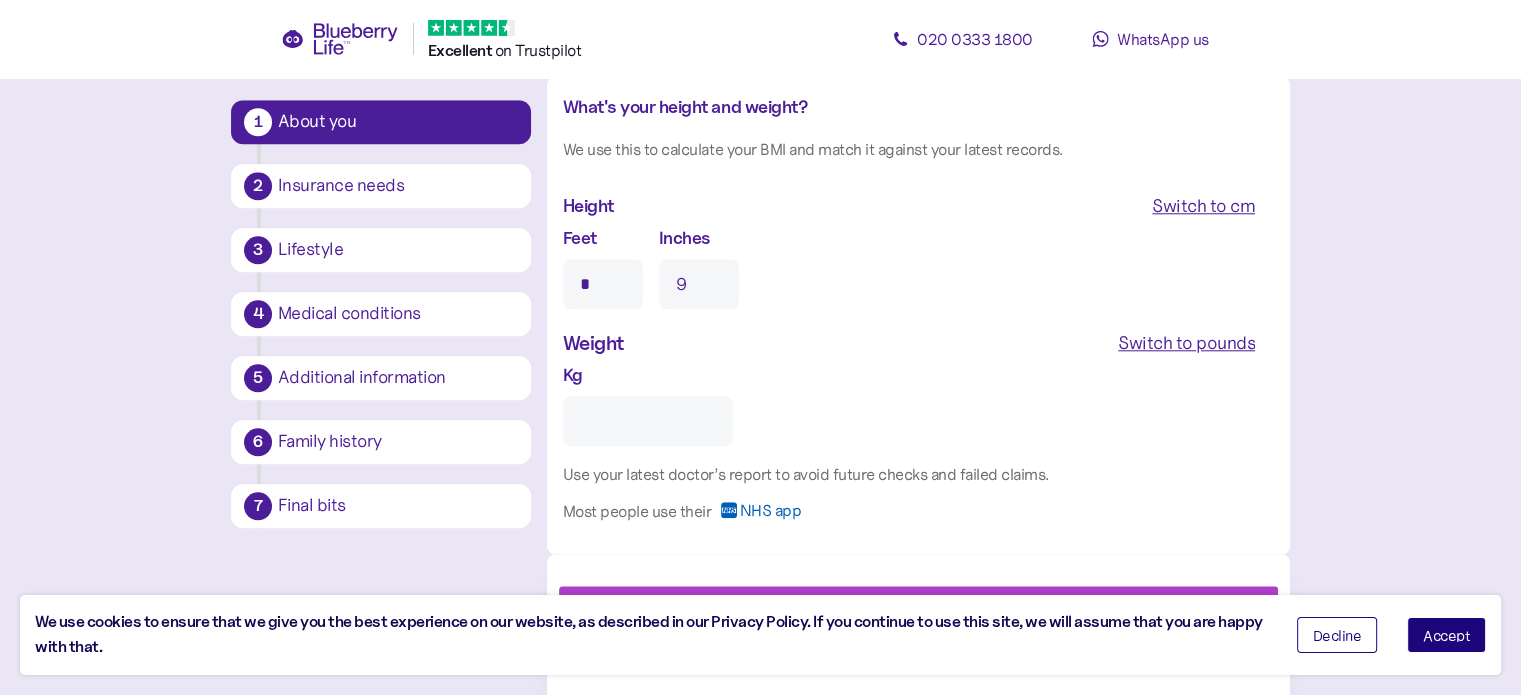 click on "Kg" at bounding box center [648, 421] 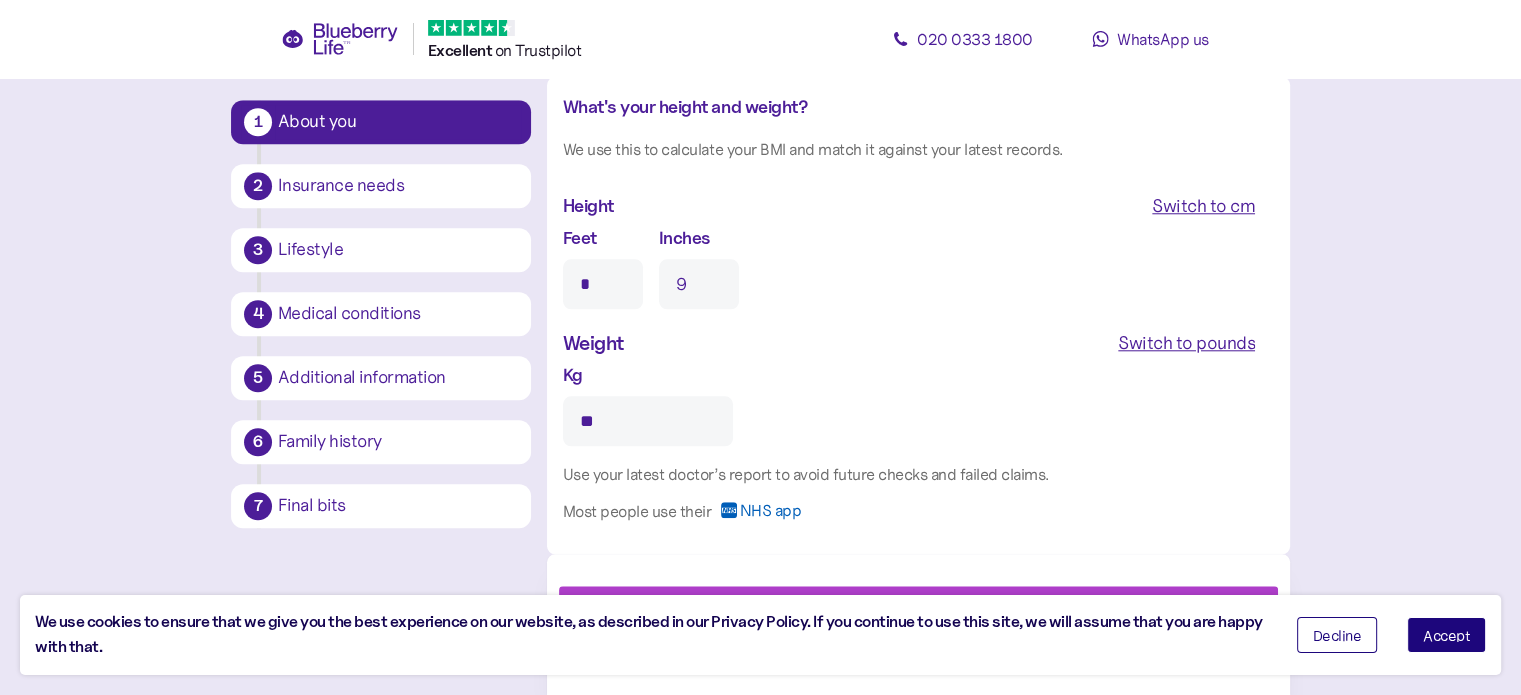 click on "Switch to pounds" at bounding box center (1186, 343) 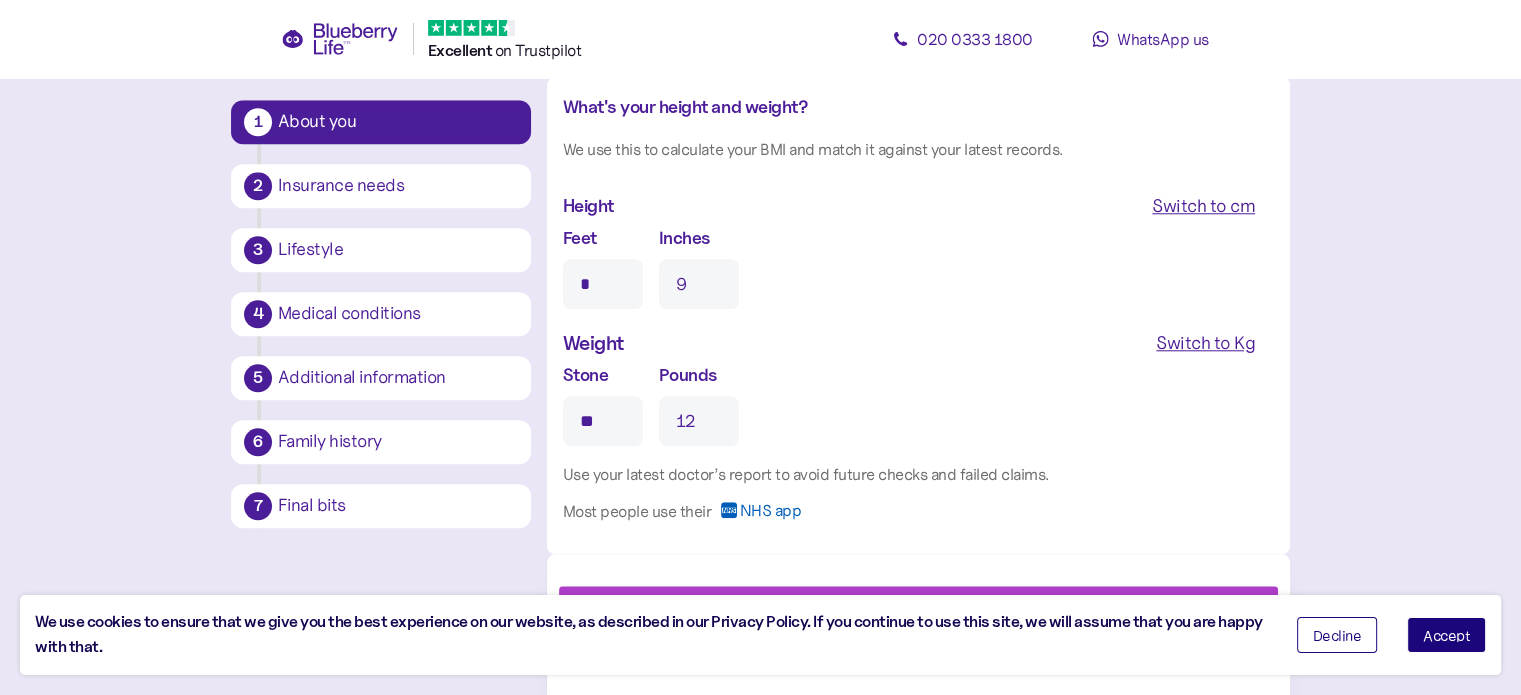 click on "Accept" at bounding box center (1446, 635) 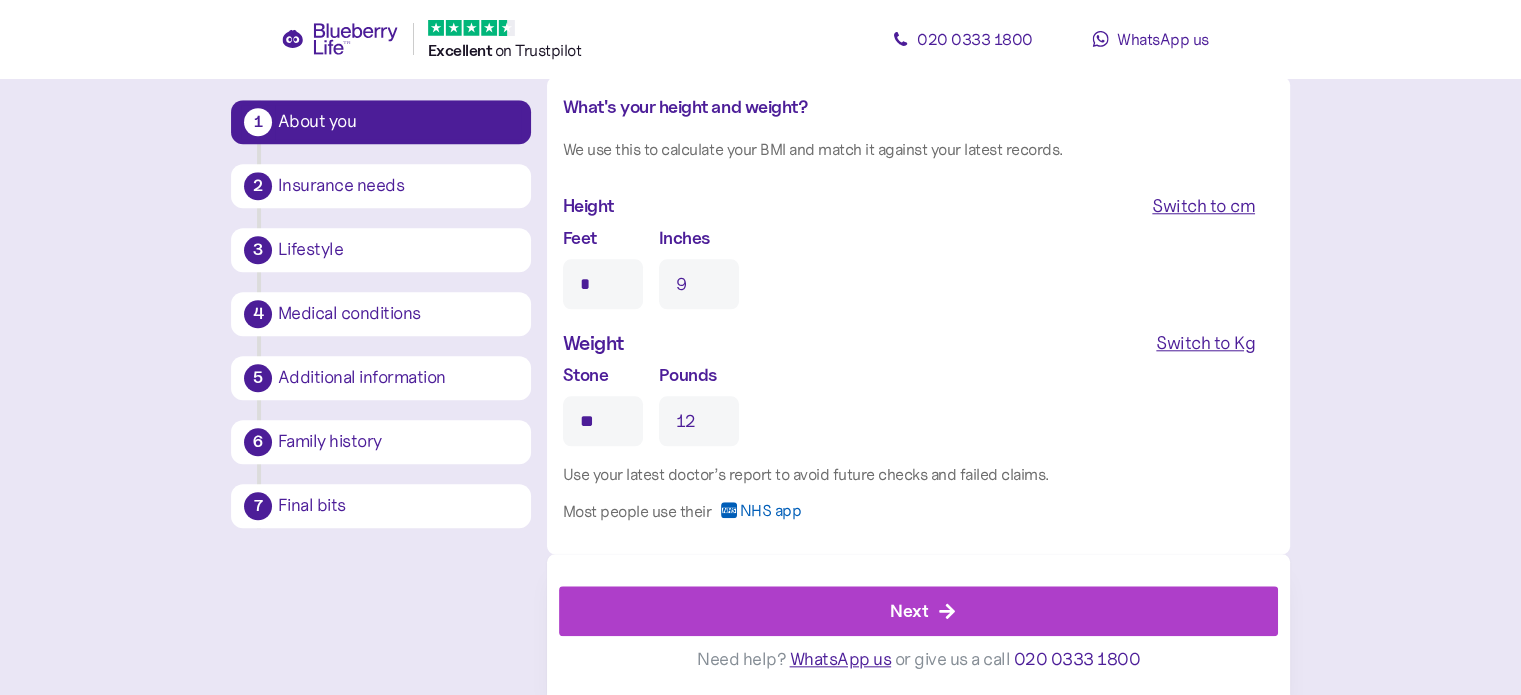 click on "Next" at bounding box center [923, 611] 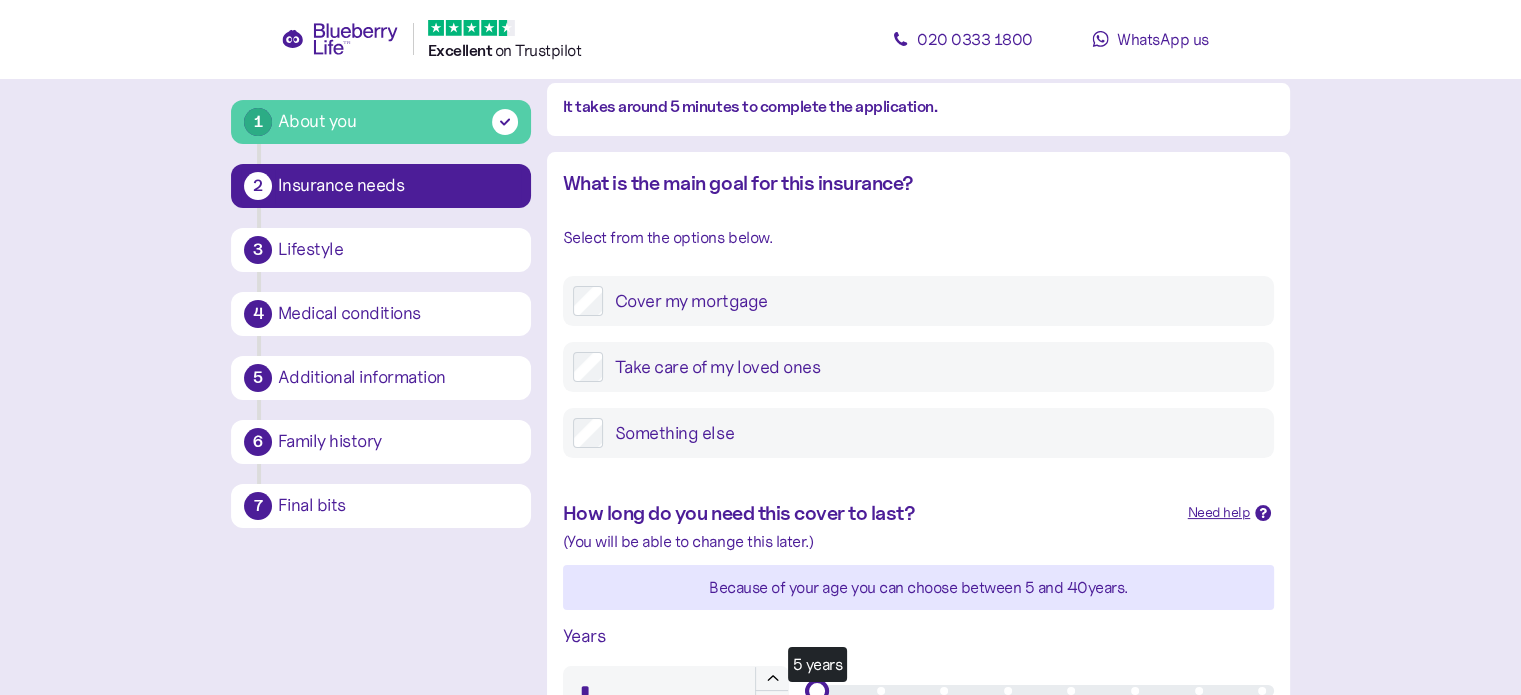 scroll, scrollTop: 180, scrollLeft: 0, axis: vertical 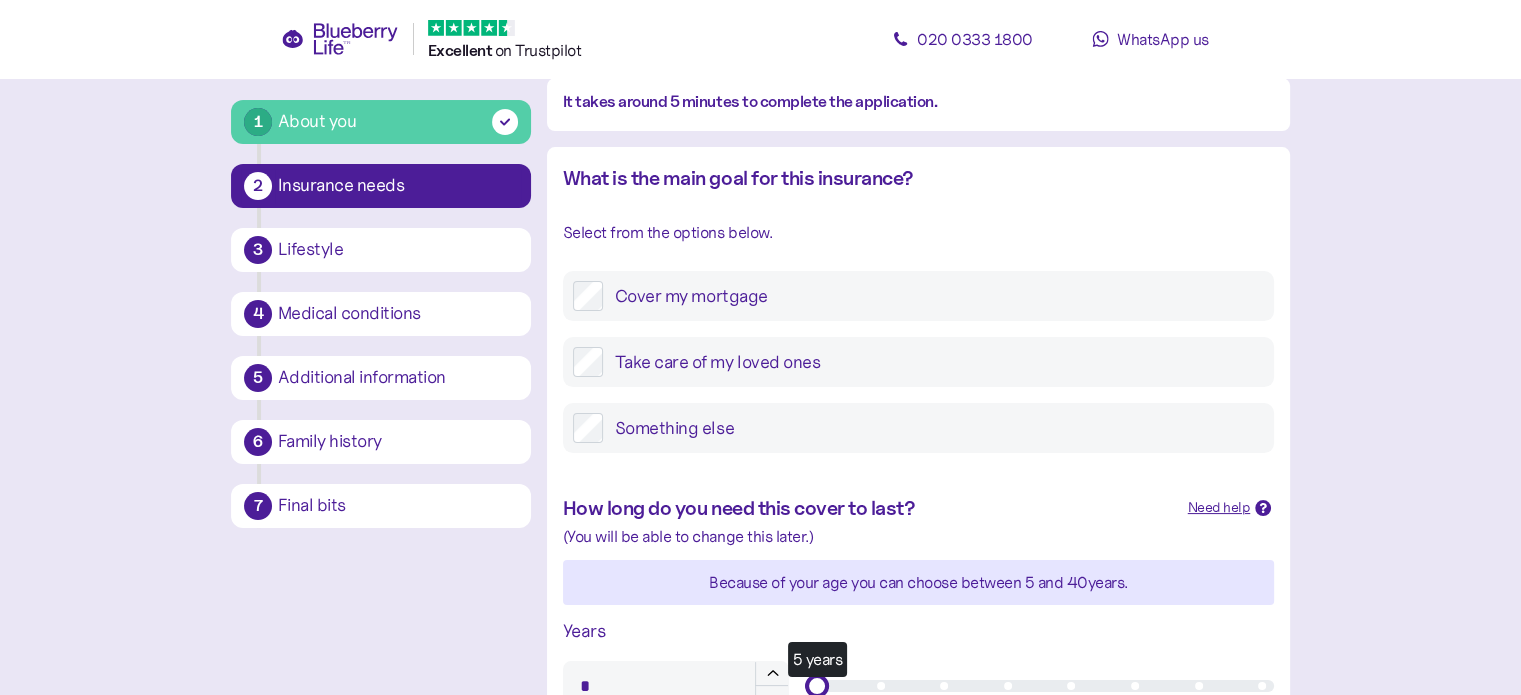 click on "Something else" at bounding box center (933, 428) 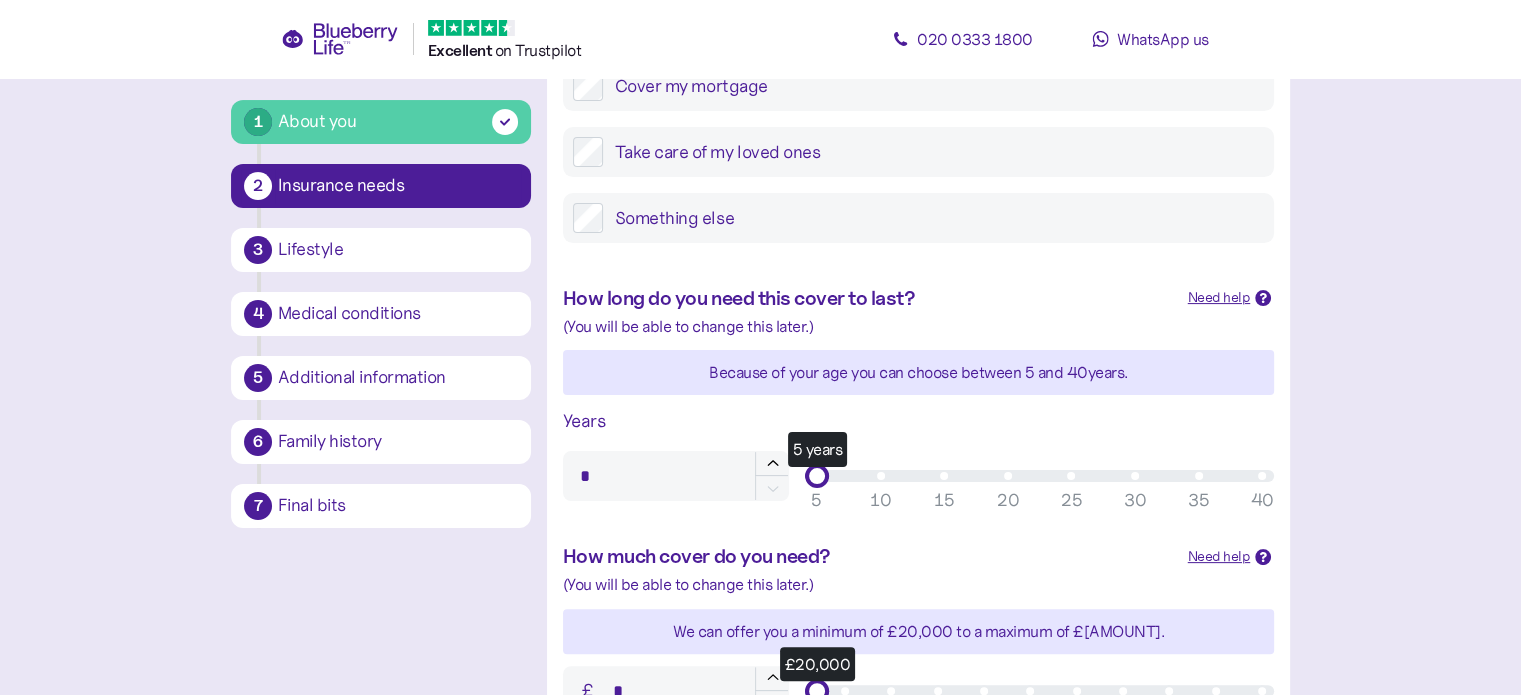 scroll, scrollTop: 400, scrollLeft: 0, axis: vertical 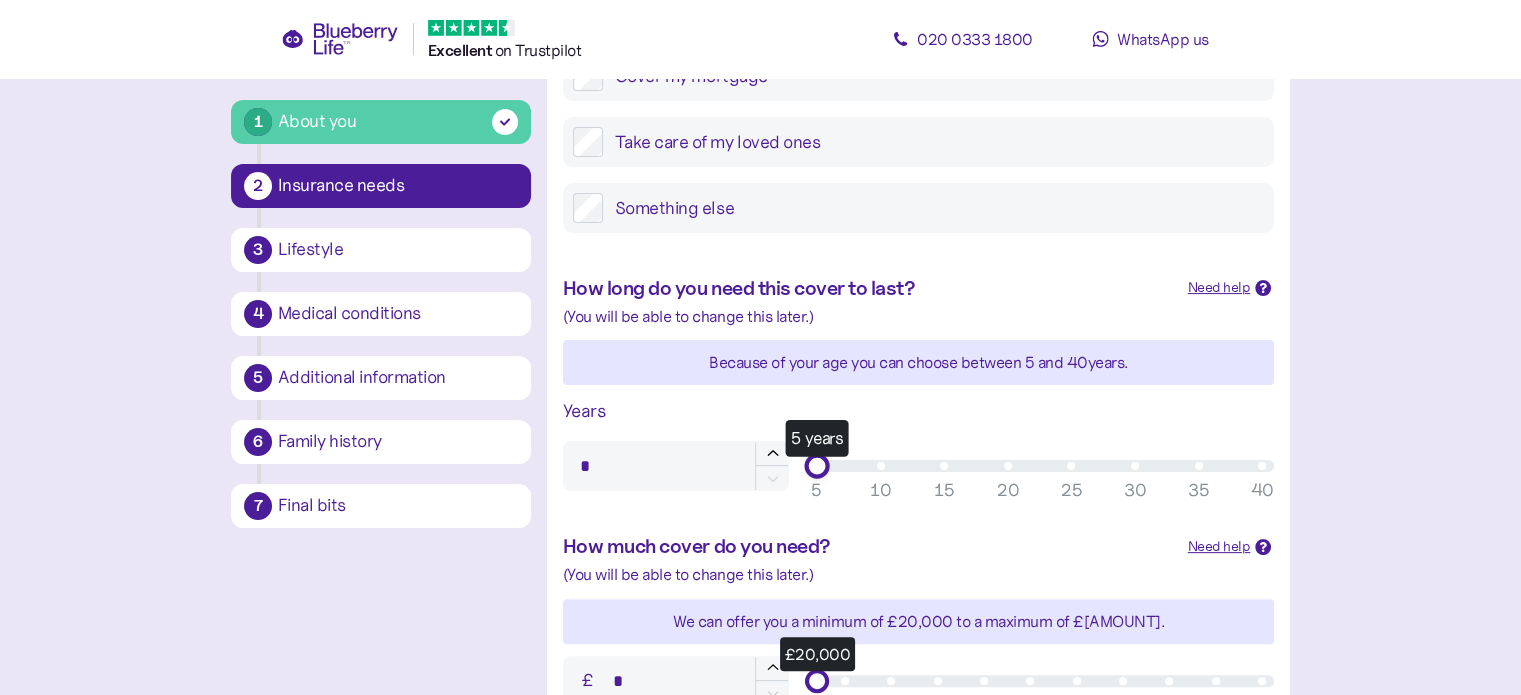 click on "Years * 5 years 5 10 15 20 25 30 35 40" at bounding box center [918, 444] 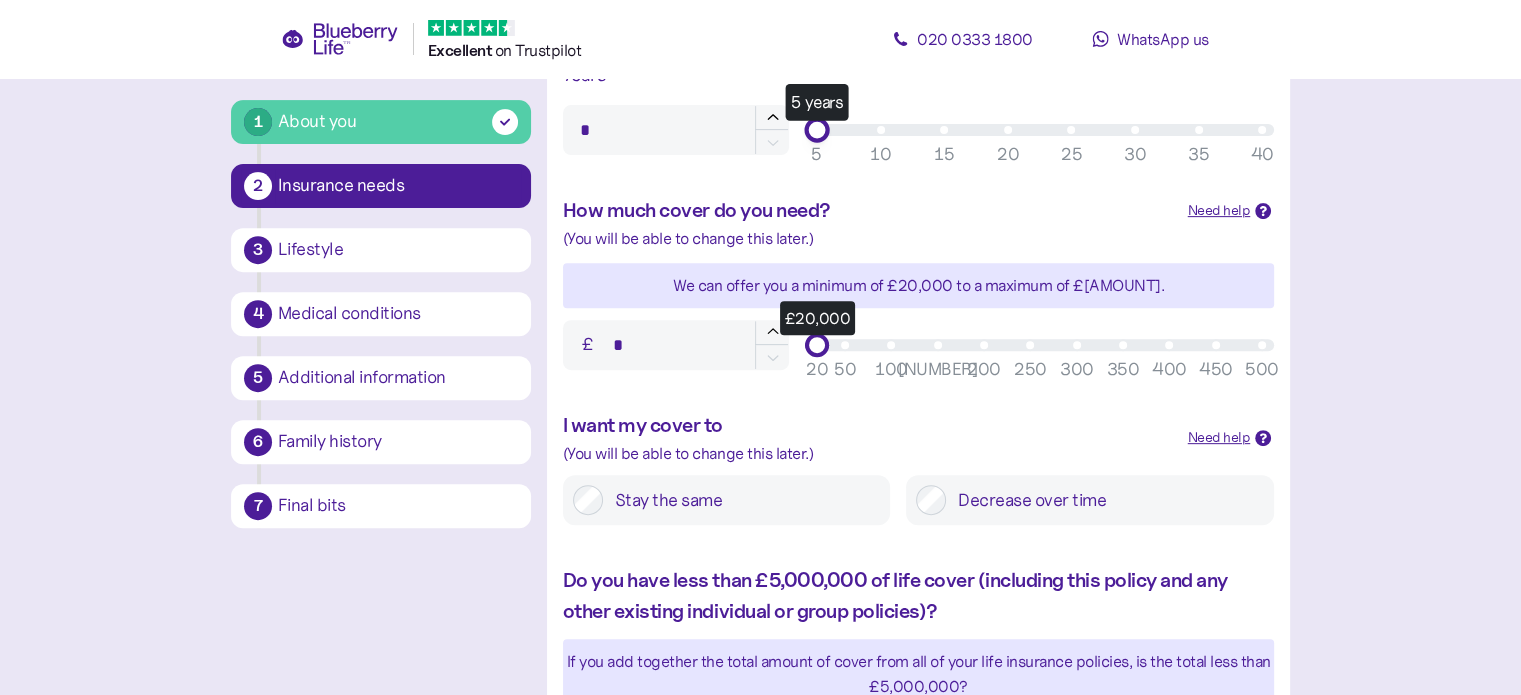 scroll, scrollTop: 775, scrollLeft: 0, axis: vertical 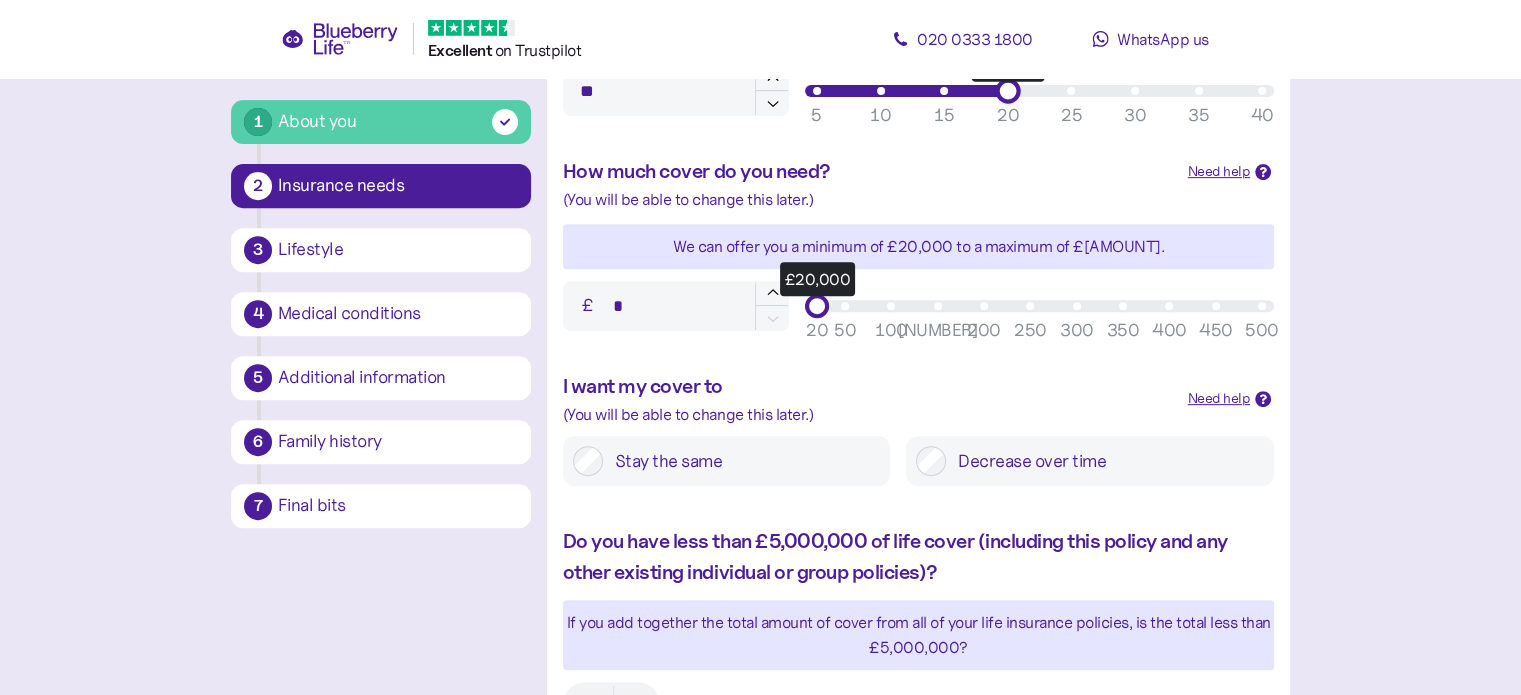 click on "Decrease over time" at bounding box center [1090, 461] 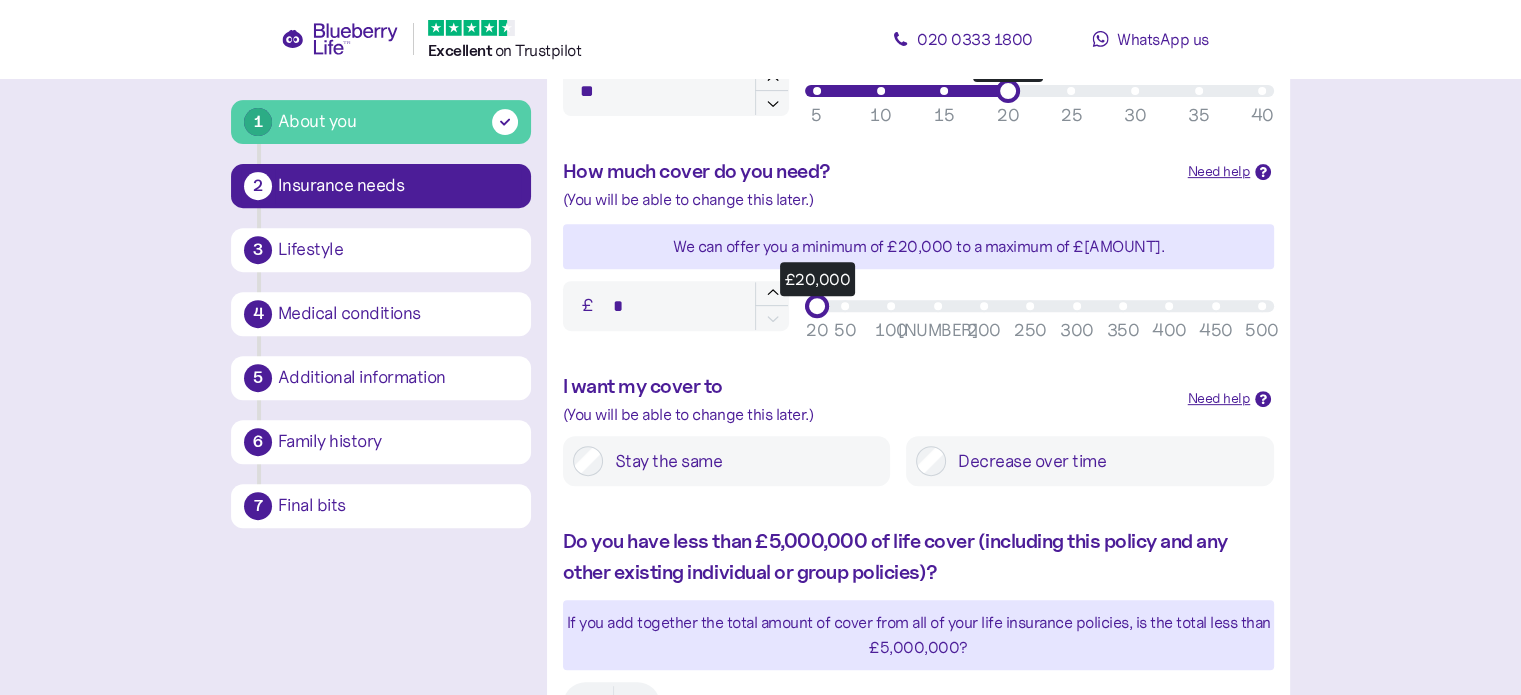 click on "Decrease over time" at bounding box center (1105, 461) 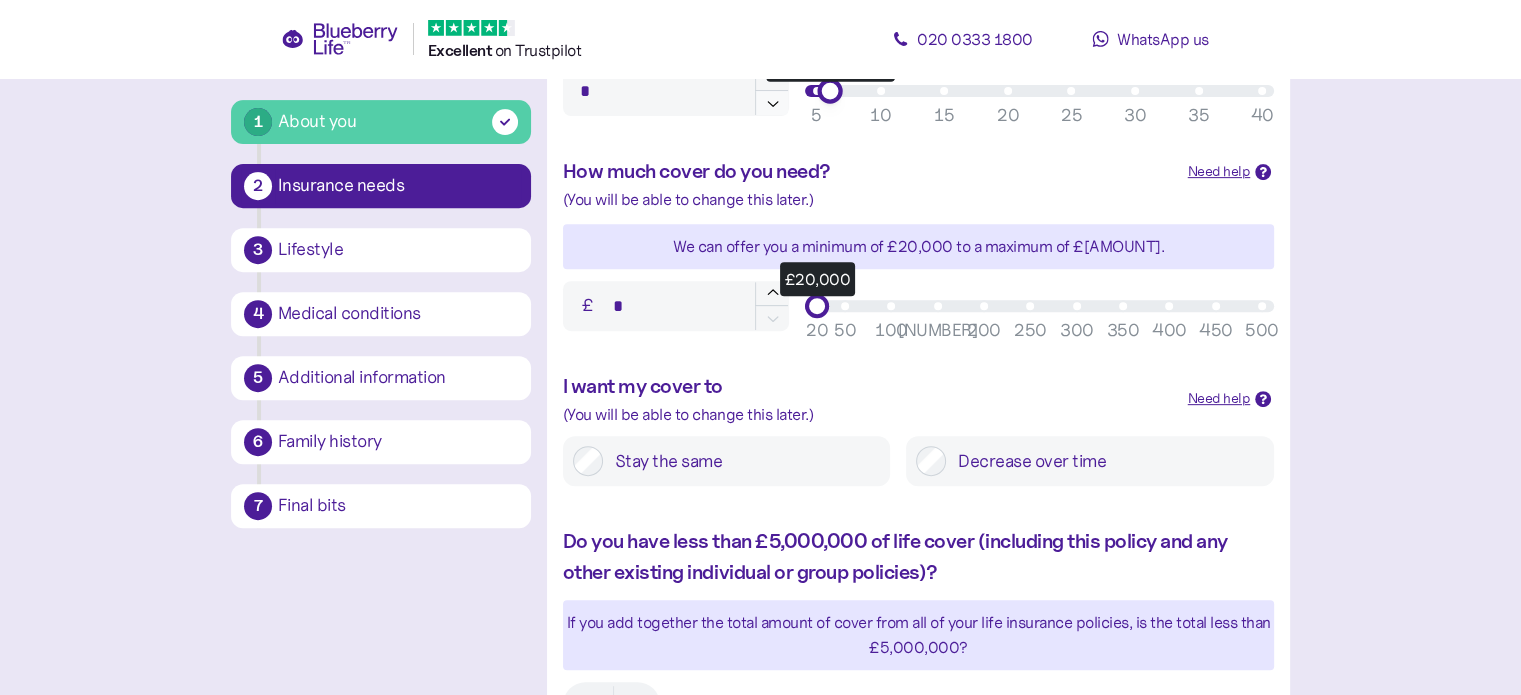 click on "Years * 6 years 5 10 15 20 25 30 35 40" at bounding box center (918, 69) 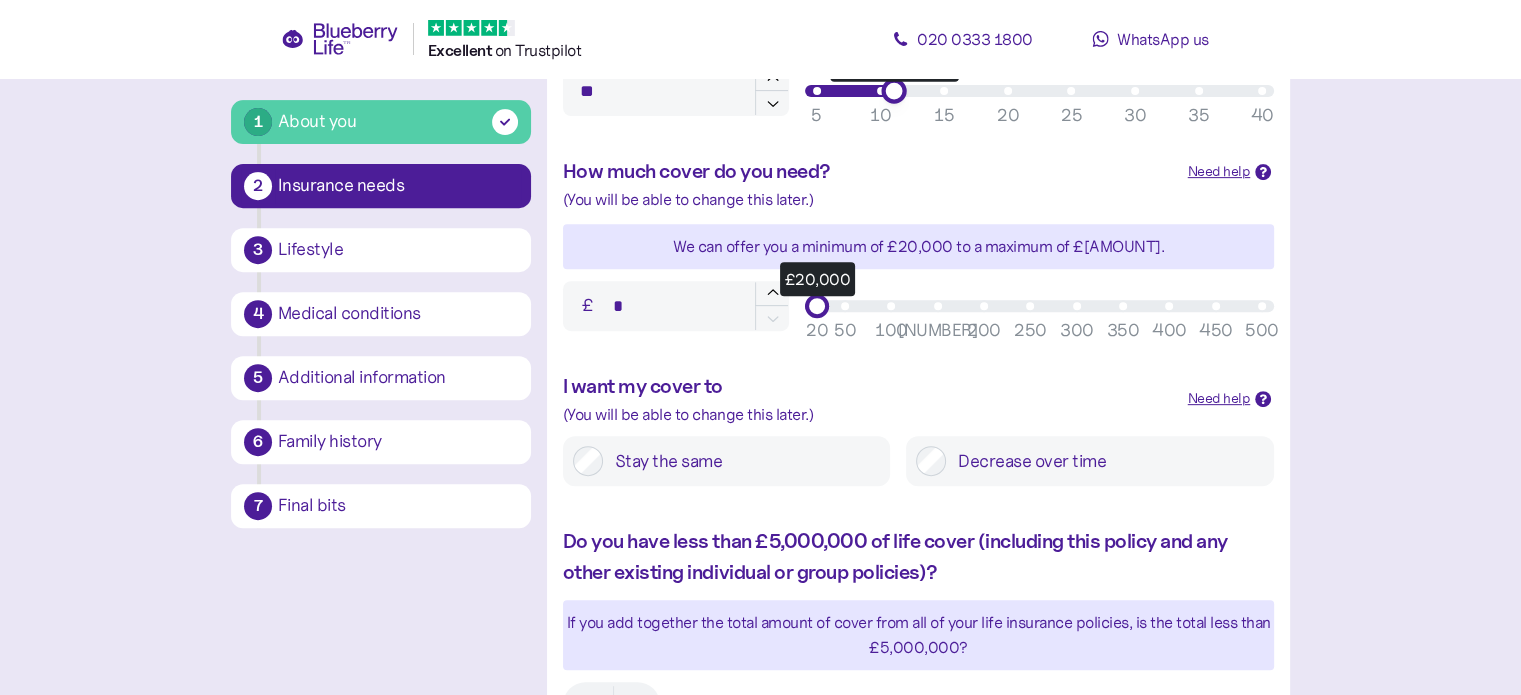 type on "**" 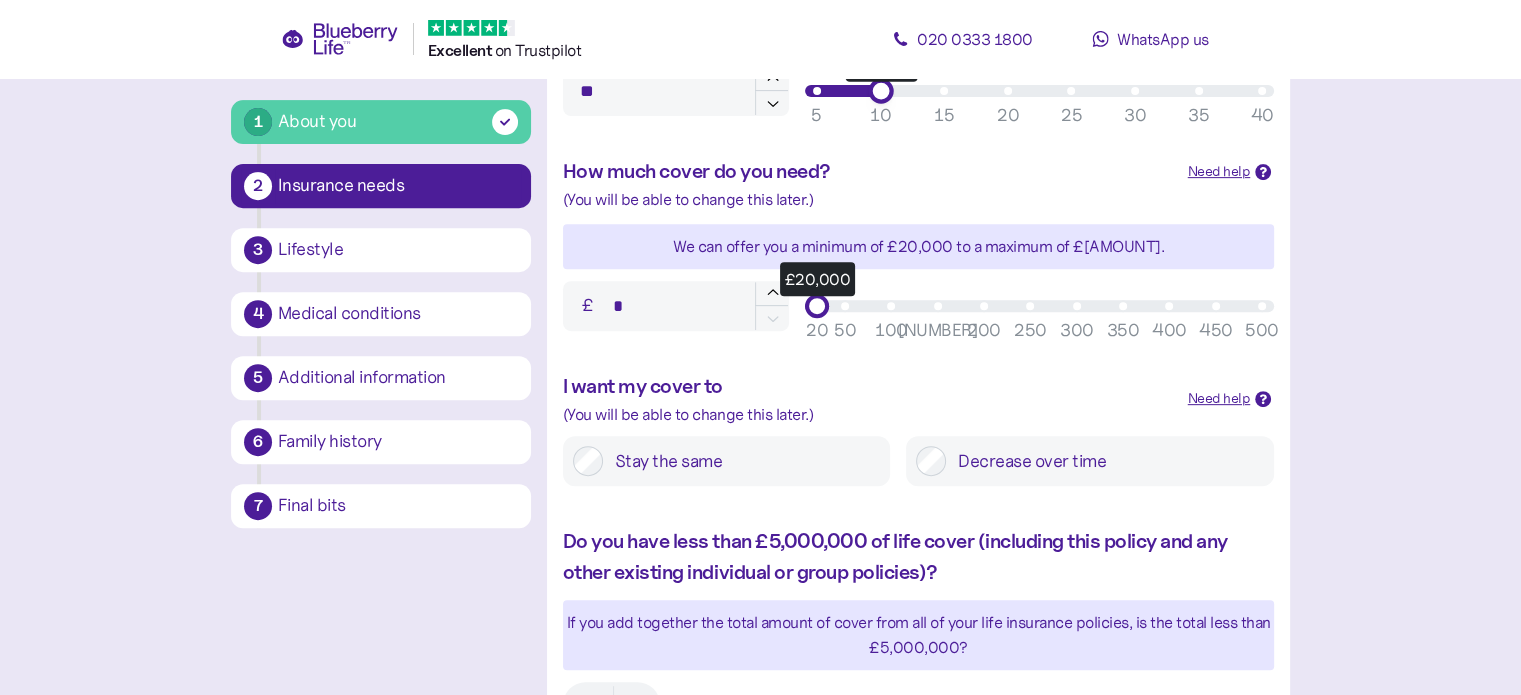 click on "How much cover do you need?" at bounding box center [867, 171] 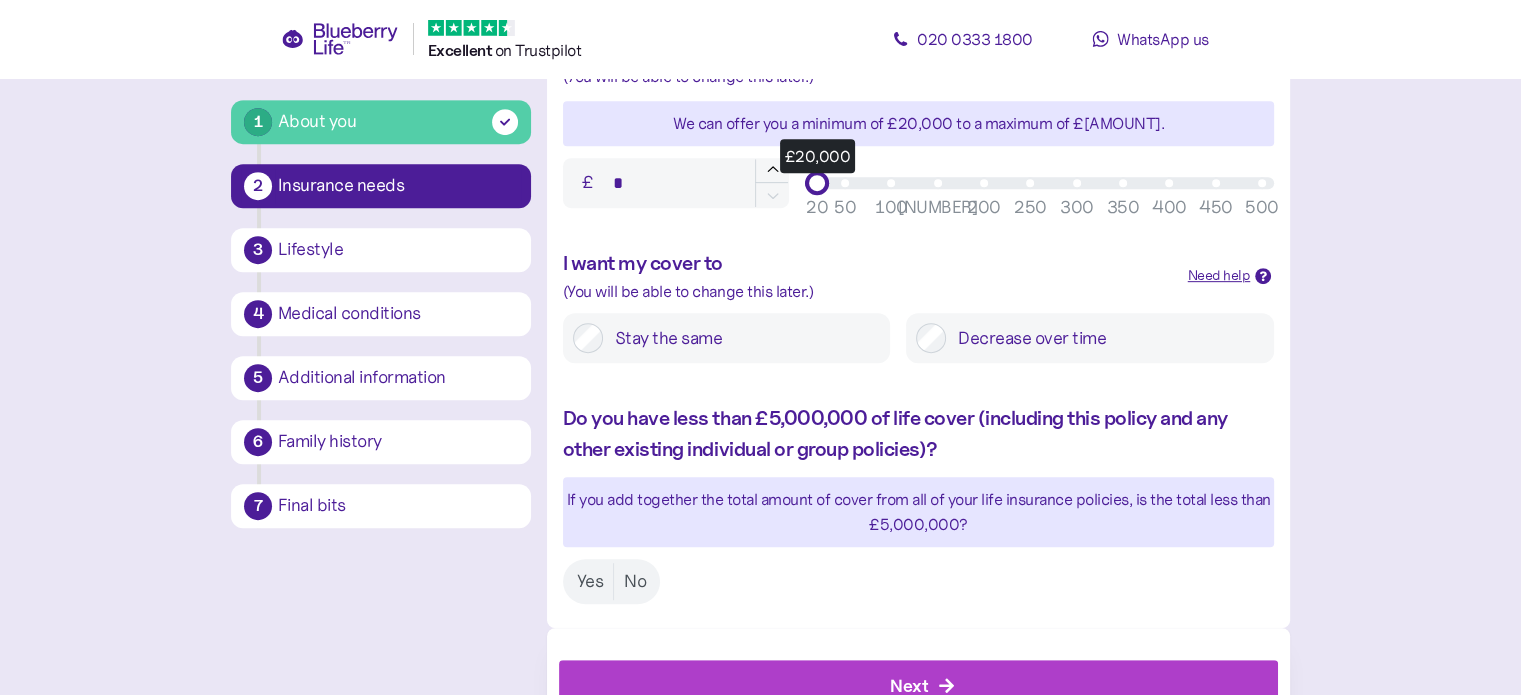 scroll, scrollTop: 972, scrollLeft: 0, axis: vertical 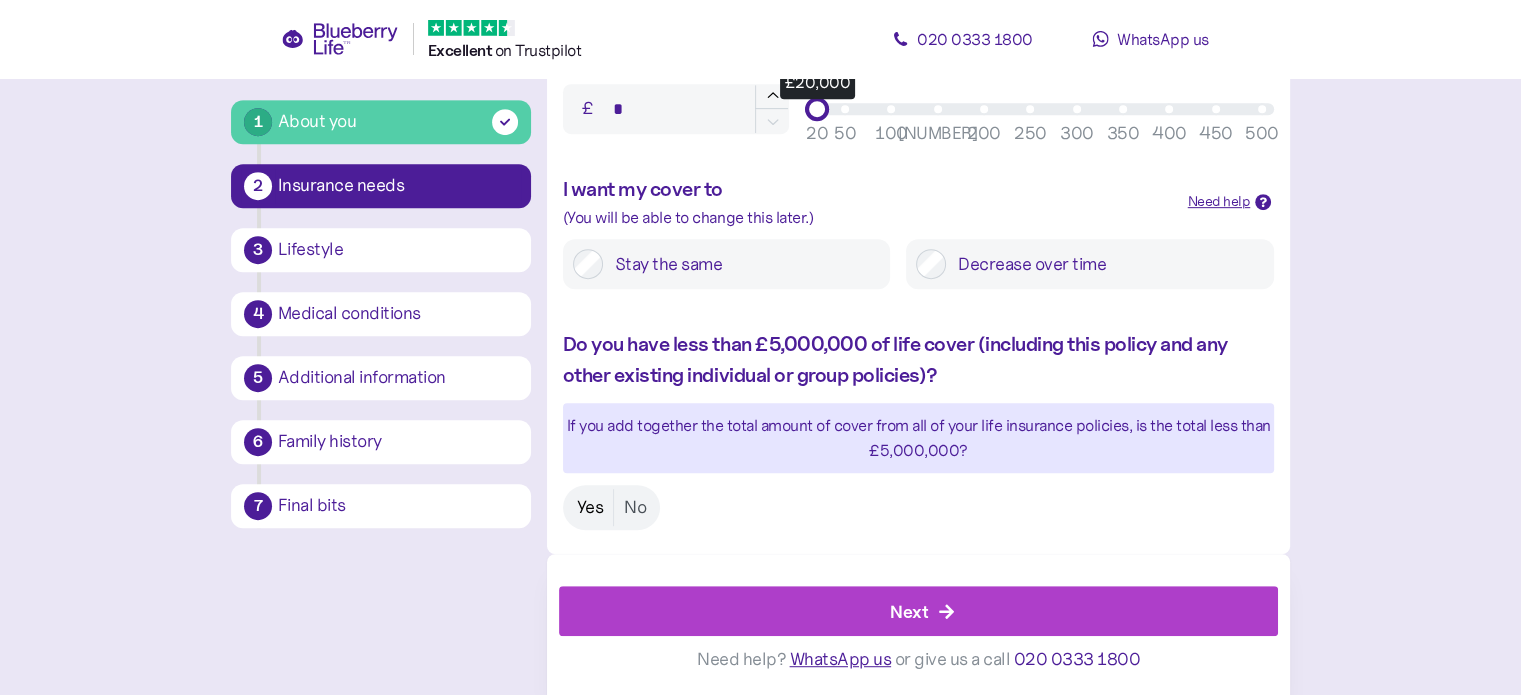 click on "Yes" at bounding box center [590, 507] 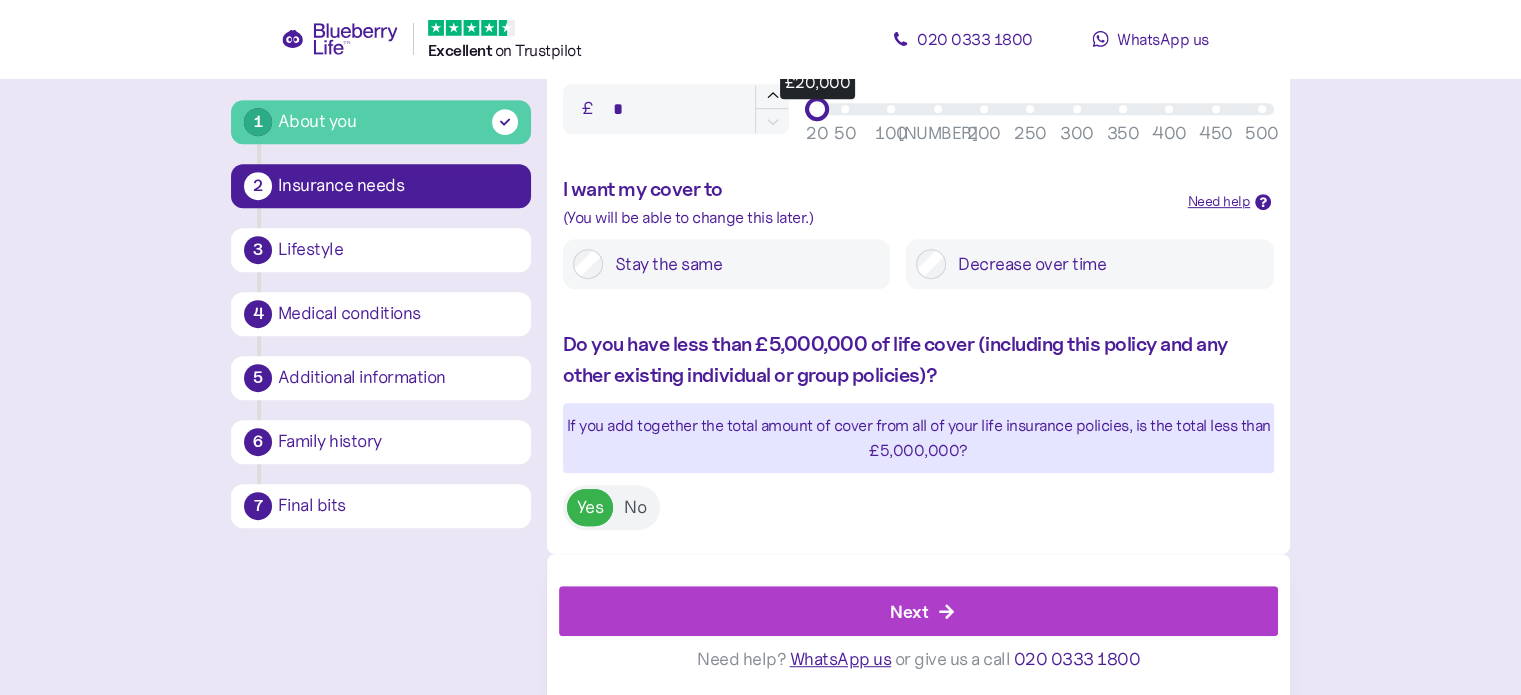 click on "Next" at bounding box center (923, 611) 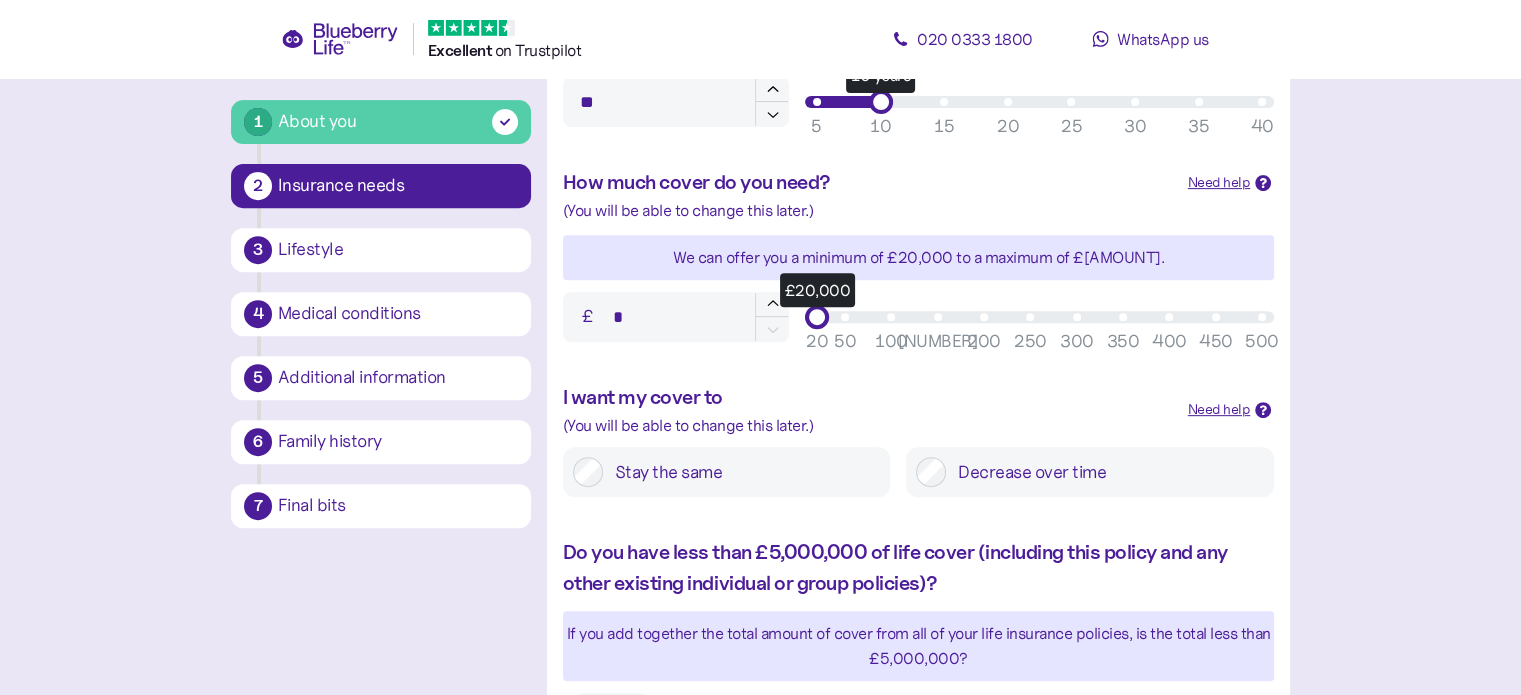 scroll, scrollTop: 744, scrollLeft: 0, axis: vertical 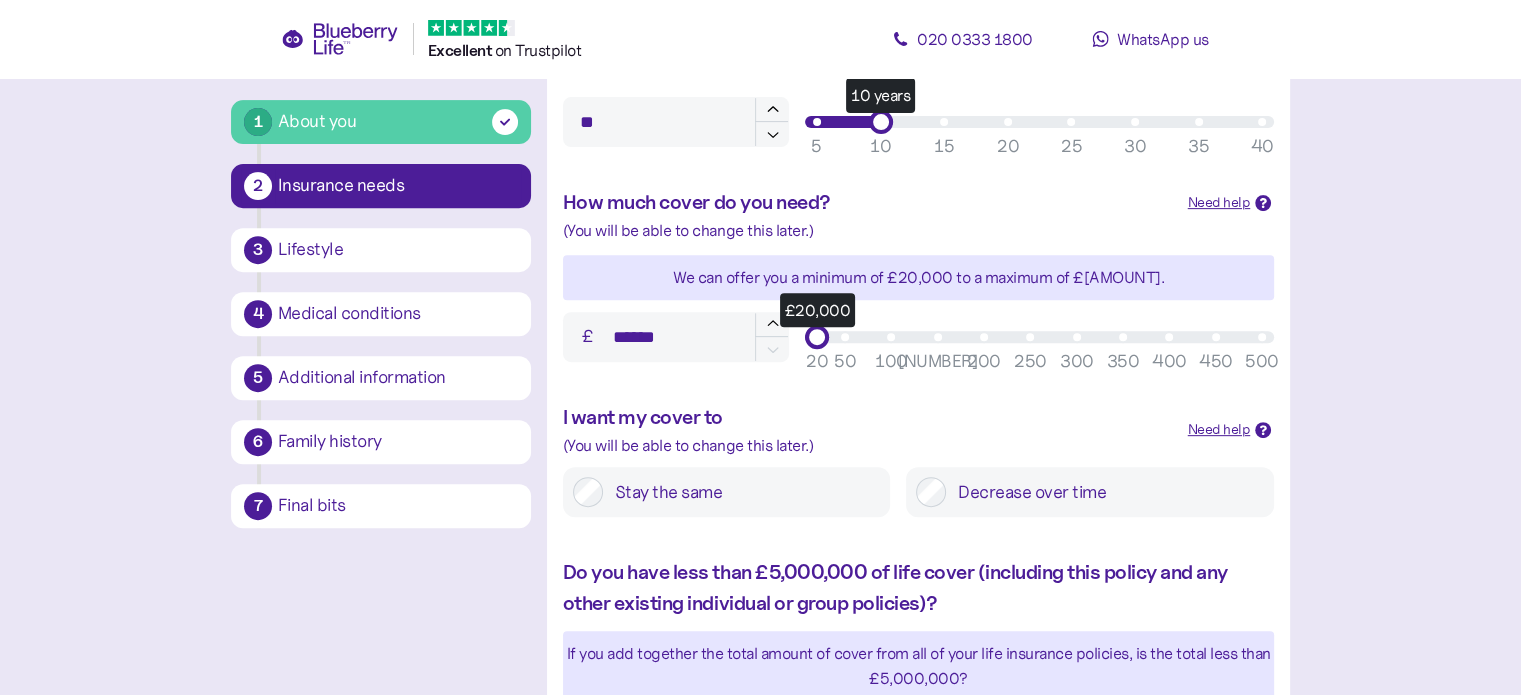 click on "£20,000" at bounding box center (817, 337) 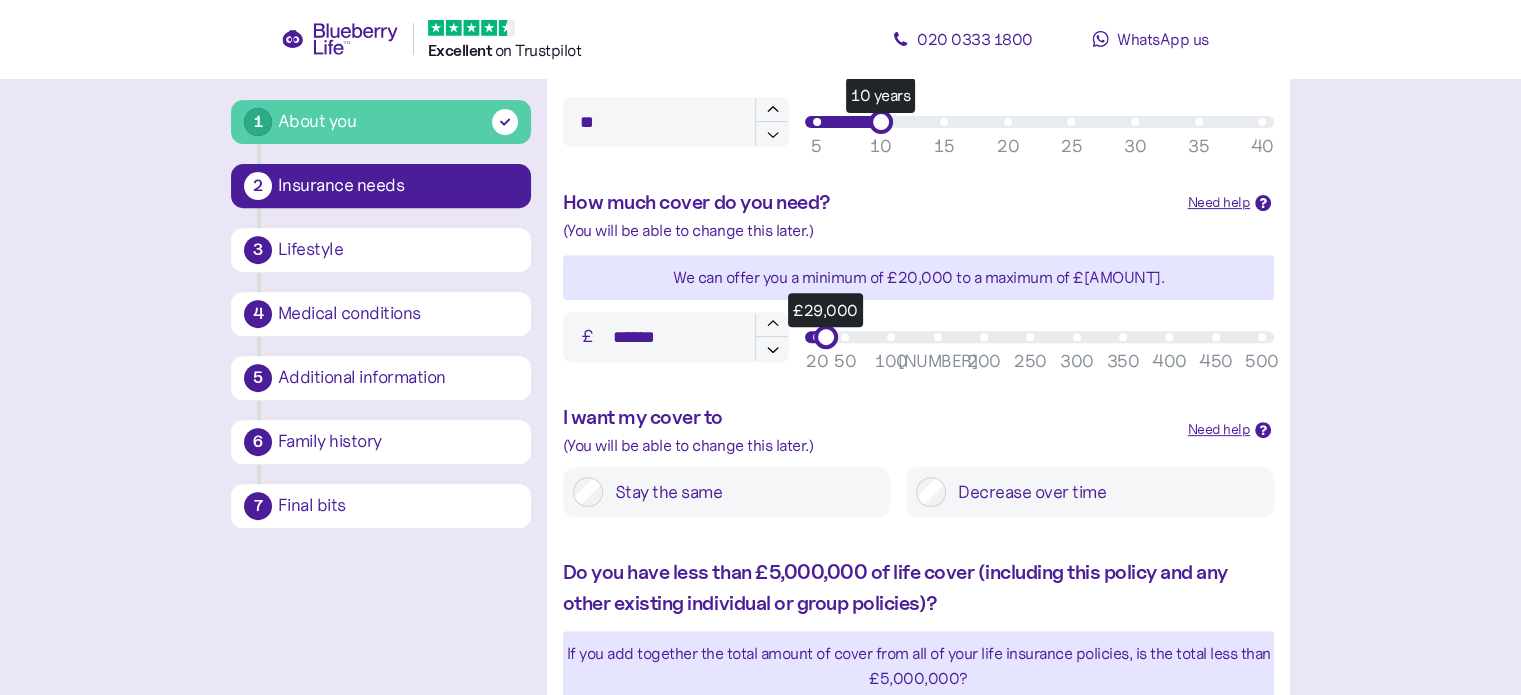 click on "£29,000" at bounding box center [826, 337] 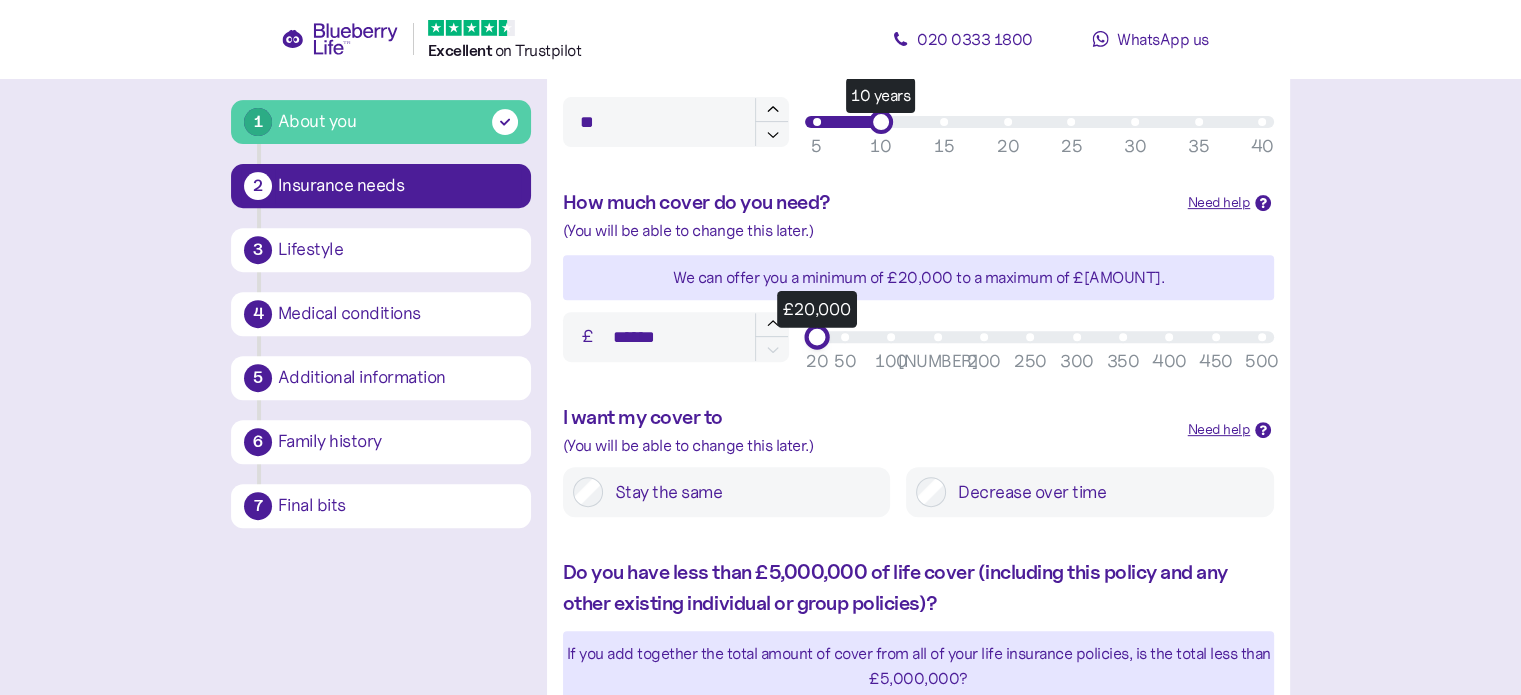 click on "£ ****** £20,000 50 100 150 200 250 300 350 400 450 500 20" at bounding box center [918, 337] 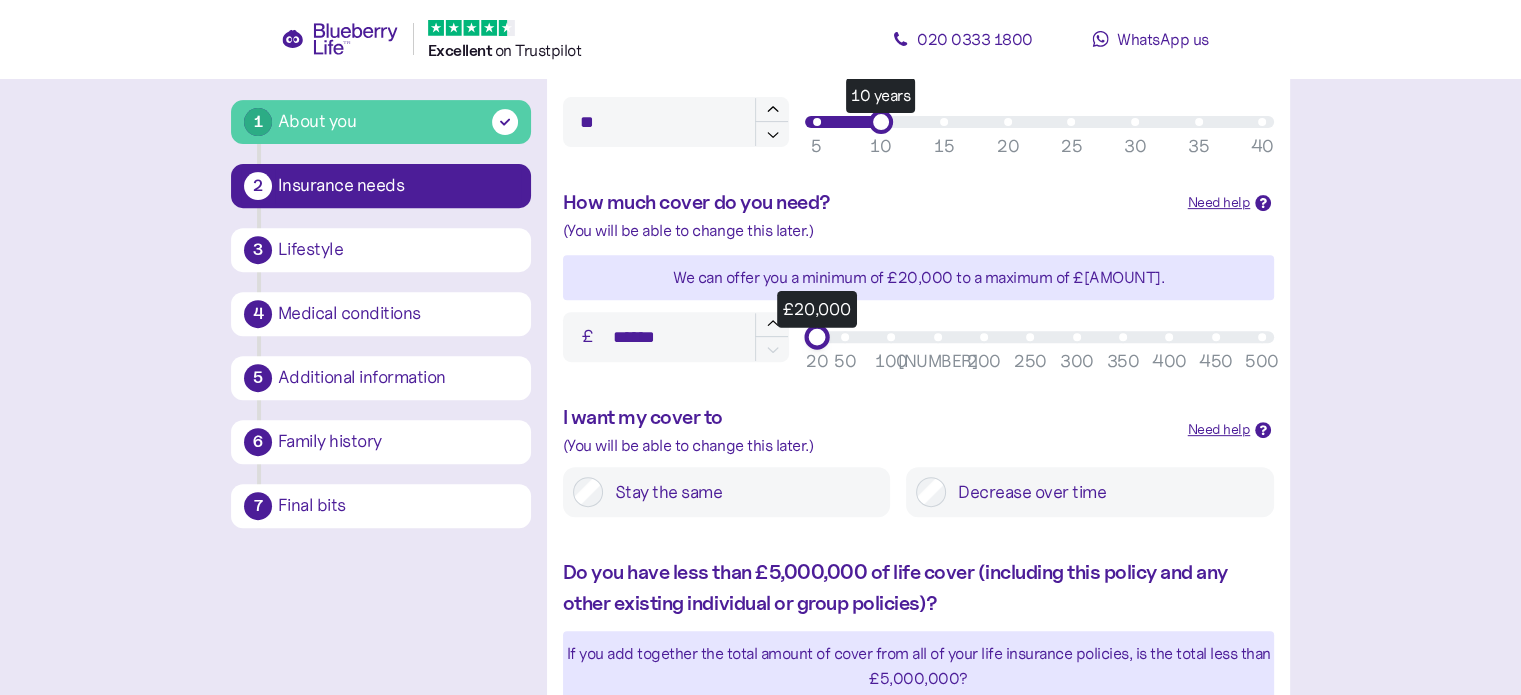 type on "******" 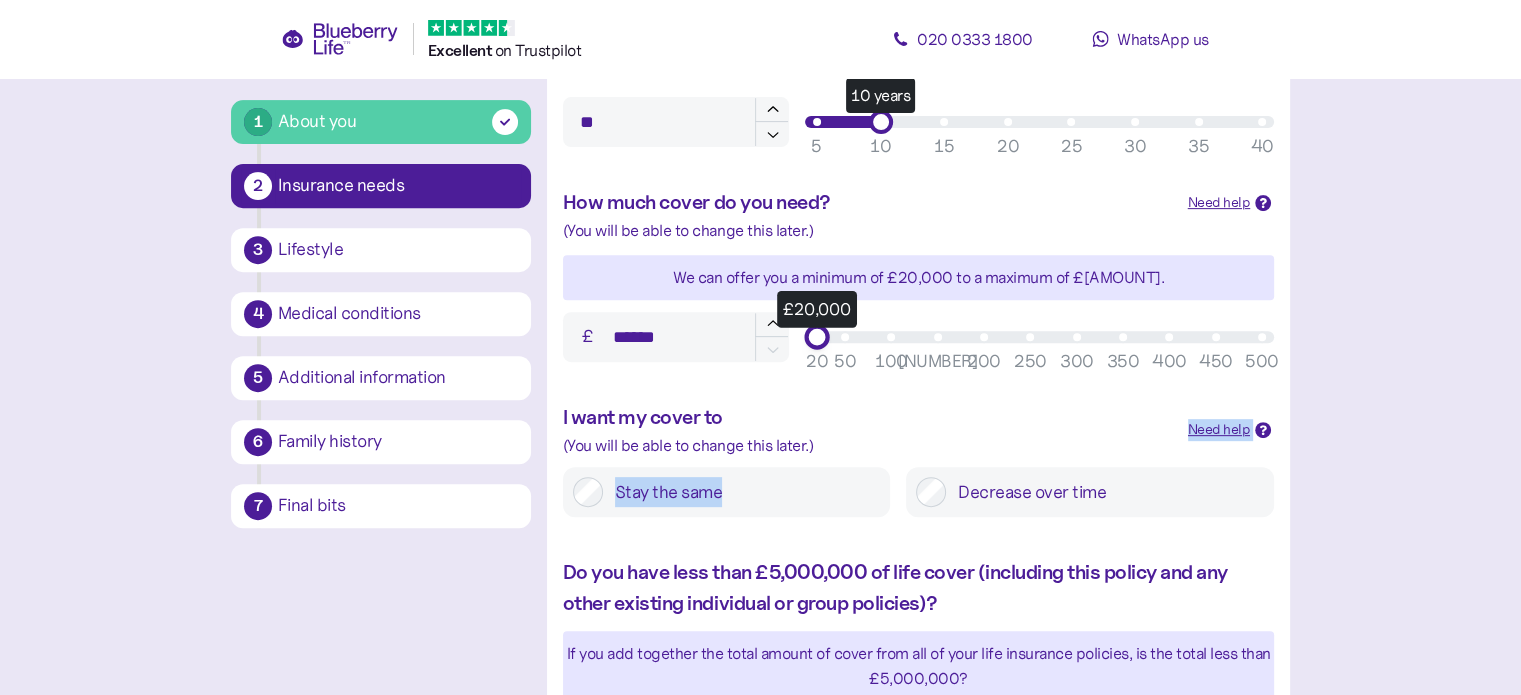 drag, startPoint x: 874, startPoint y: 438, endPoint x: 740, endPoint y: 458, distance: 135.48431 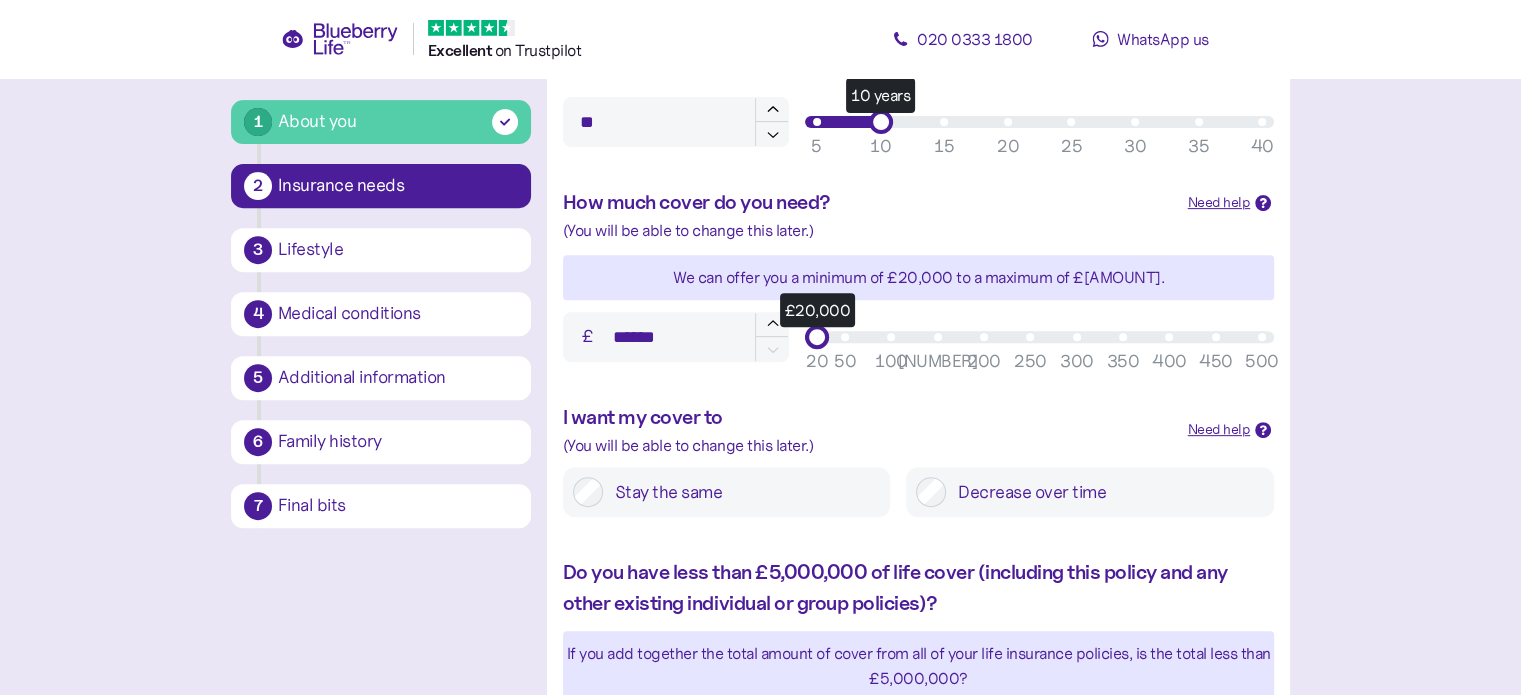 click on "I want my cover to" at bounding box center [867, 417] 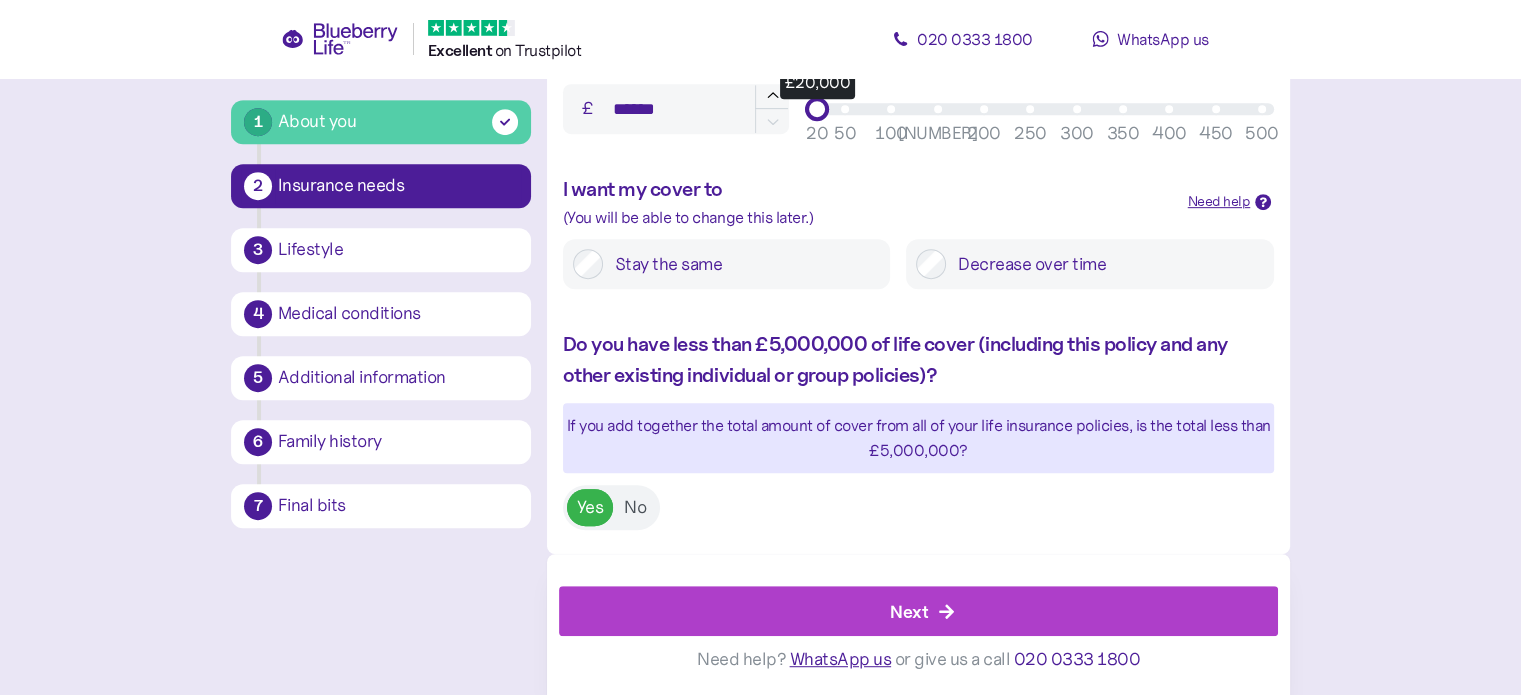 click on "Next" at bounding box center (923, 611) 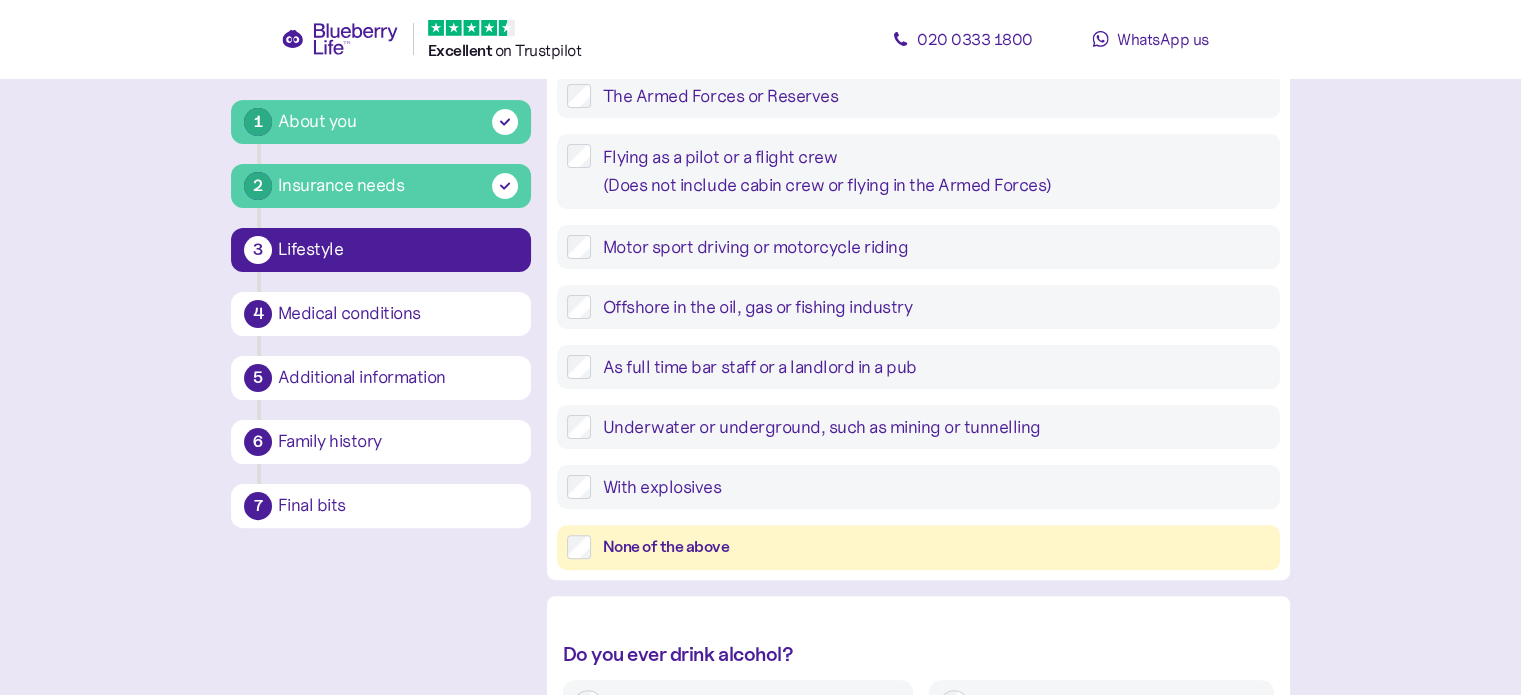 scroll, scrollTop: 449, scrollLeft: 0, axis: vertical 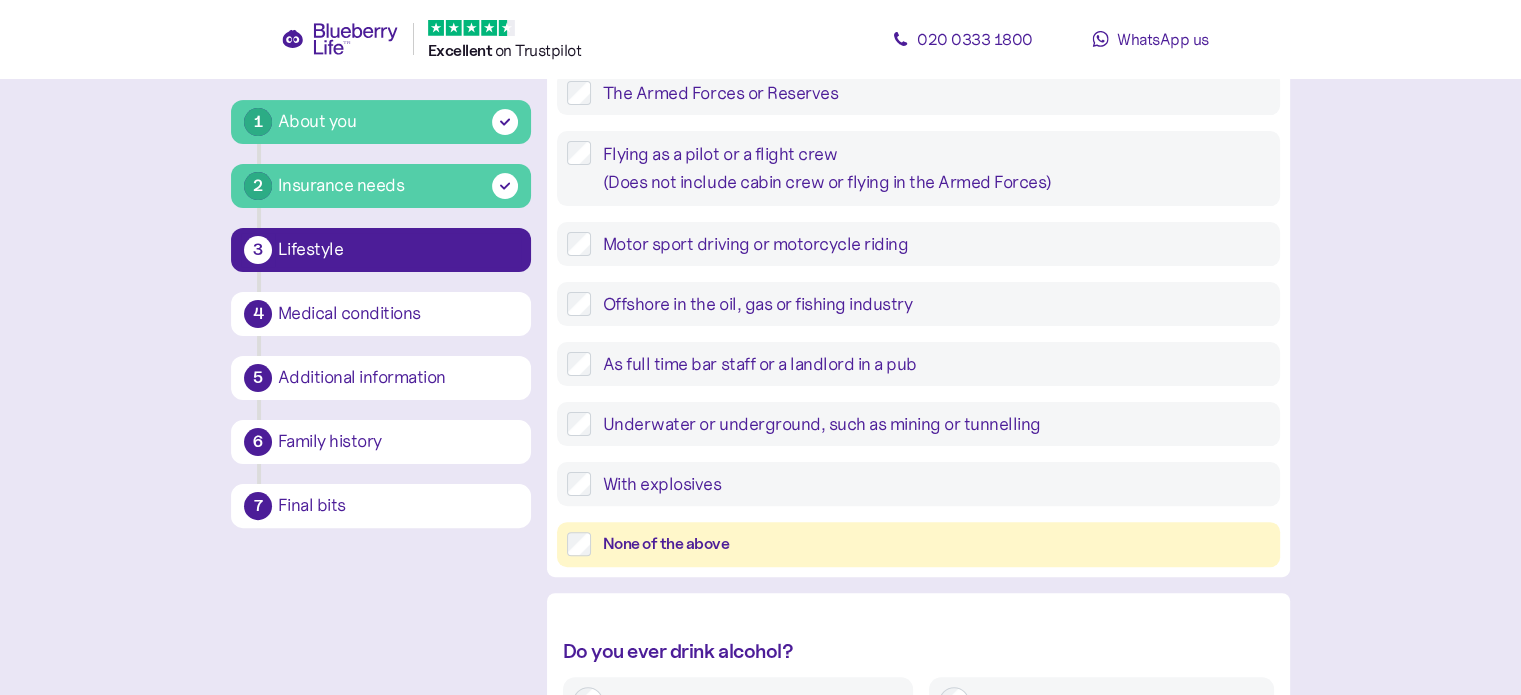 click on "None of the above" at bounding box center (936, 544) 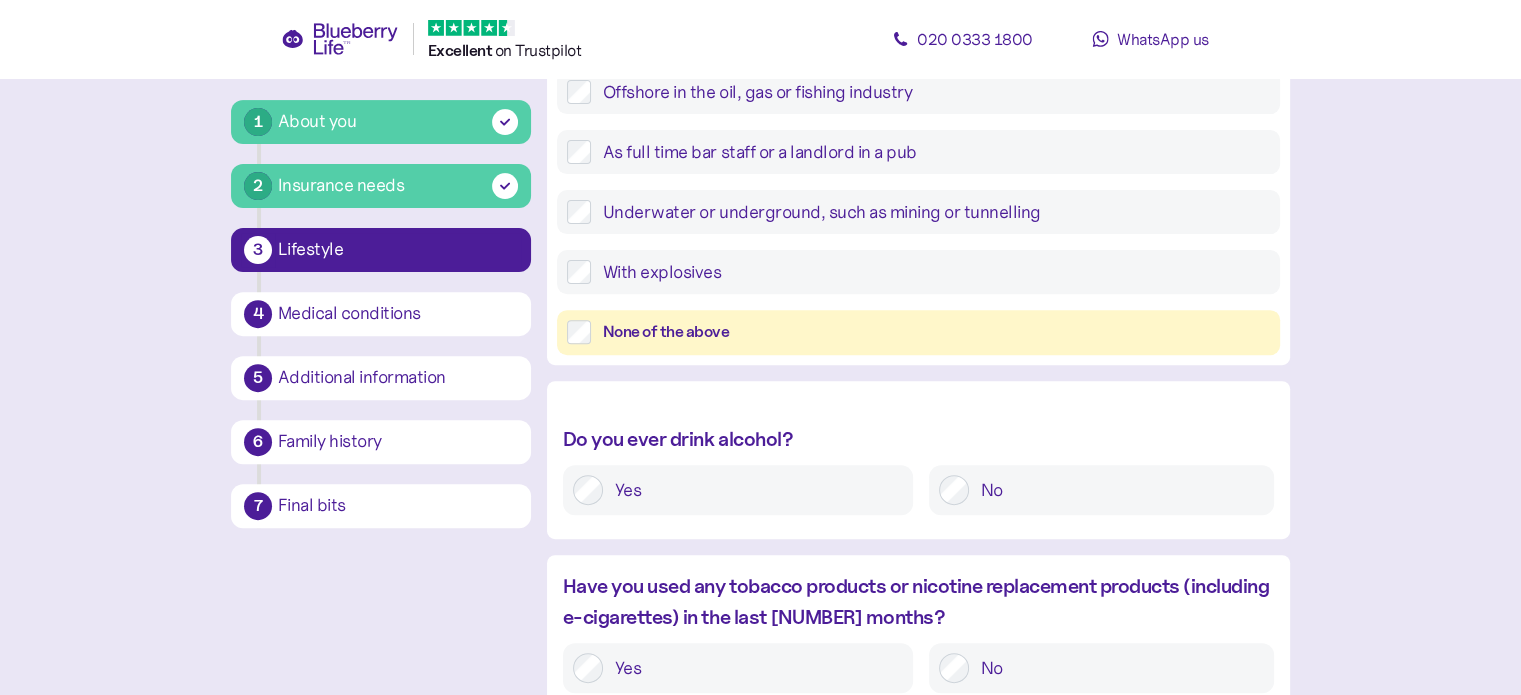 click on "Yes" at bounding box center (753, 490) 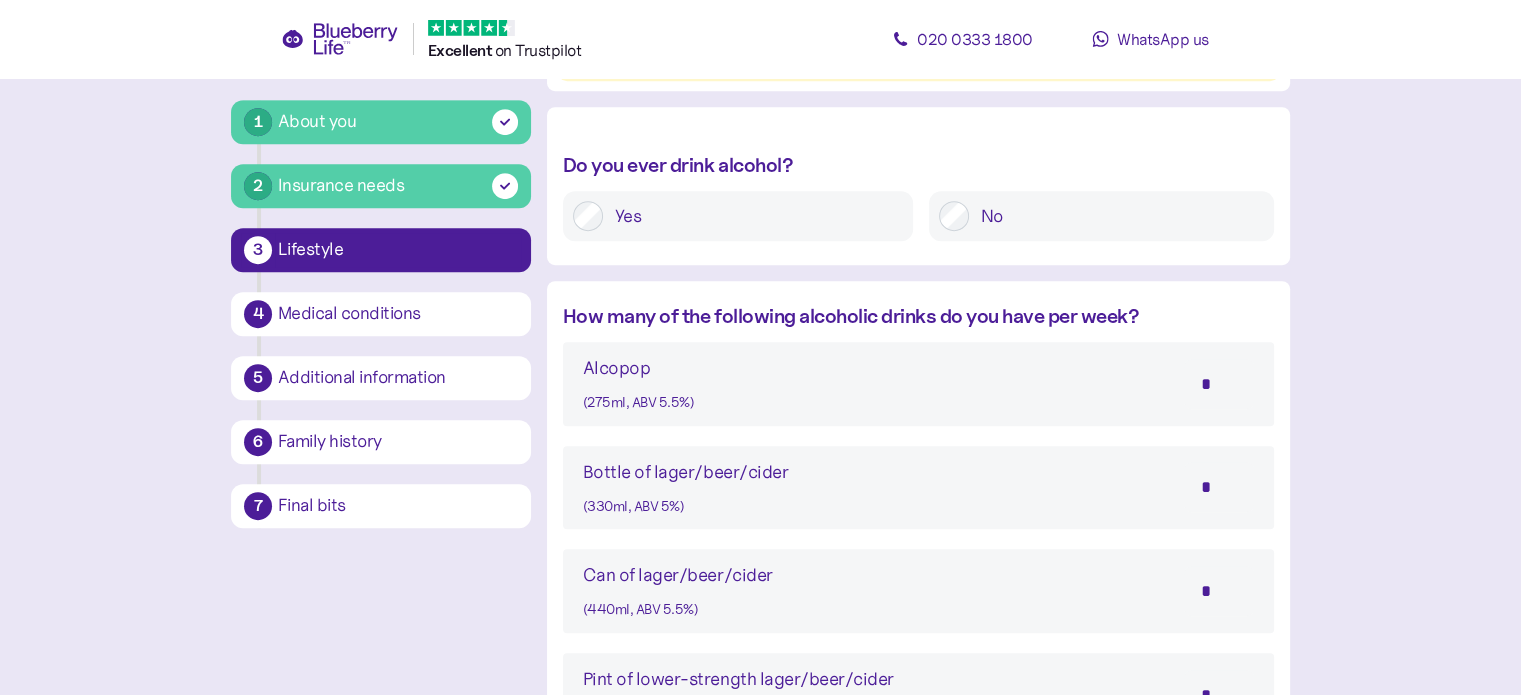 scroll, scrollTop: 965, scrollLeft: 0, axis: vertical 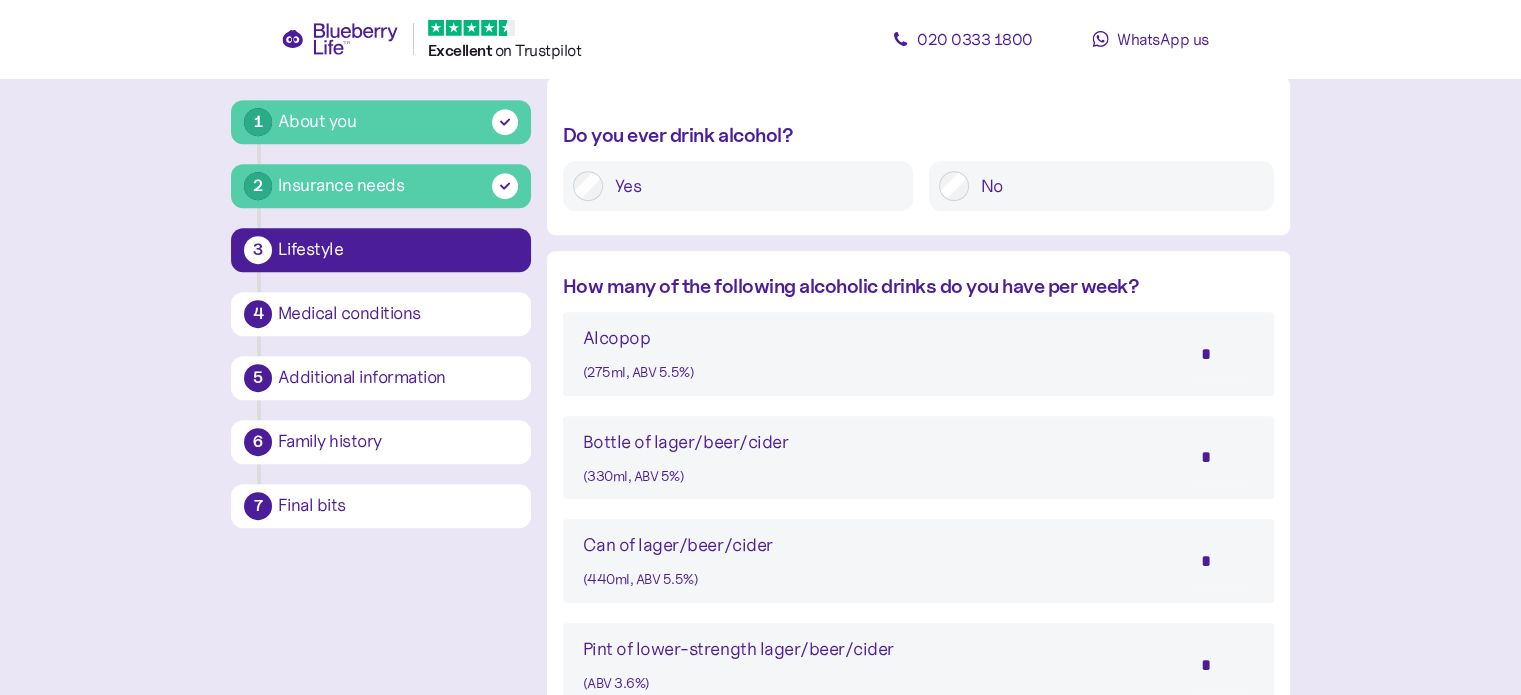 click on "*" at bounding box center [1219, 457] 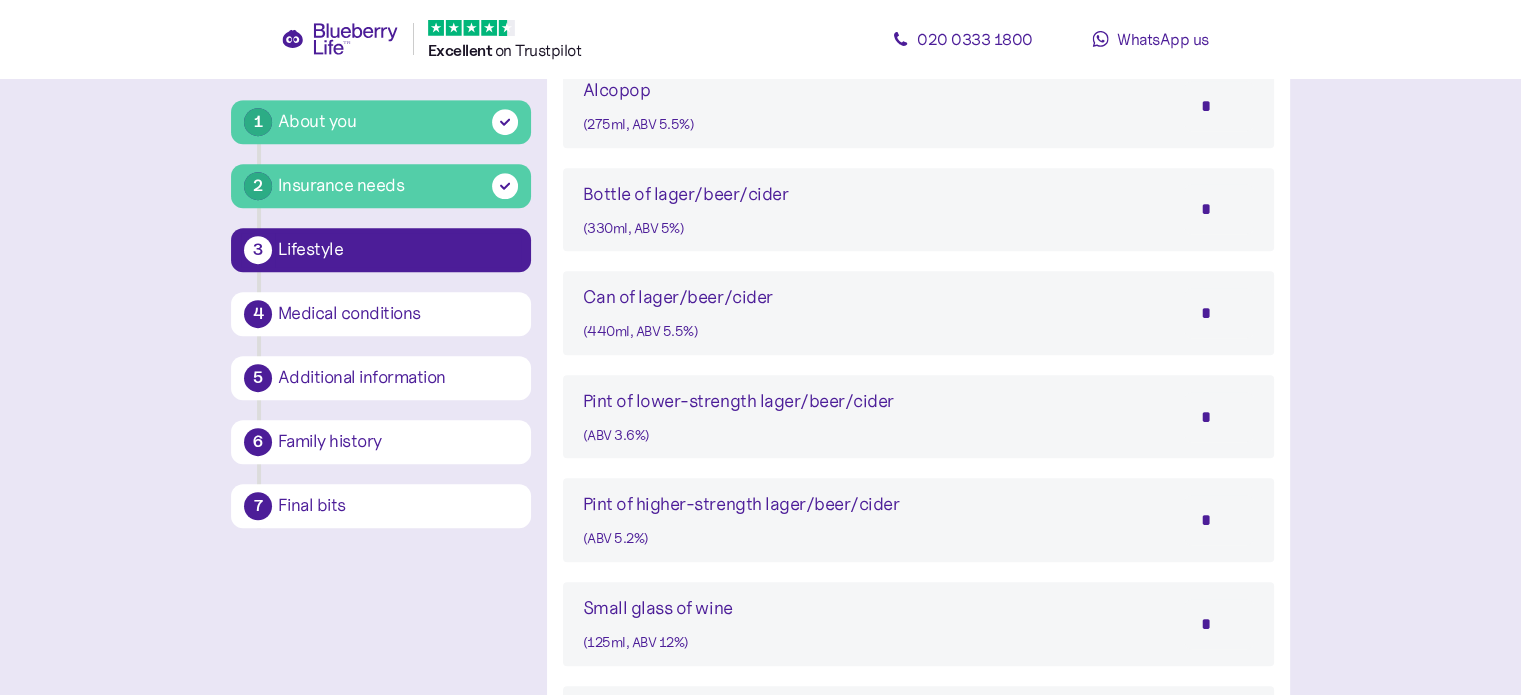 scroll, scrollTop: 1214, scrollLeft: 0, axis: vertical 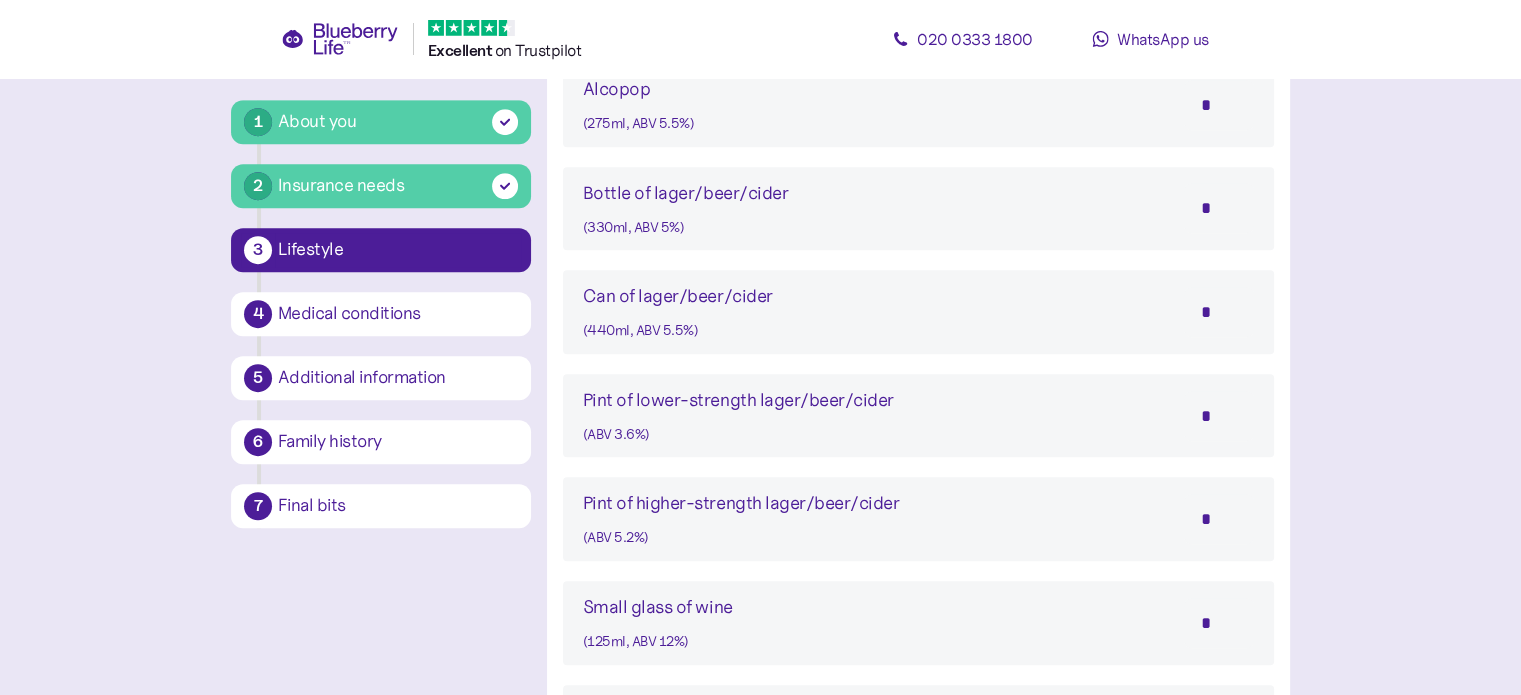 click on "*" at bounding box center [1219, 416] 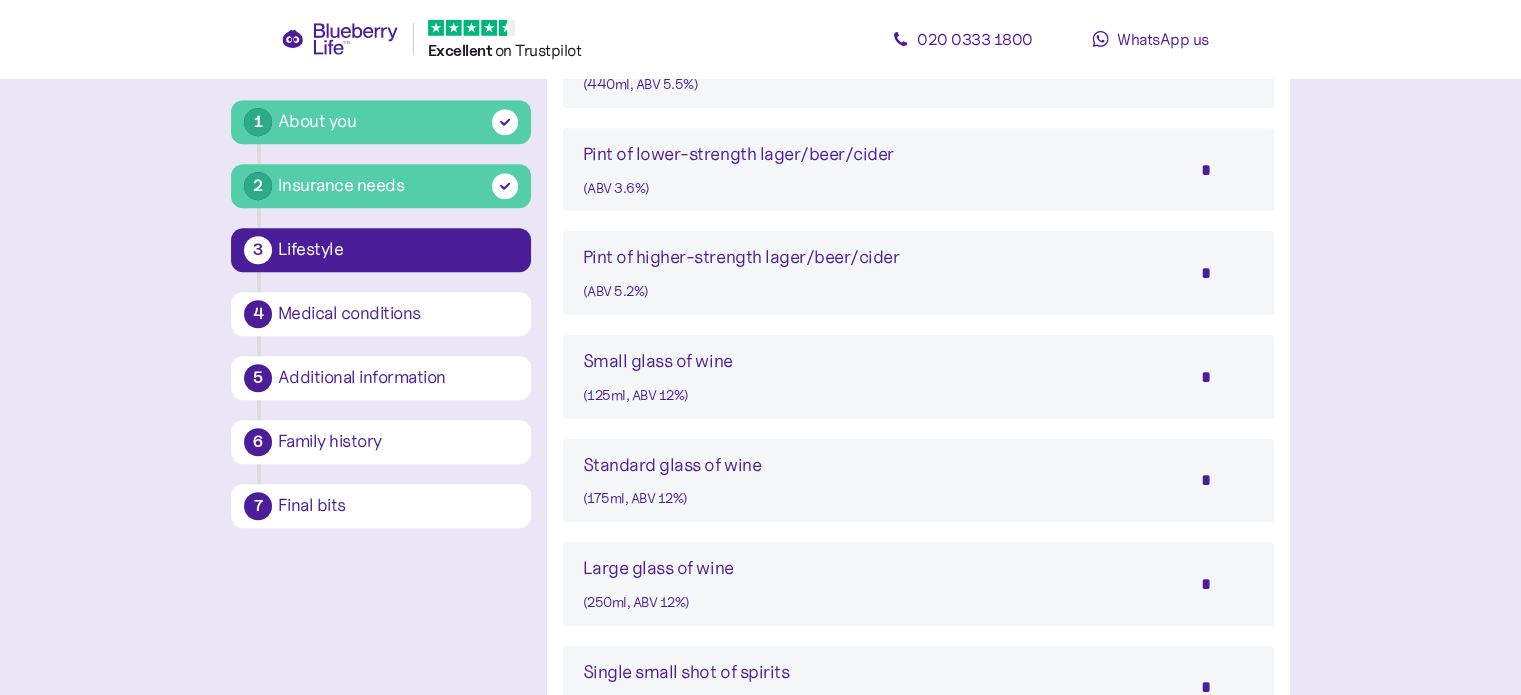 scroll, scrollTop: 1466, scrollLeft: 0, axis: vertical 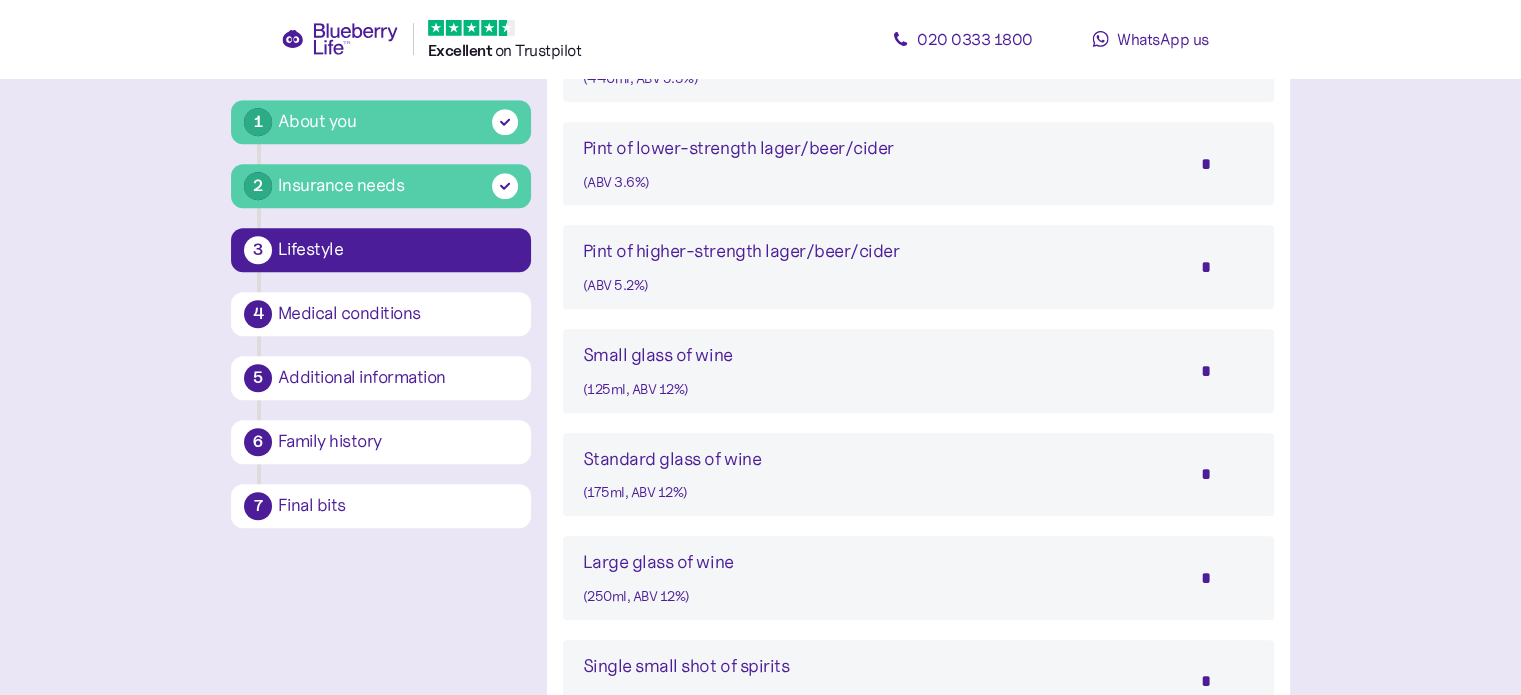 type on "*" 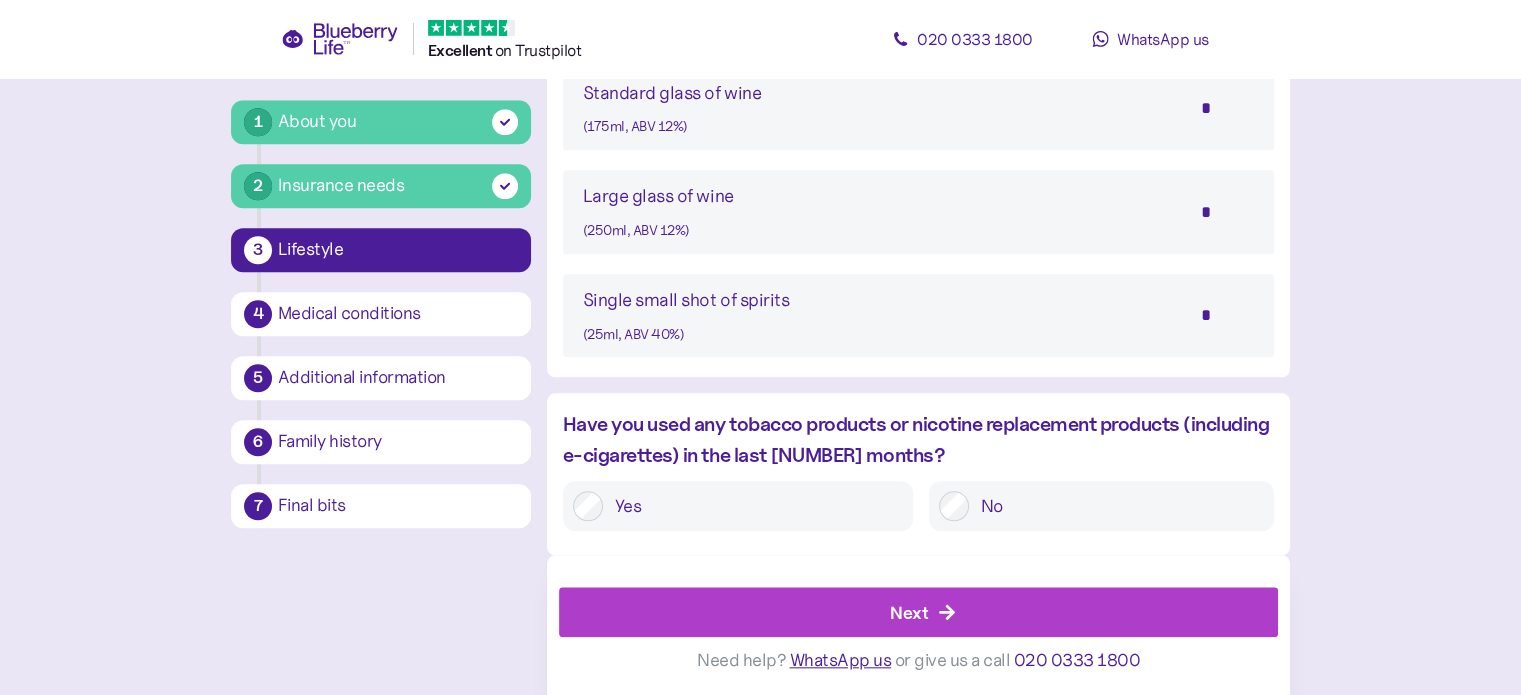 scroll, scrollTop: 1832, scrollLeft: 0, axis: vertical 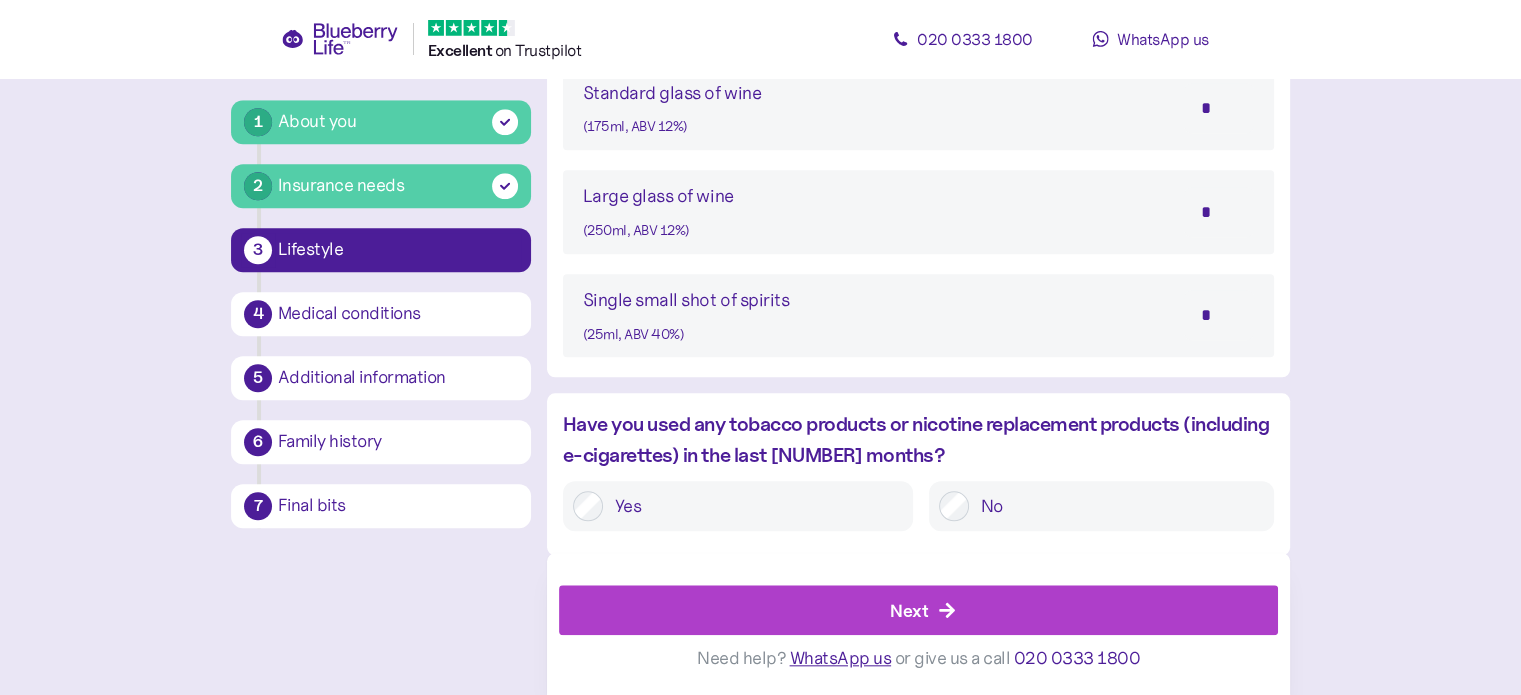 click on "Next" at bounding box center [923, 611] 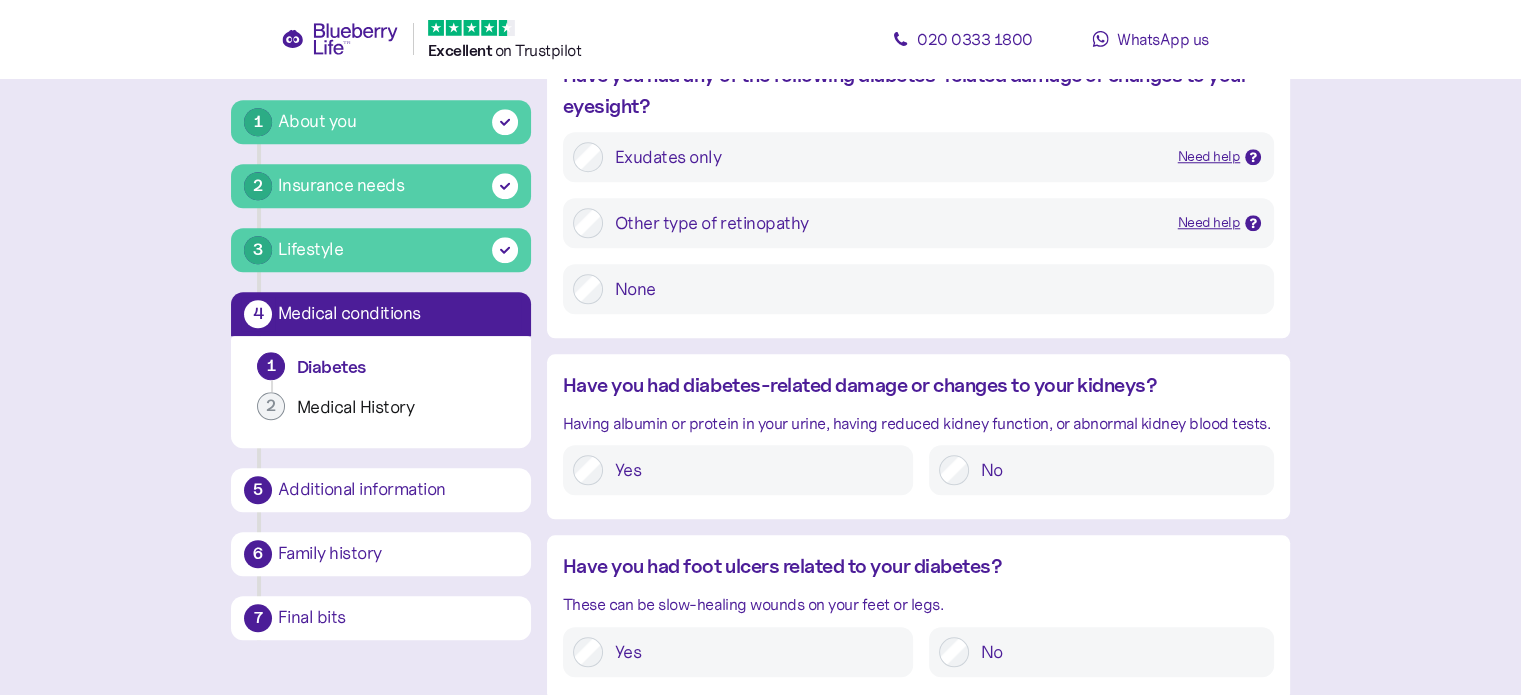 scroll, scrollTop: 38, scrollLeft: 0, axis: vertical 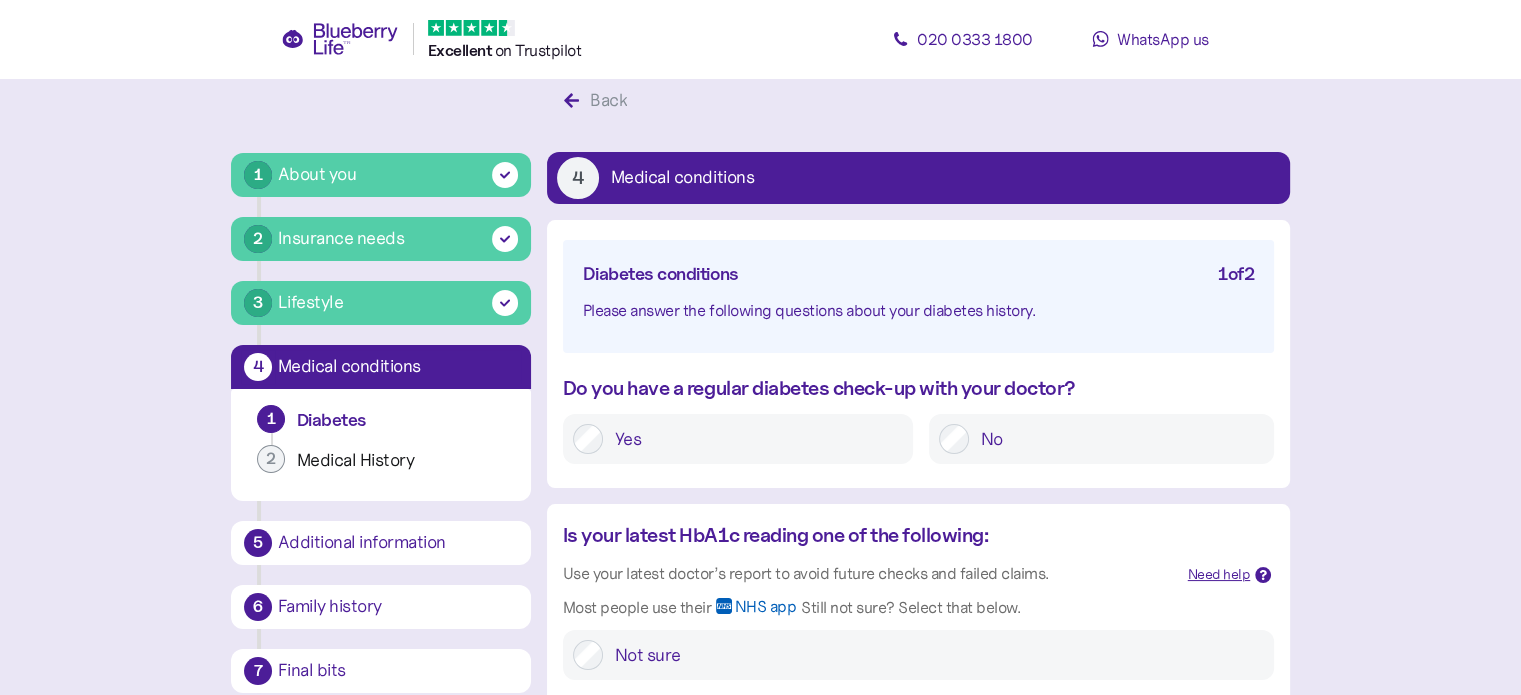 click on "Yes" at bounding box center (738, 439) 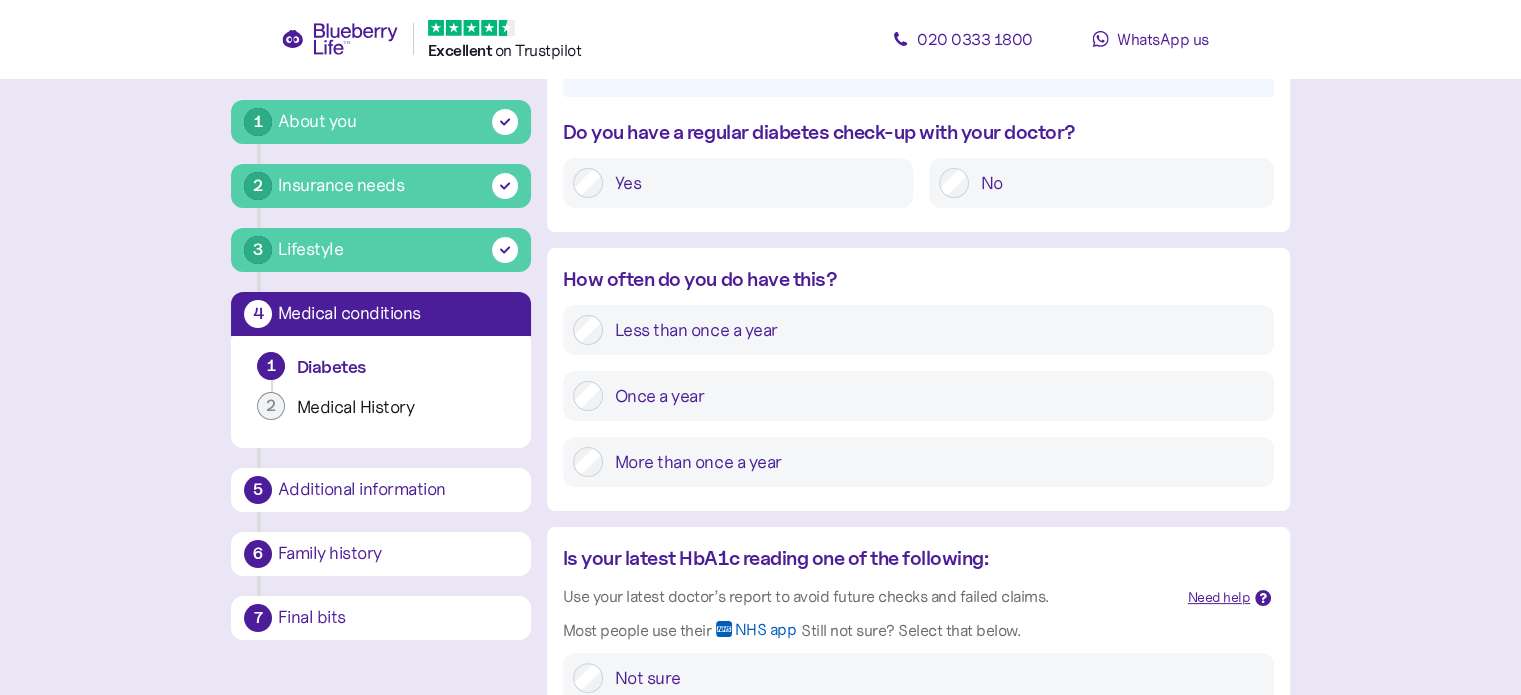 scroll, scrollTop: 295, scrollLeft: 0, axis: vertical 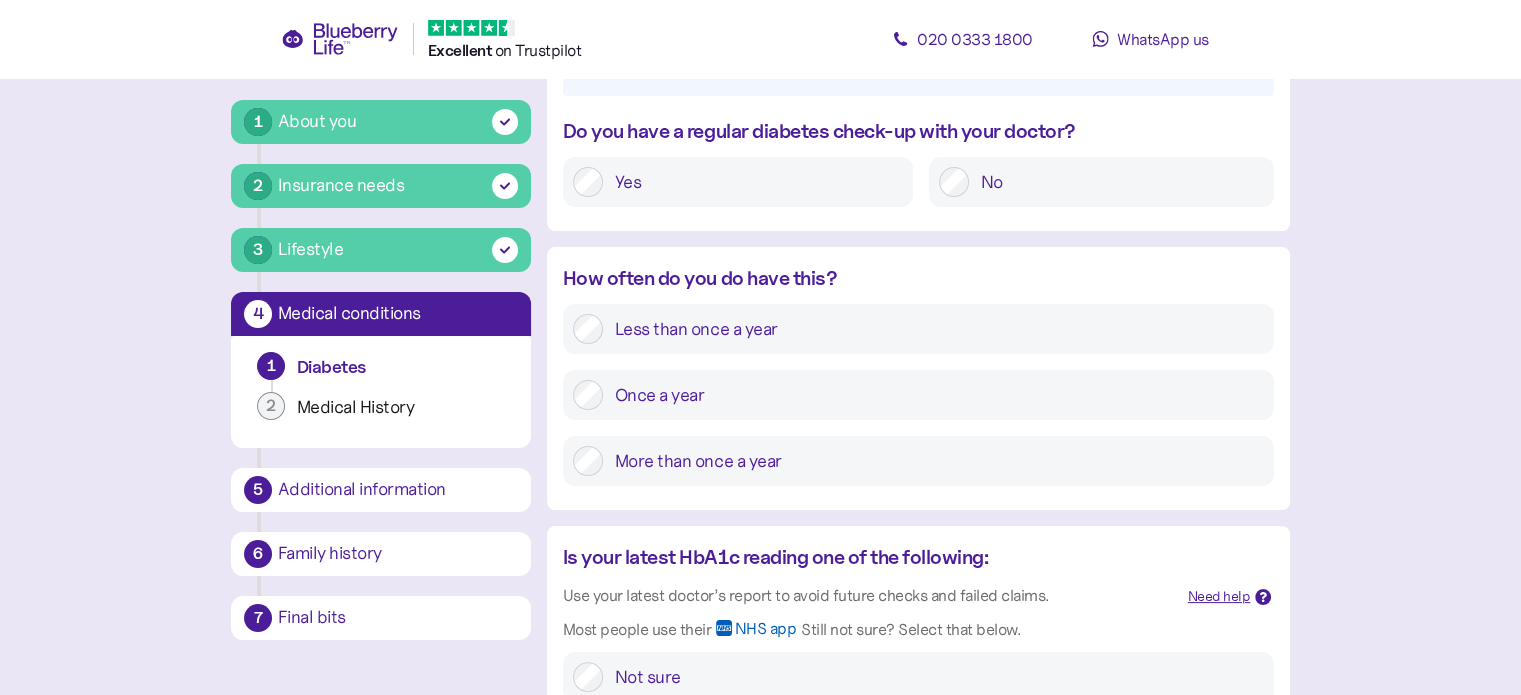 click on "Excellent   ️ on Trustpilot 020 0333 1800 WhatsApp us 1 About you 2 Insurance needs 3 Lifestyle 4 Medical conditions 1 Diabetes 2 Medical History 5 Additional information 6 Family history 7 Final bits Back 4 Medical conditions Diabetes conditions 1  of  2 Please answer the following questions about your diabetes history. Do you have a regular diabetes check-up with your doctor? Yes No How often do you do have this? Less than once a year Once a year More than once a year Is your latest HbA1c reading one of the following: Use your latest doctor’s report to avoid future checks and failed claims. Most people use their NHS app Still not sure? Select that below. Need help Not sure Below [PERCENTAGE]% ( equivalent to [NUMBER] mmol/mol ) [PERCENTAGE]% or above, but below [PERCENTAGE]% ( equivalent to [NUMBER] mmol/mol - [NUMBER] mmol/mol ) [PERCENTAGE]% or above, but below [PERCENTAGE]% ( equivalent to [NUMBER] mmol/mol - [NUMBER] mmol/mol ) [PERCENTAGE]% or above, but below [PERCENTAGE]% ( equivalent to [NUMBER] mmol/mol - [NUMBER] mmol/mol ) [PERCENTAGE]% or above, but below [PERCENTAGE]% ( equivalent to [NUMBER] mmol/mol - [NUMBER] mmol/mol )" at bounding box center [760, 1257] 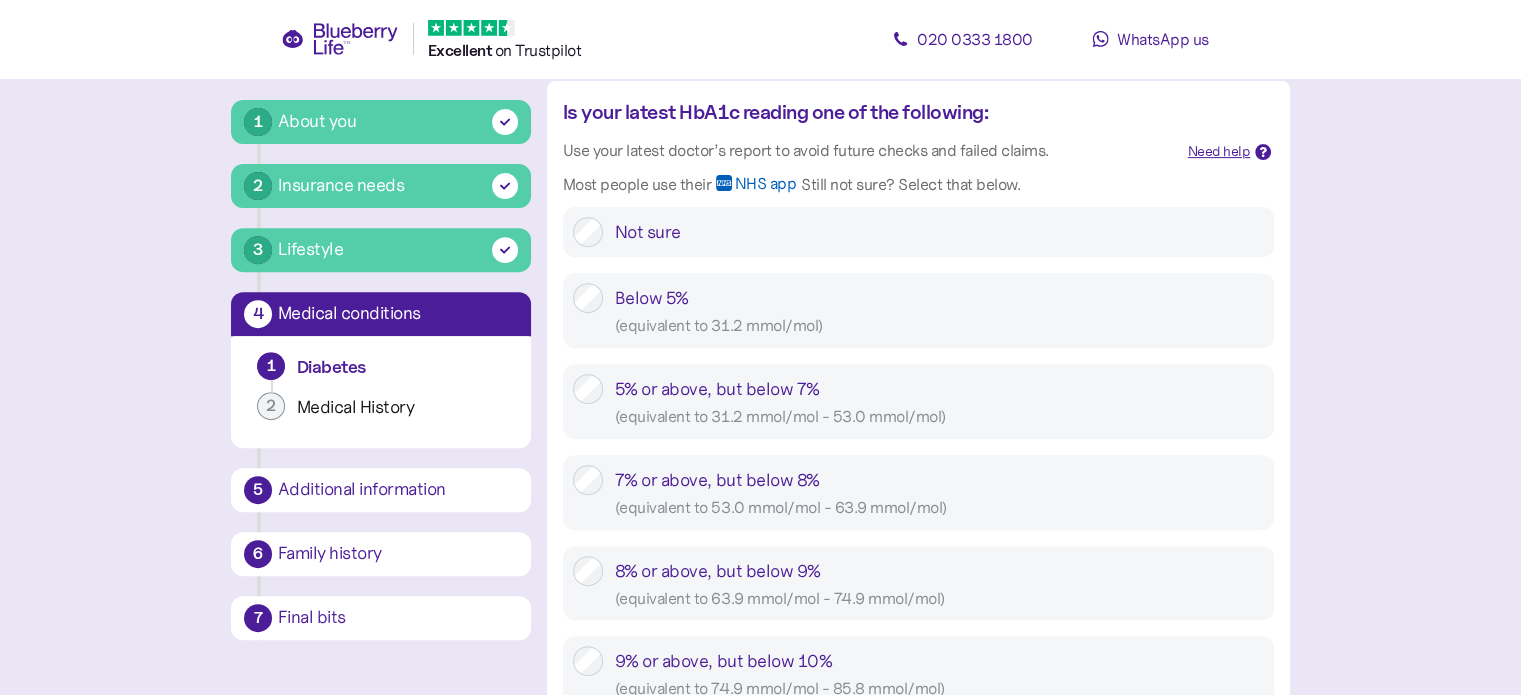 scroll, scrollTop: 742, scrollLeft: 0, axis: vertical 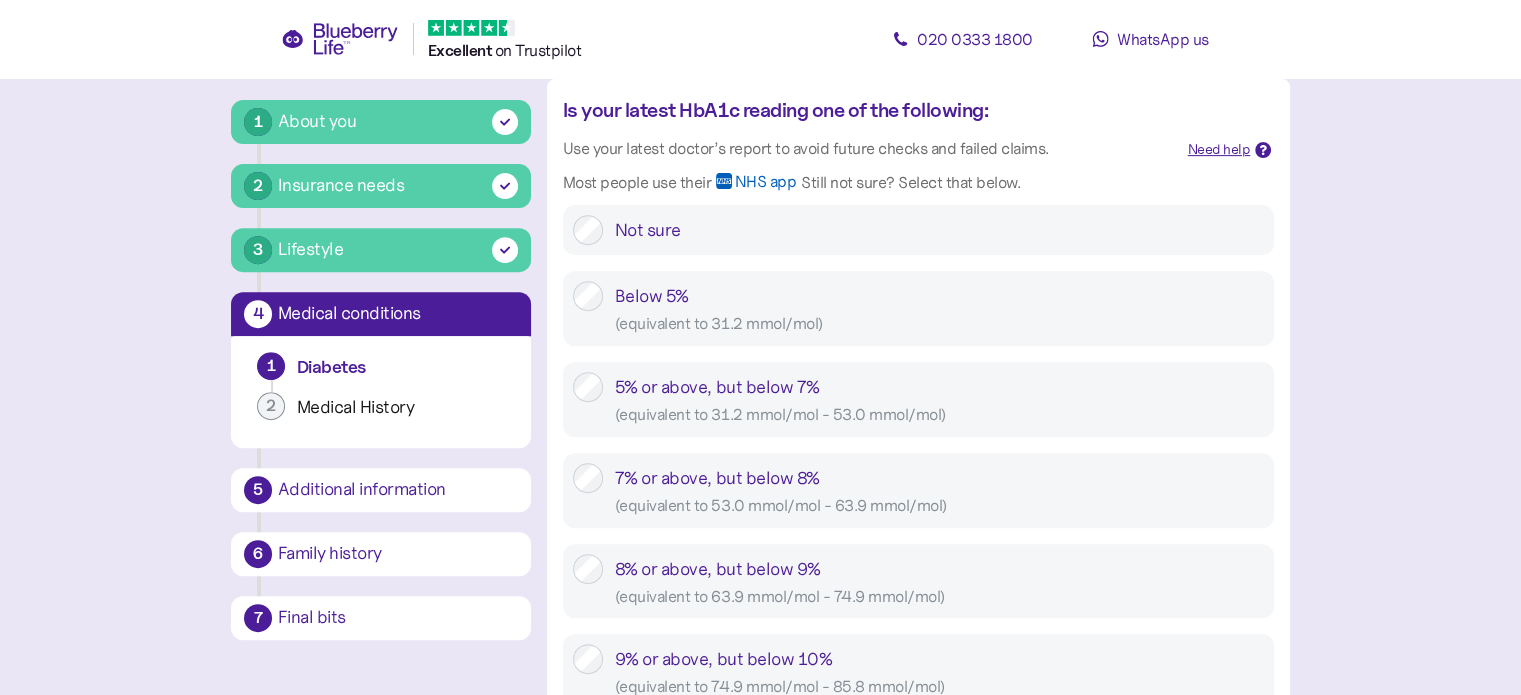 click on "7% or above, but below 8% ( equivalent to 53.0 mmol/mol - 63.9 mmol/mol )" at bounding box center (939, 490) 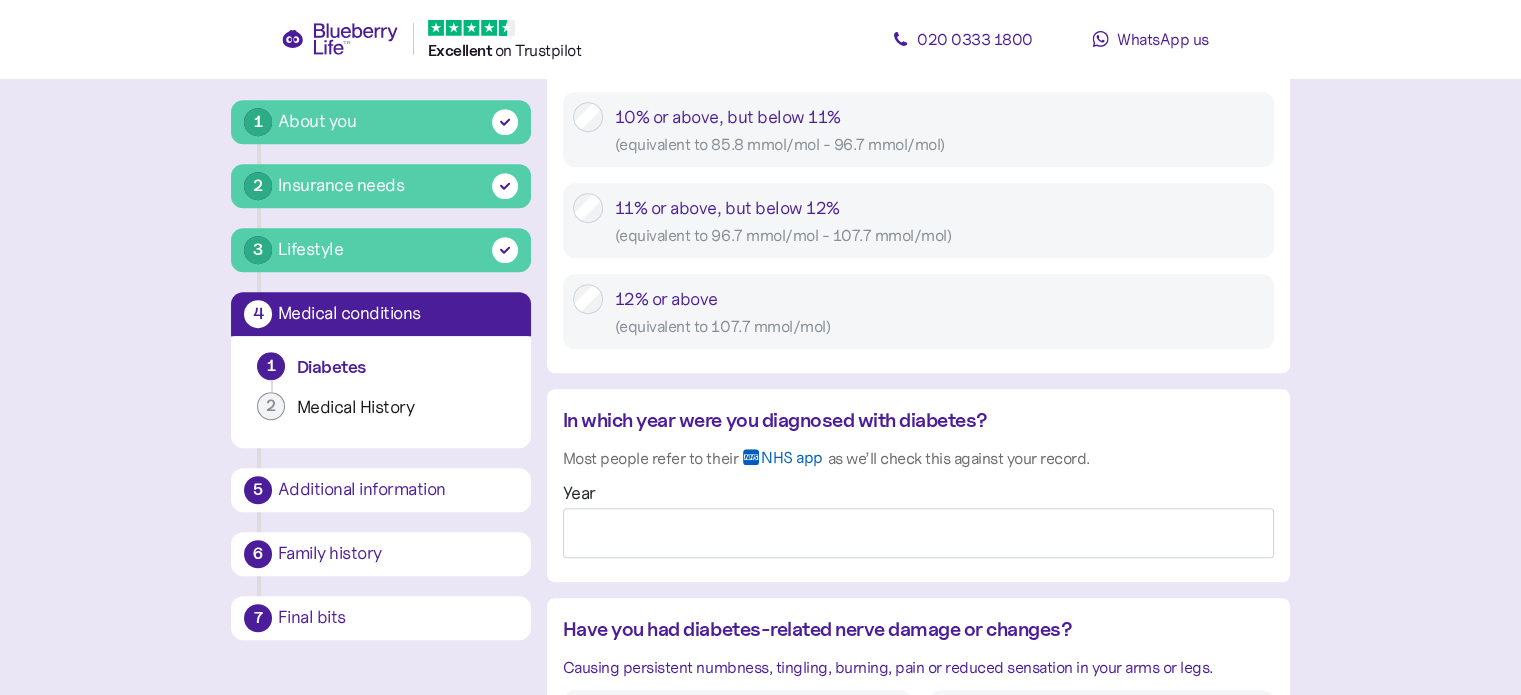 scroll, scrollTop: 1376, scrollLeft: 0, axis: vertical 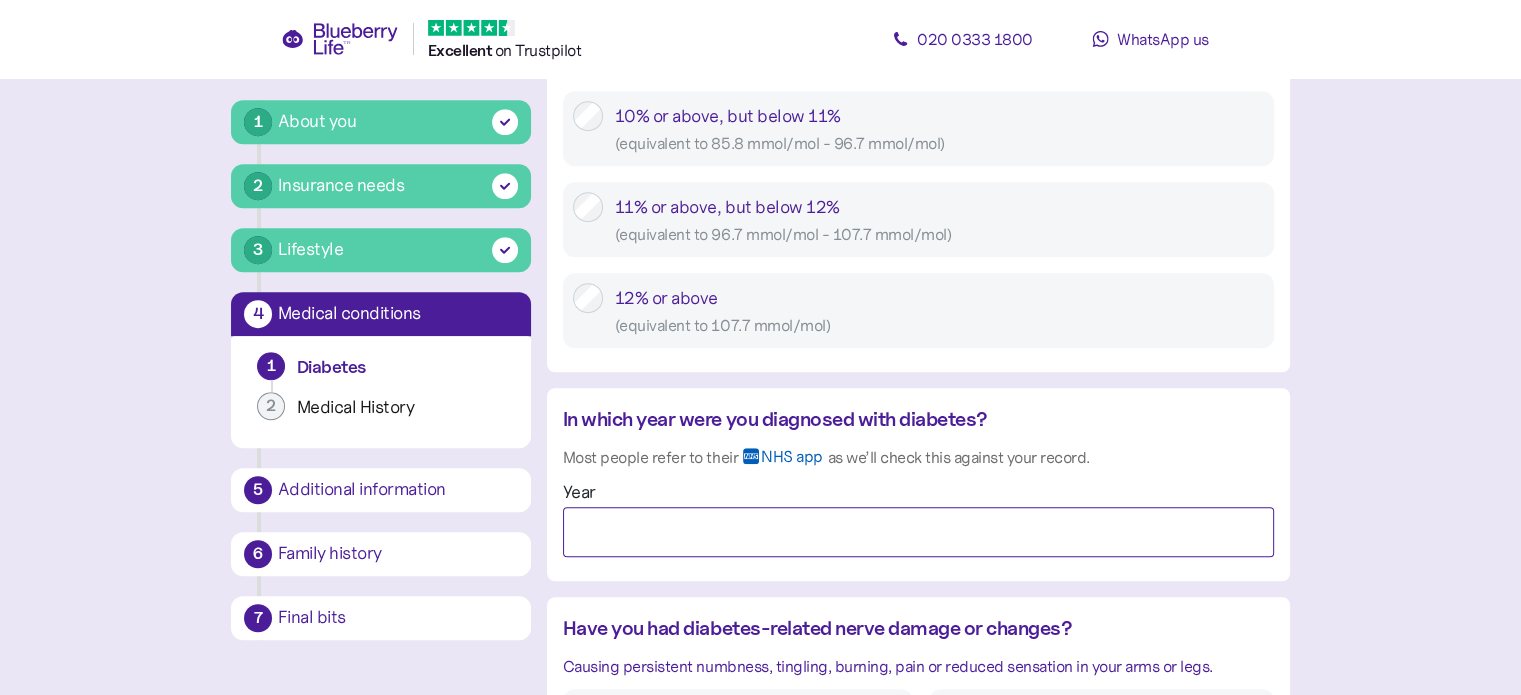 click on "Year" at bounding box center (918, 532) 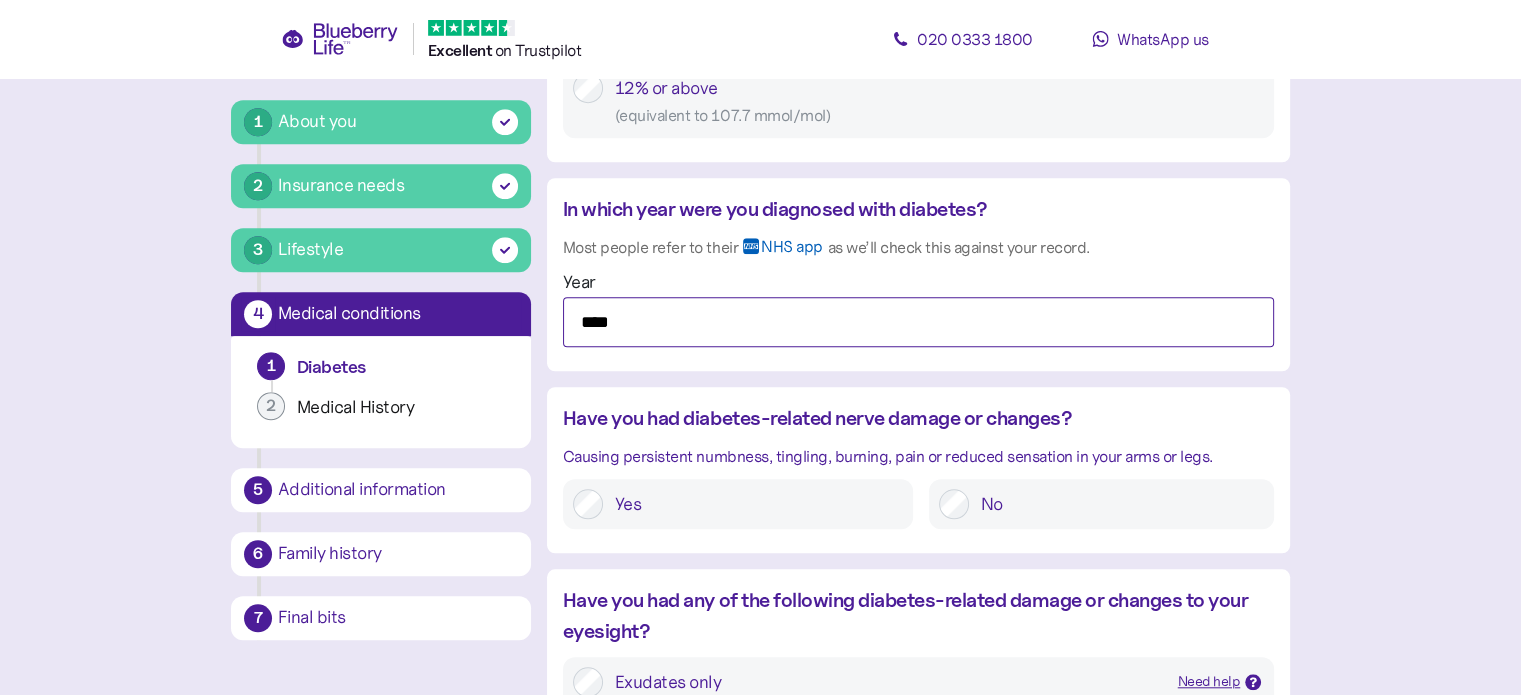 scroll, scrollTop: 1630, scrollLeft: 0, axis: vertical 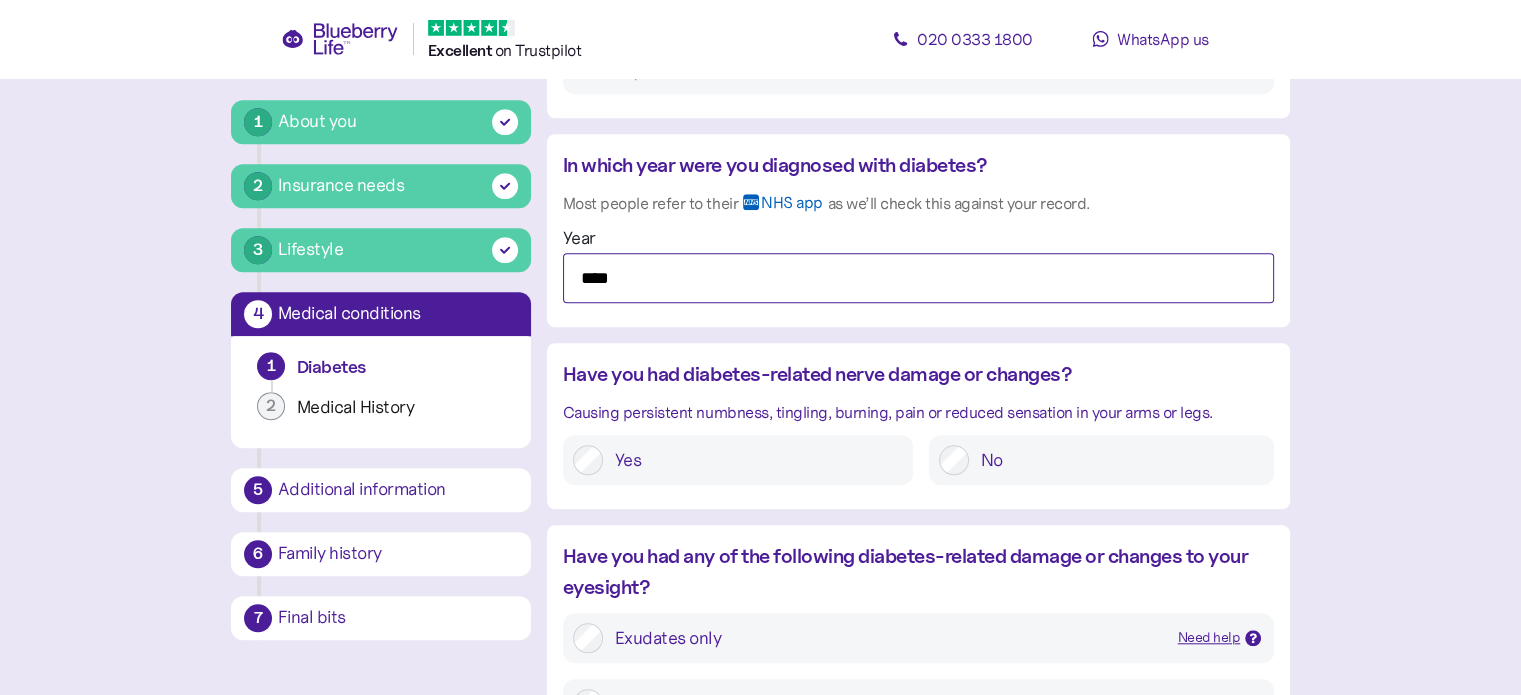 type on "****" 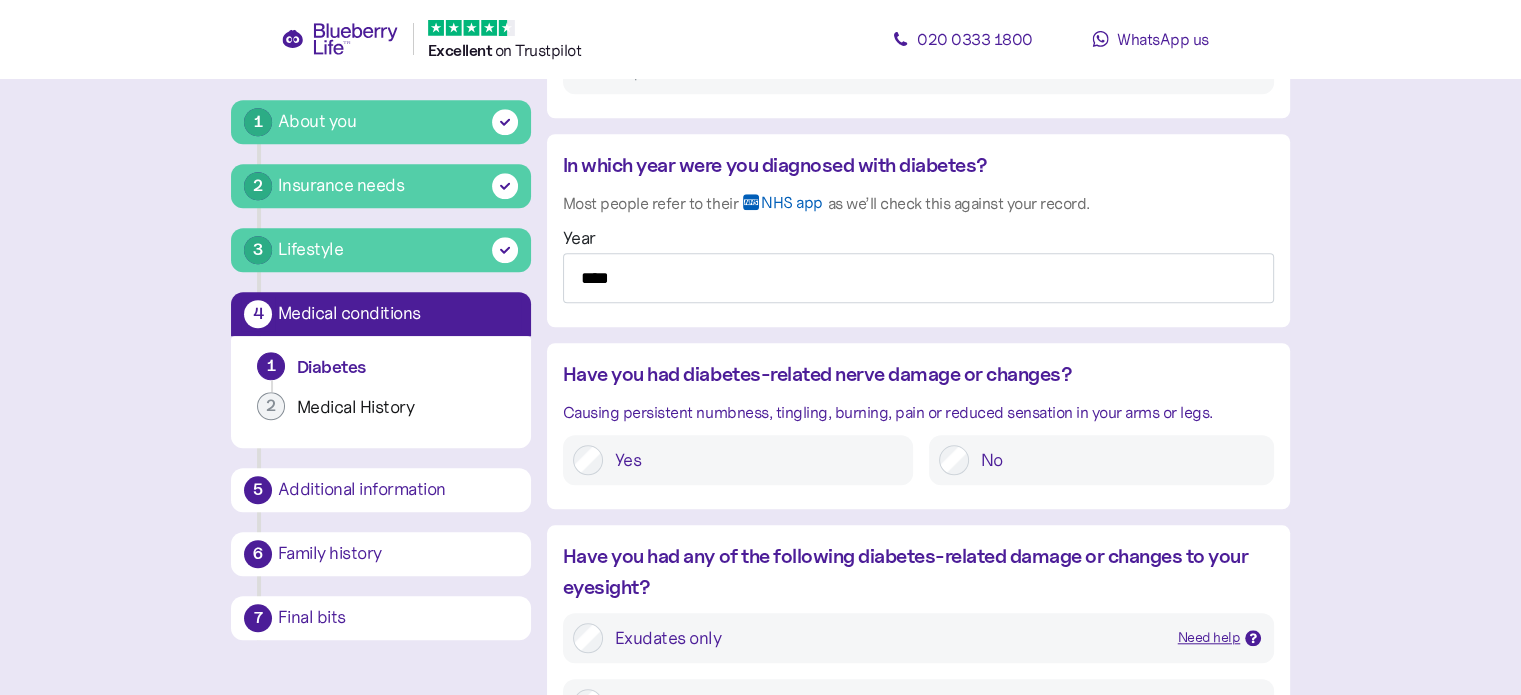 click on "No" at bounding box center (1116, 460) 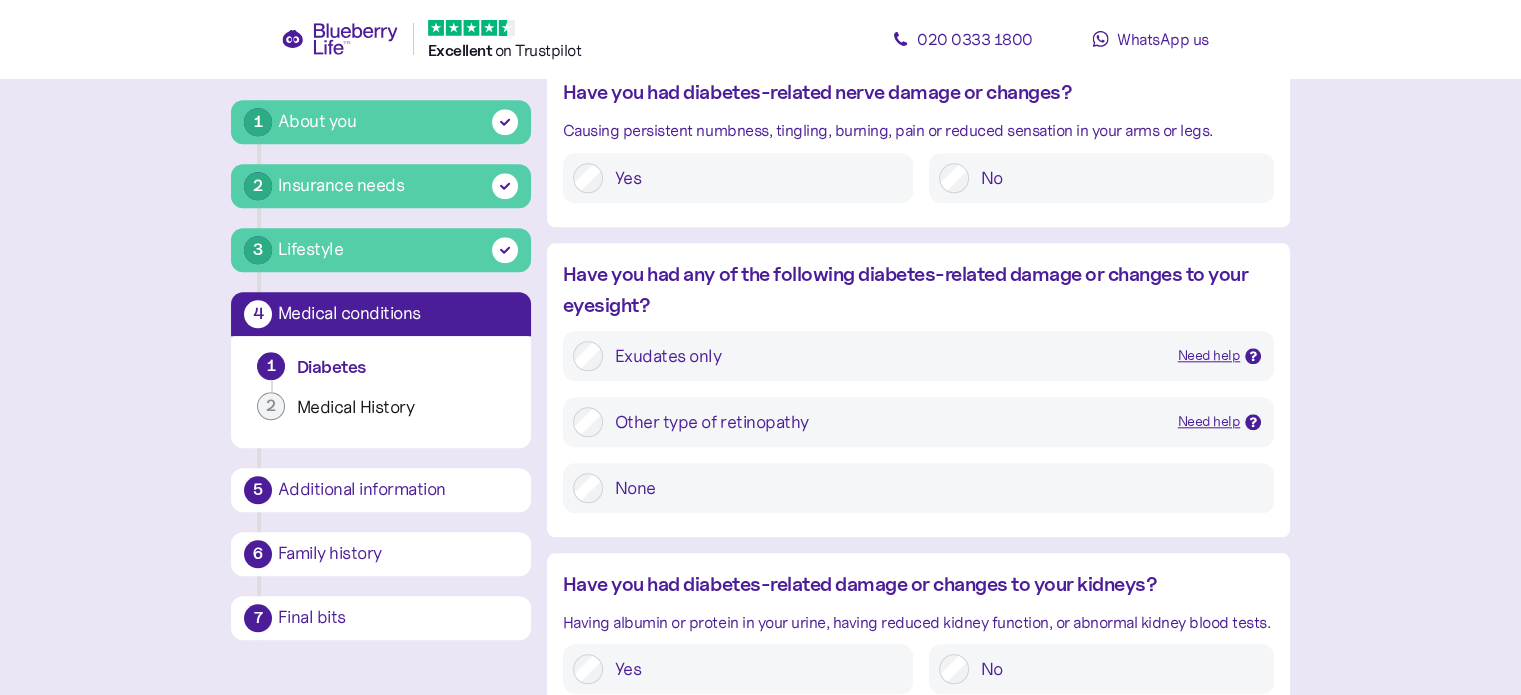 scroll, scrollTop: 1913, scrollLeft: 0, axis: vertical 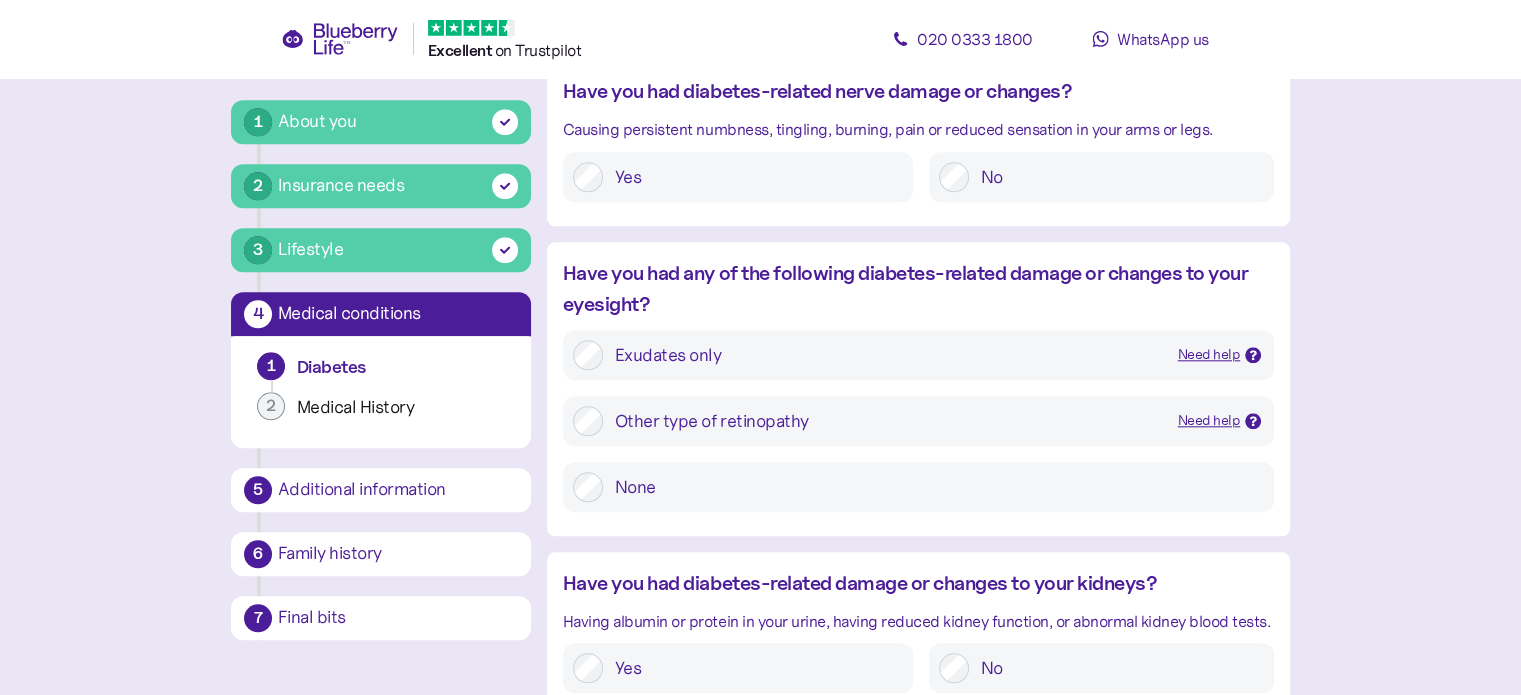 click on "None" at bounding box center (933, 487) 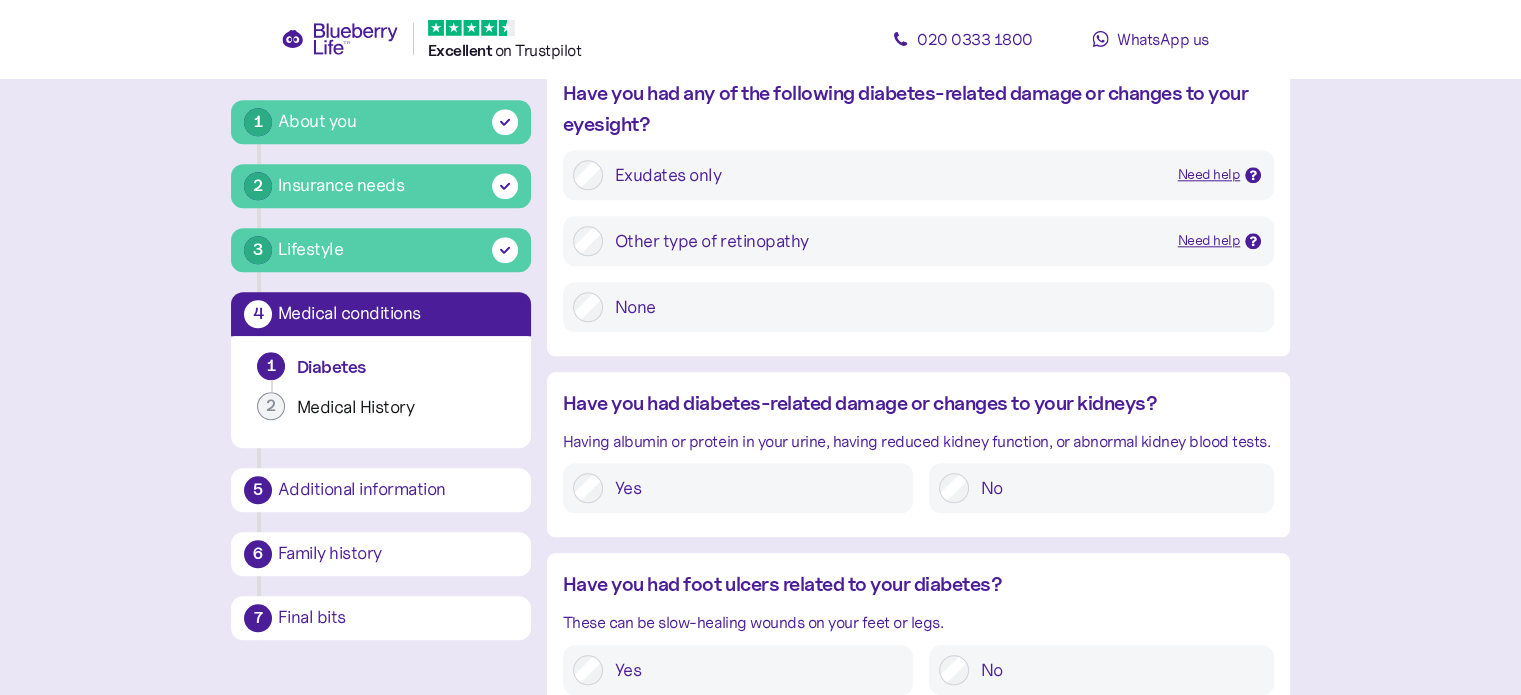 scroll, scrollTop: 2096, scrollLeft: 0, axis: vertical 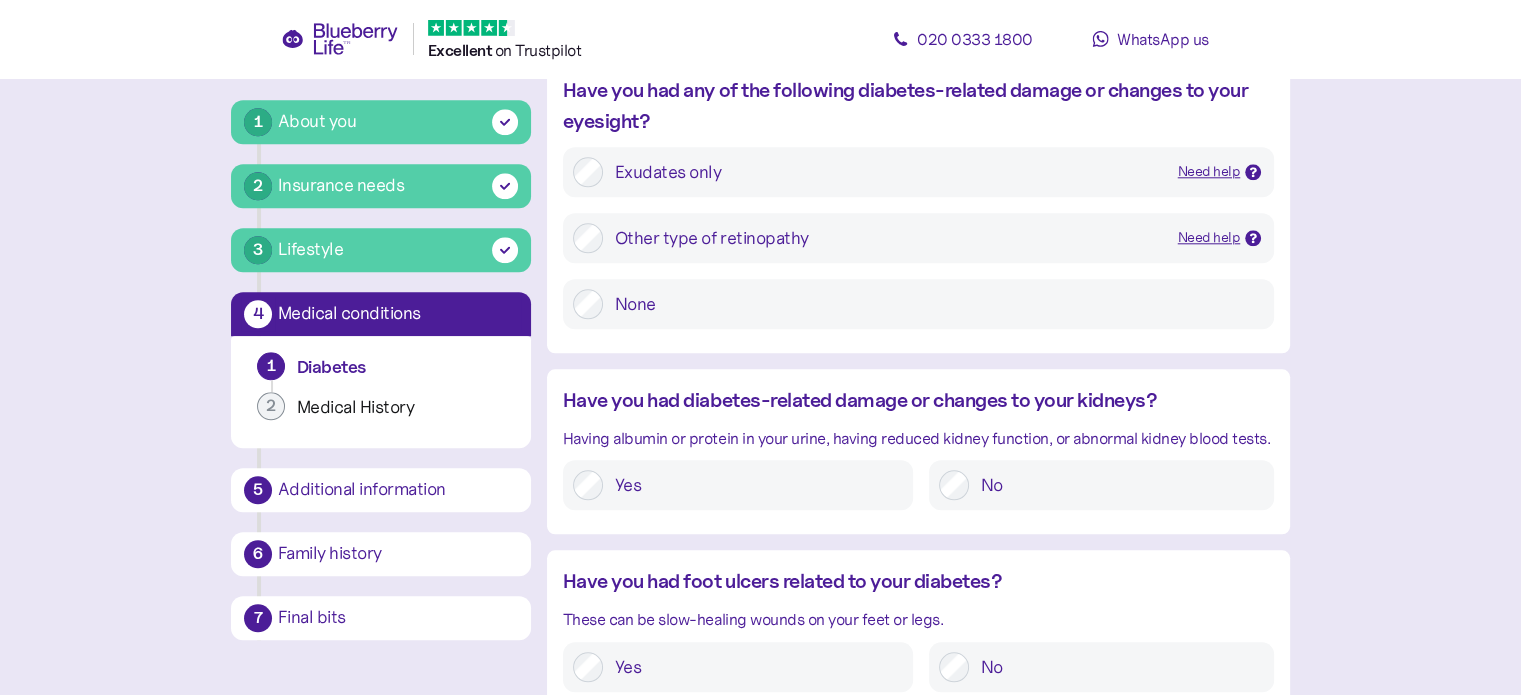 click on "No" at bounding box center (1116, 485) 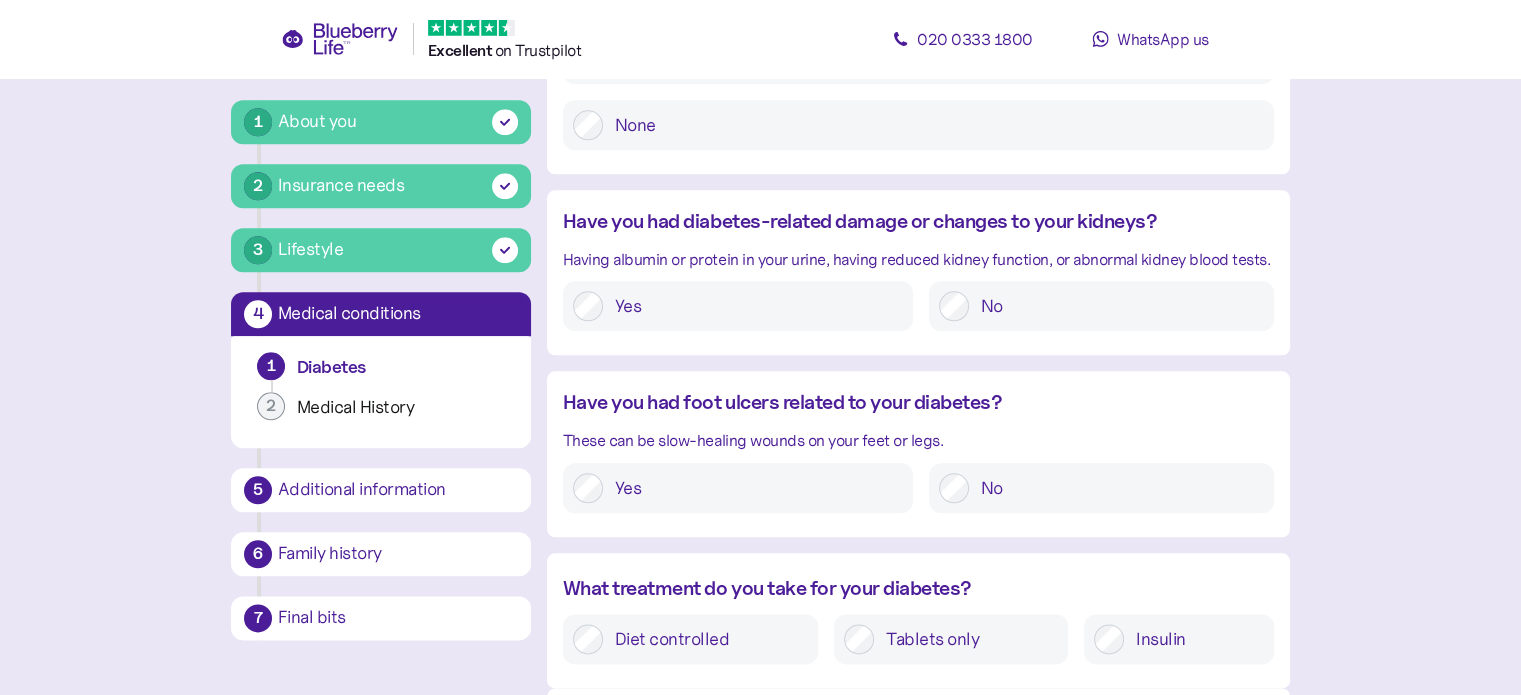 scroll, scrollTop: 2276, scrollLeft: 0, axis: vertical 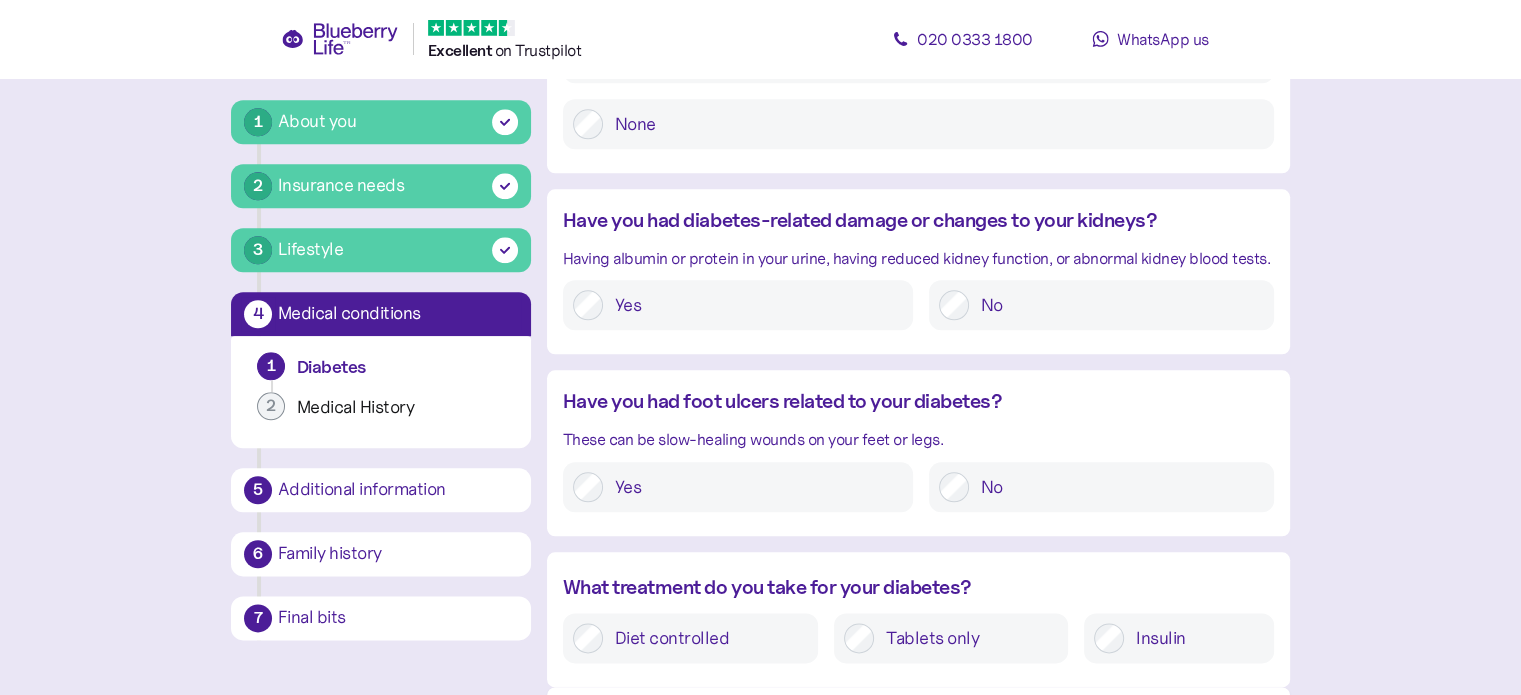 click on "No" at bounding box center [1116, 487] 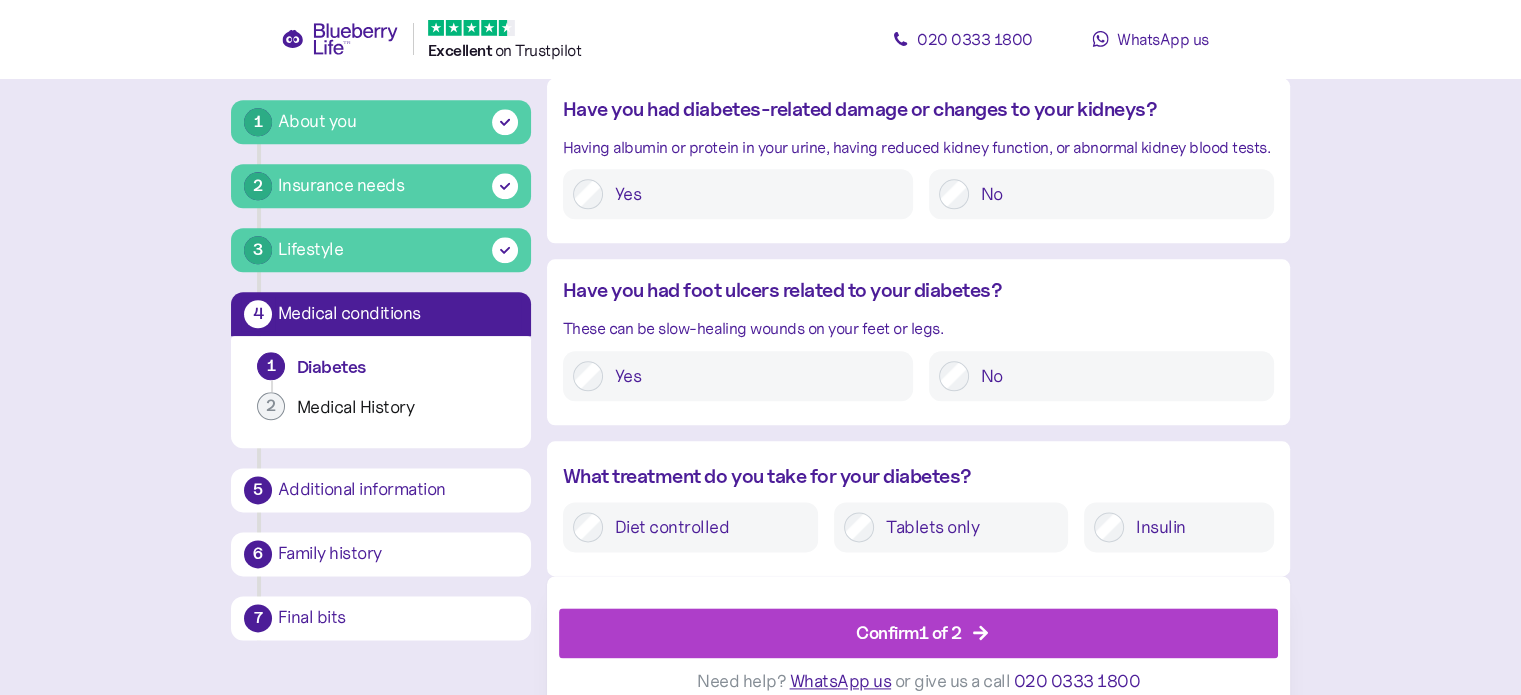 scroll, scrollTop: 2409, scrollLeft: 0, axis: vertical 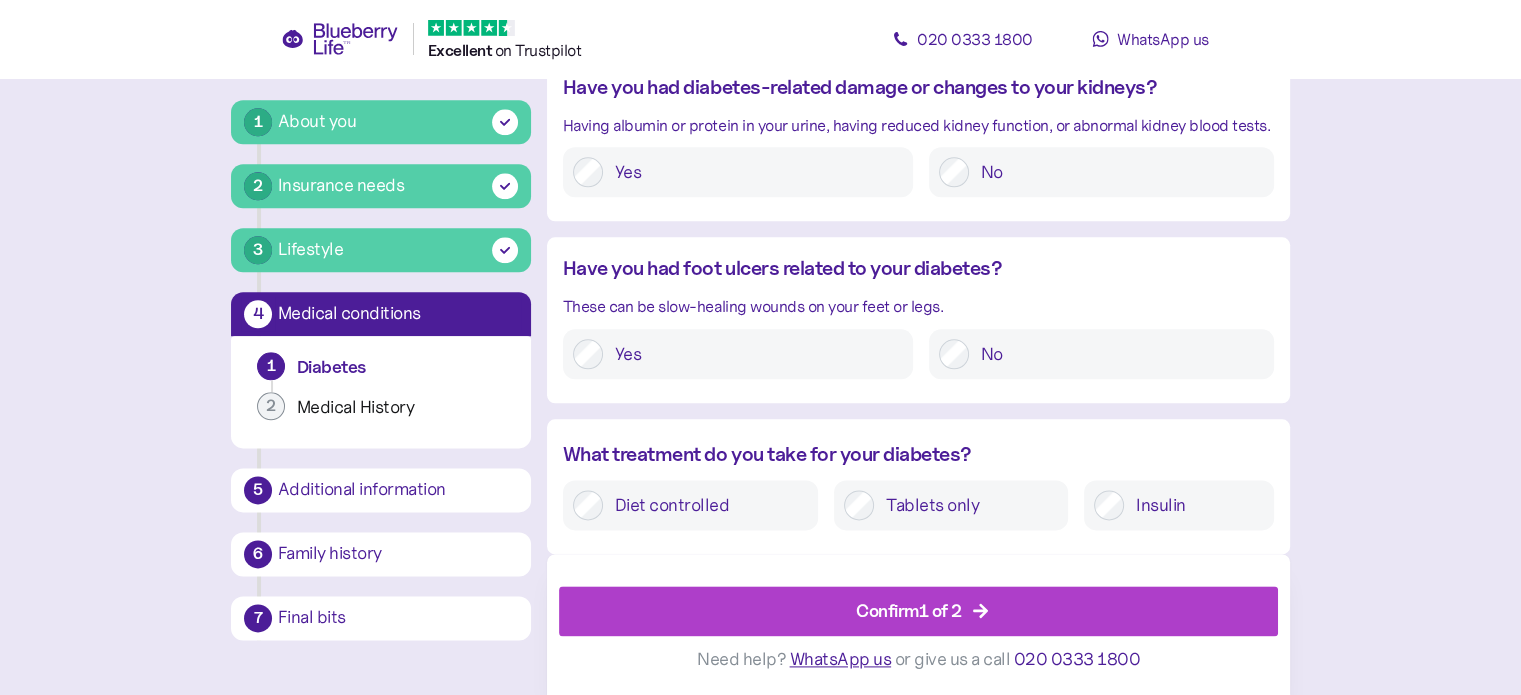 click on "Insulin" at bounding box center [1194, 505] 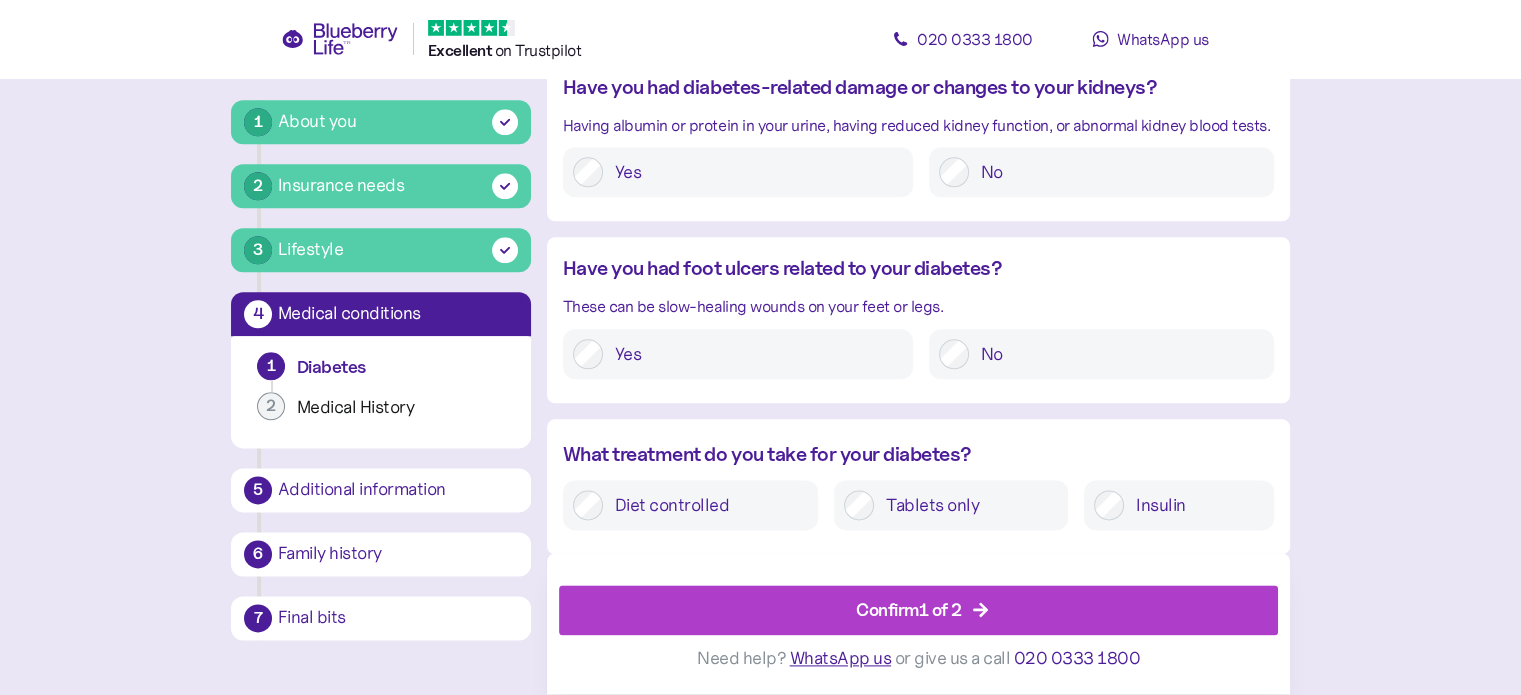 click on "Confirm [NUMBER] of [NUMBER]" at bounding box center [923, 611] 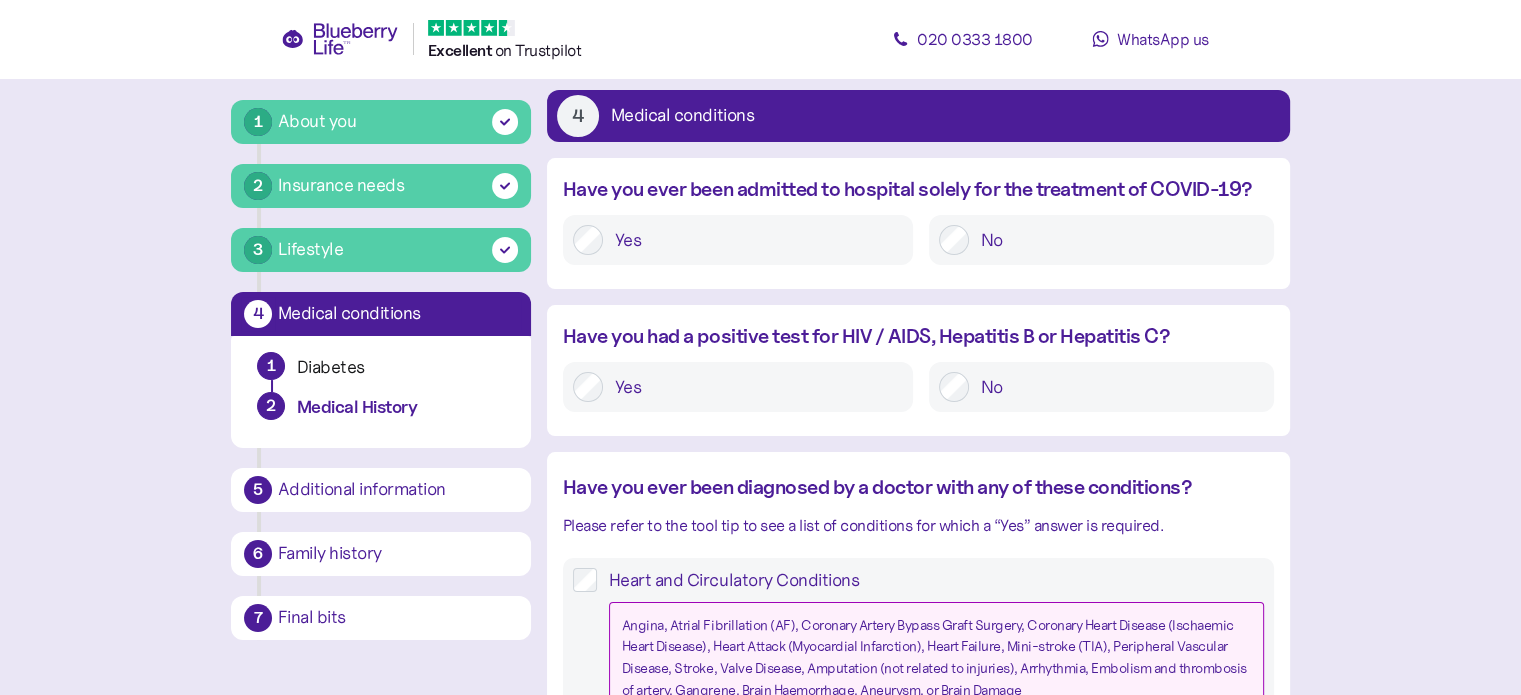 scroll, scrollTop: 92, scrollLeft: 0, axis: vertical 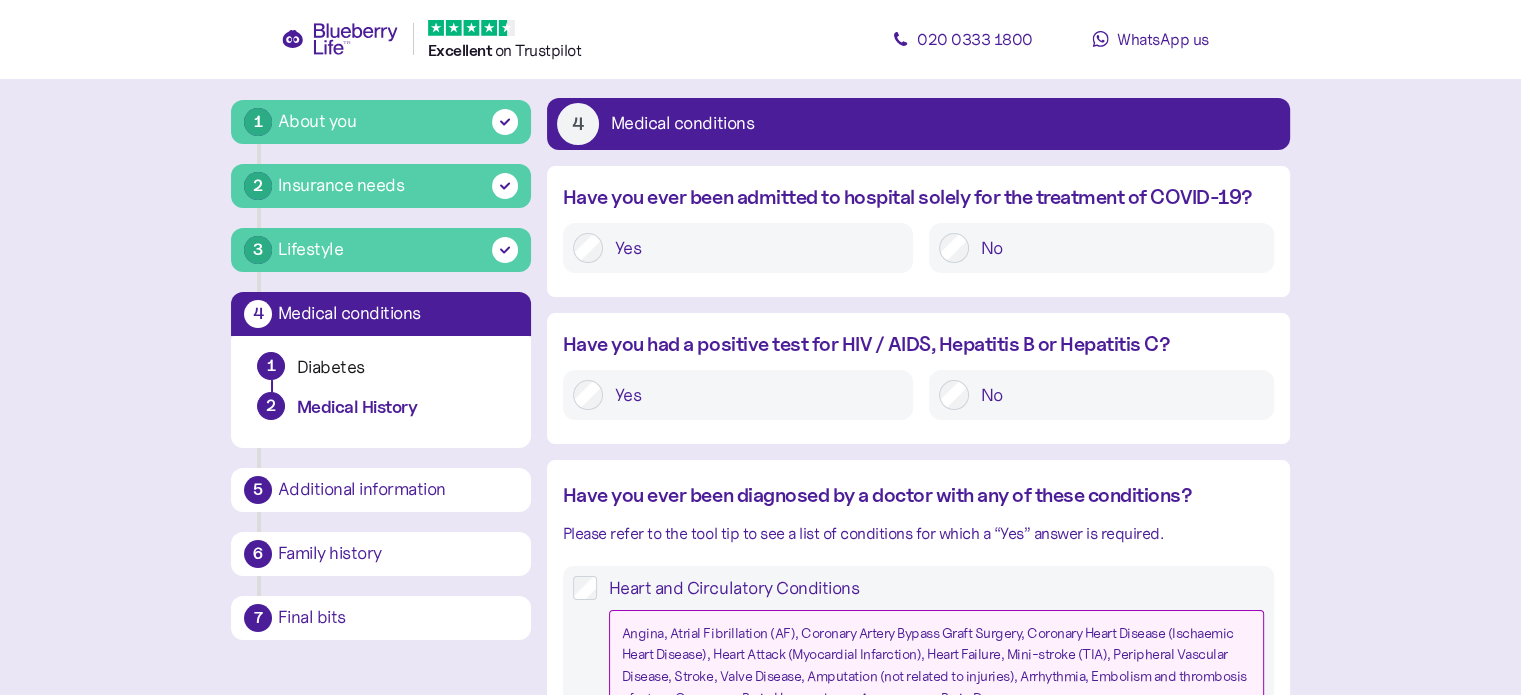 click on "No" at bounding box center (1116, 248) 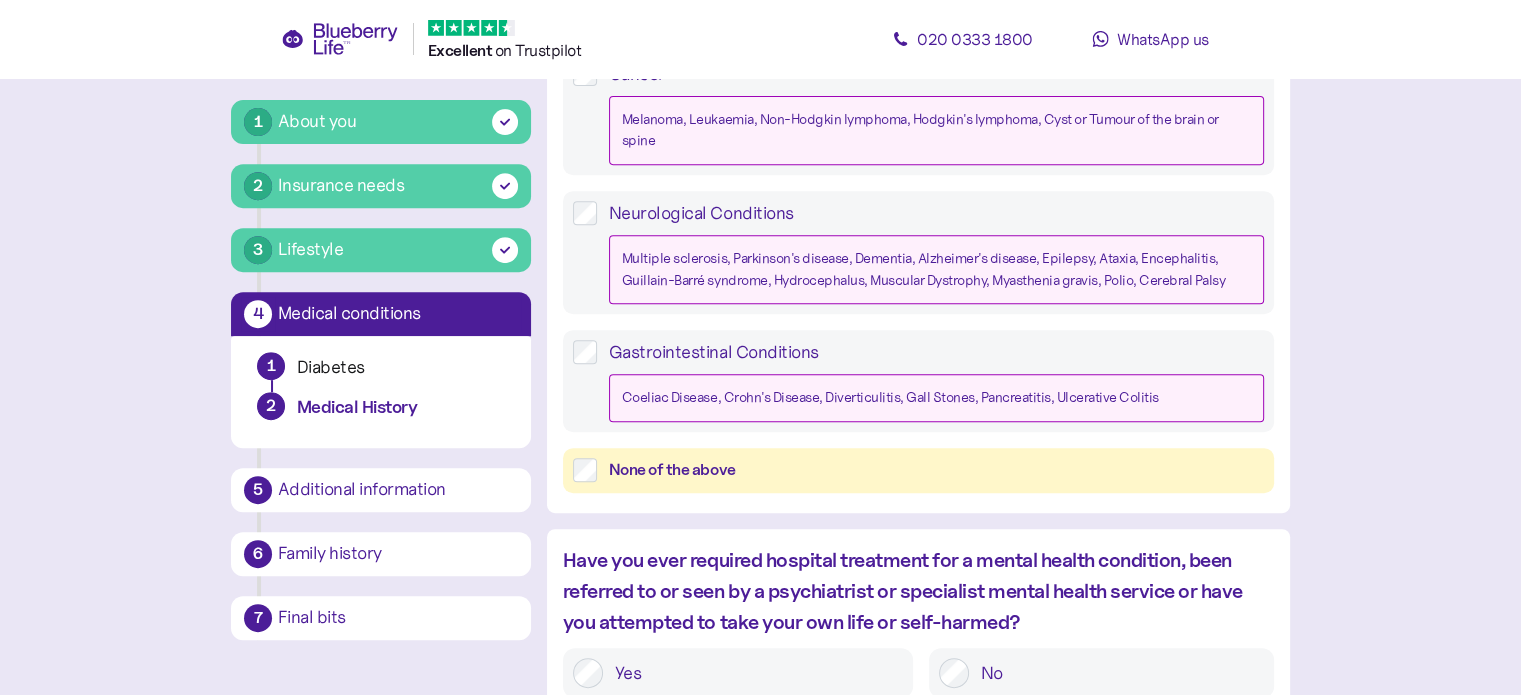scroll, scrollTop: 803, scrollLeft: 0, axis: vertical 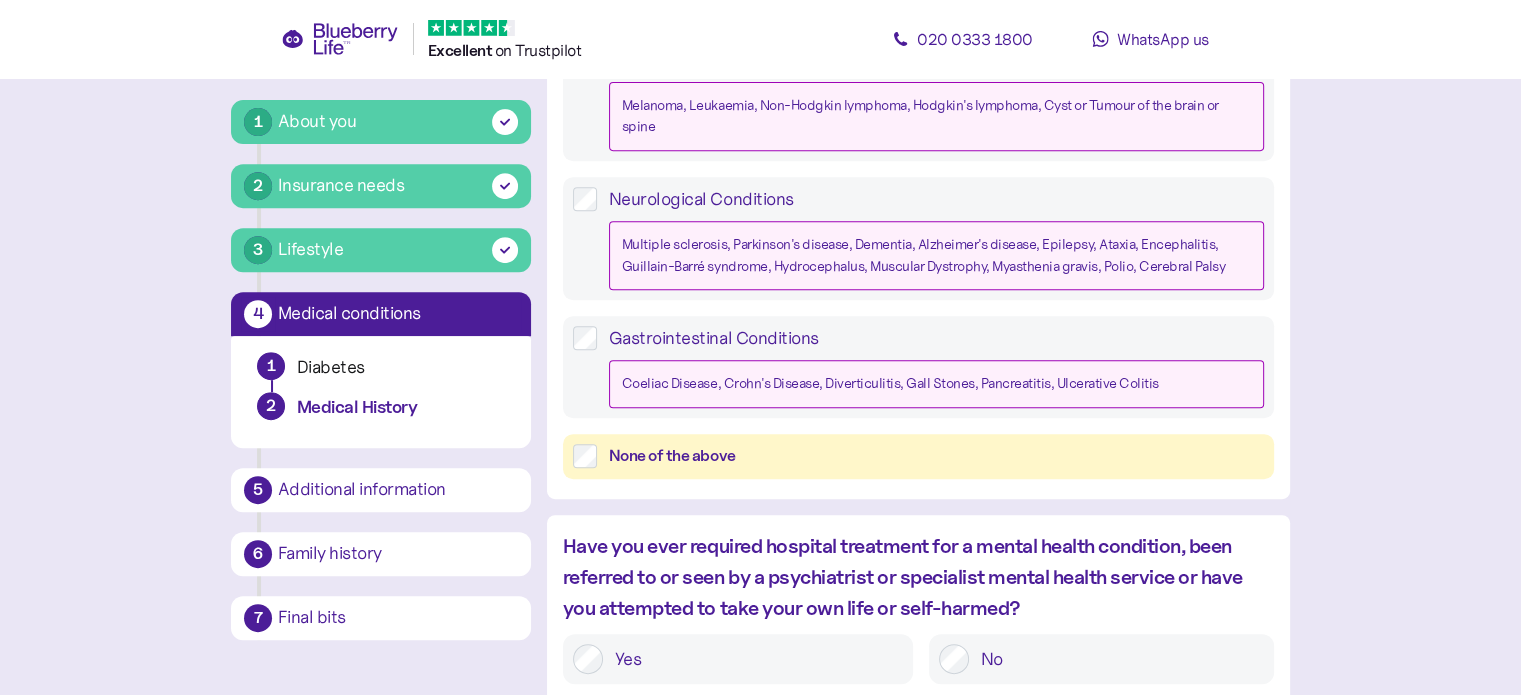click on "None of the above" at bounding box center (936, 456) 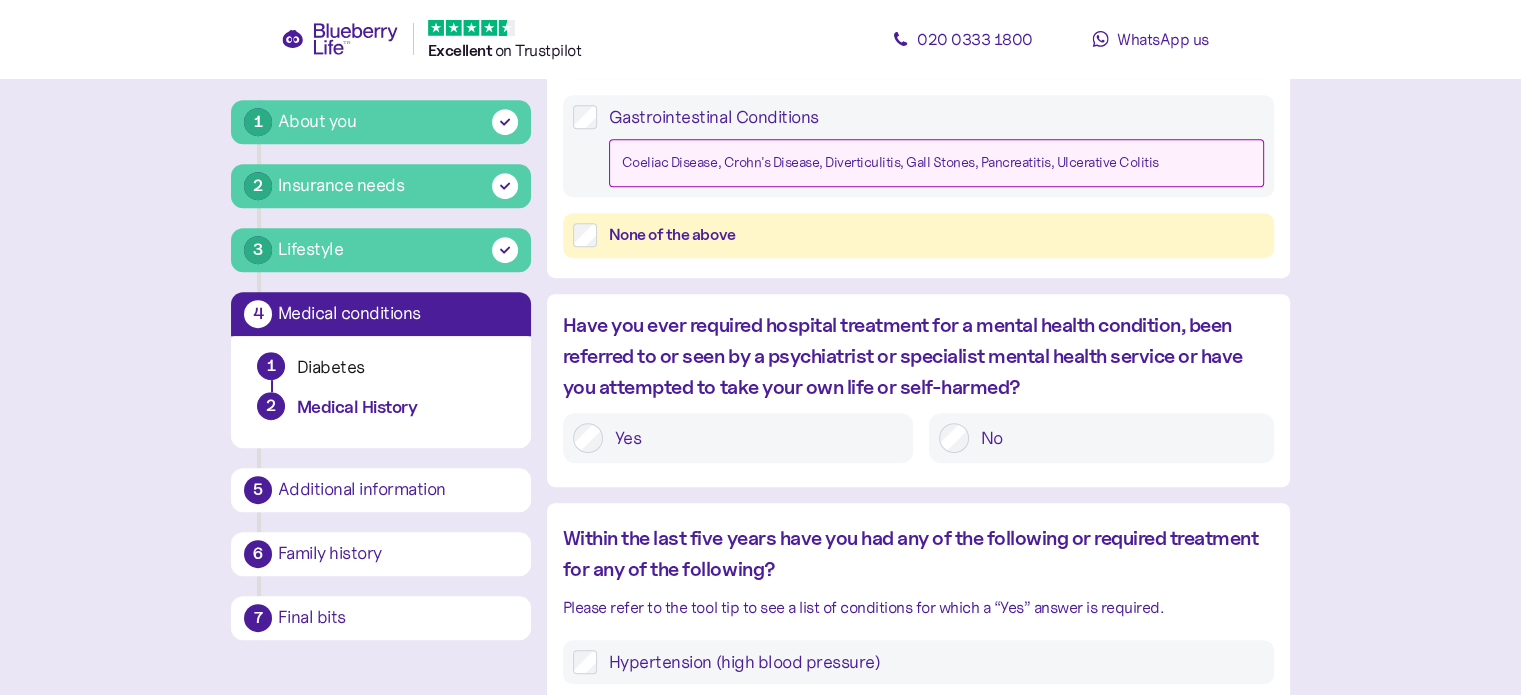 scroll, scrollTop: 1039, scrollLeft: 0, axis: vertical 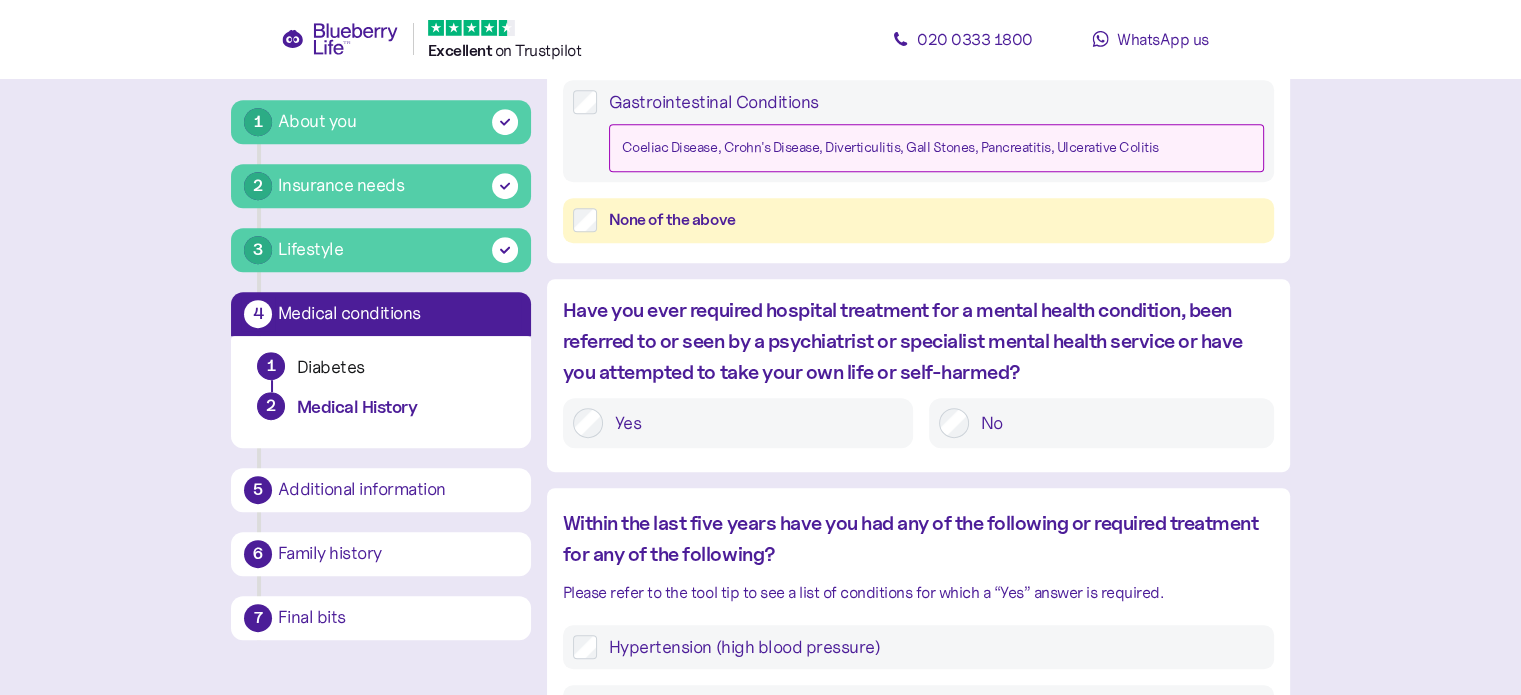 click on "No" at bounding box center [1116, 423] 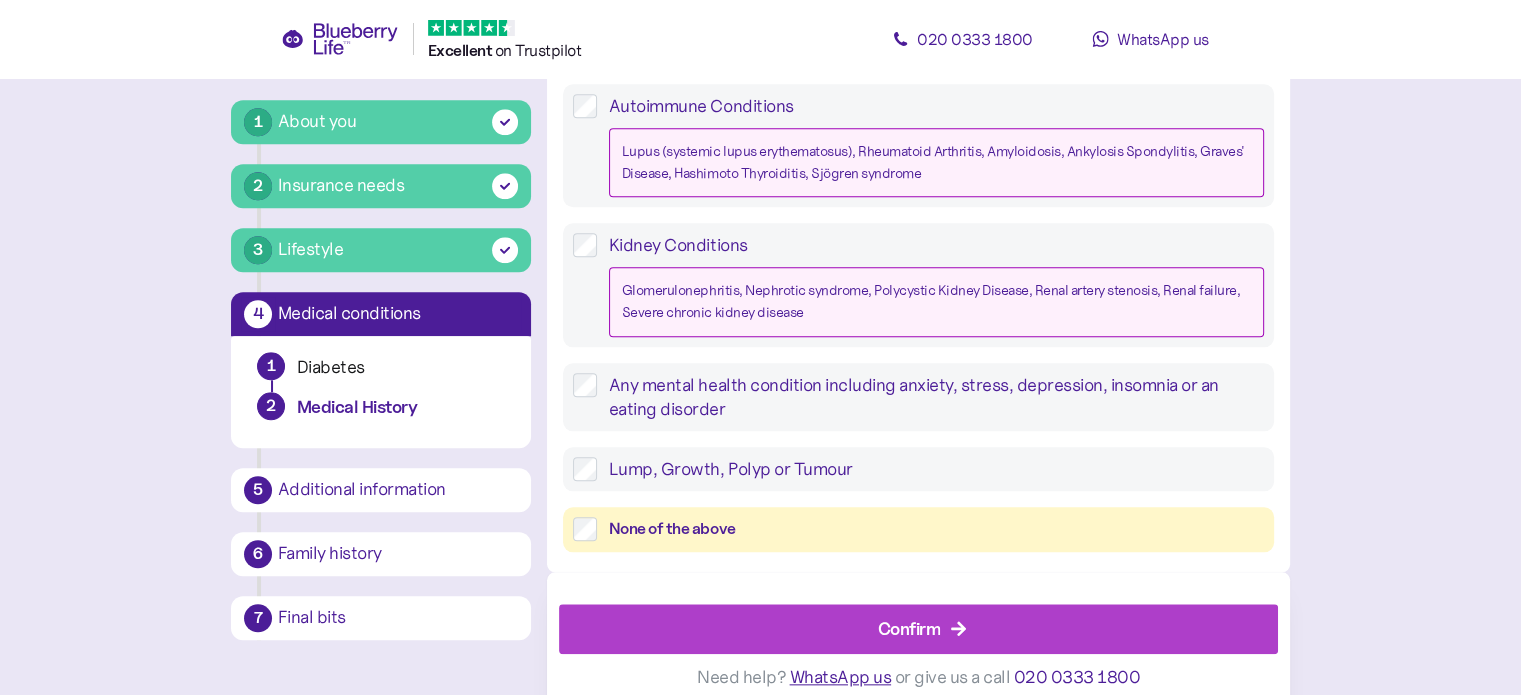 scroll, scrollTop: 2001, scrollLeft: 0, axis: vertical 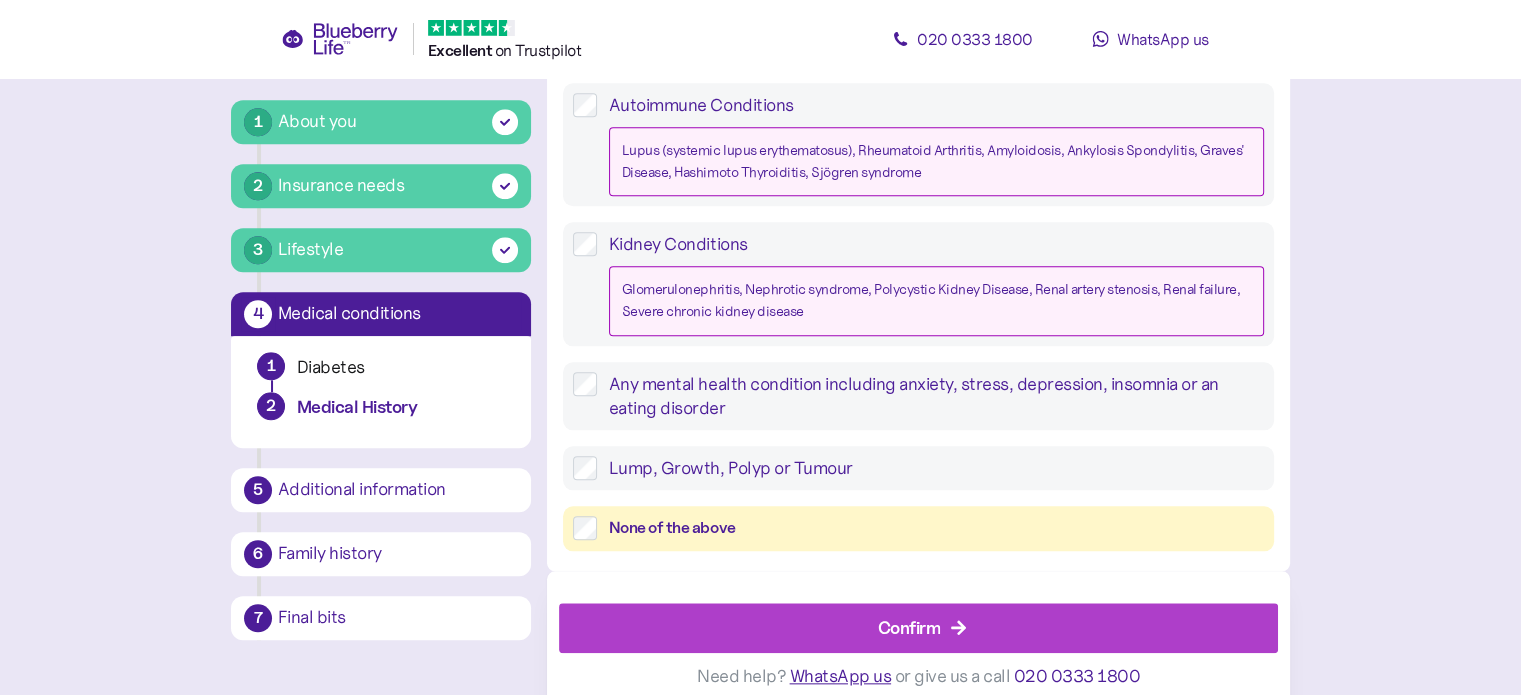 click on "None of the above" at bounding box center (936, 528) 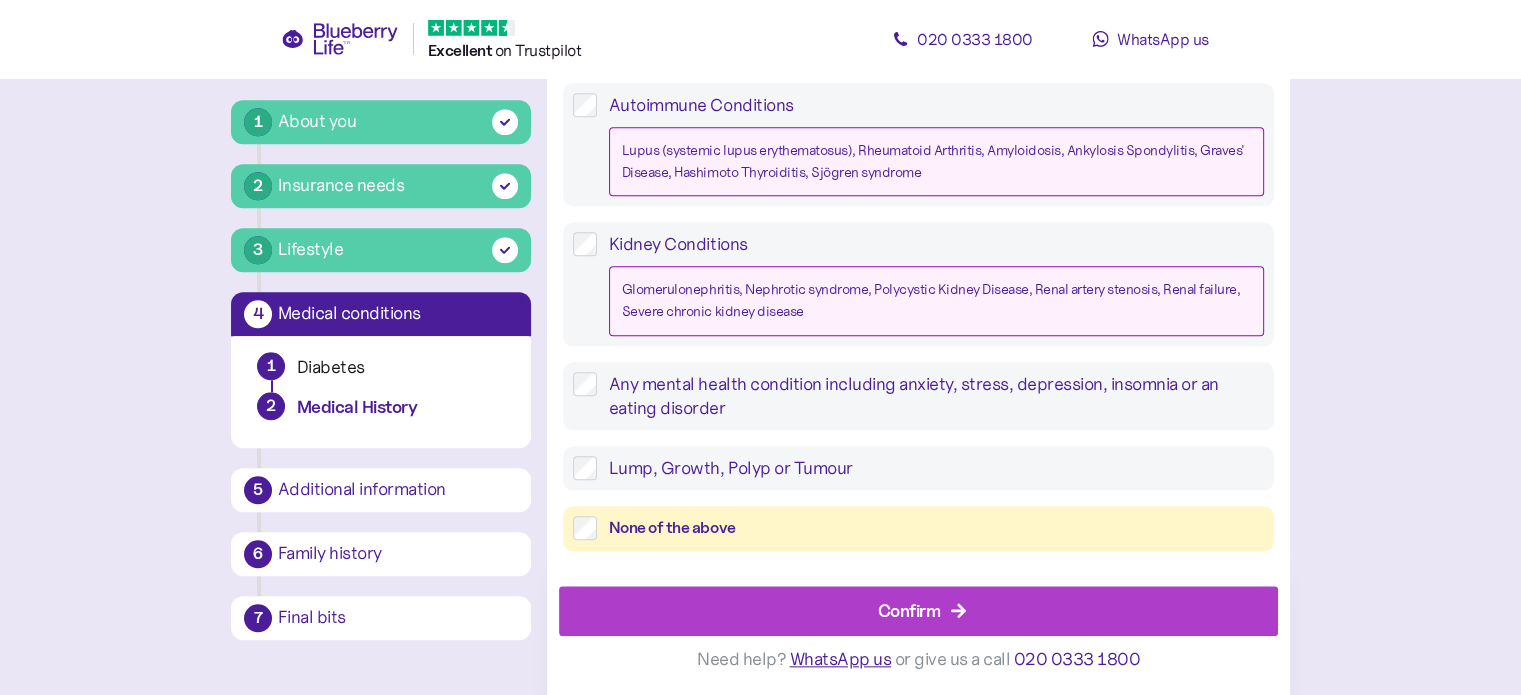 click on "Confirm" at bounding box center [923, 611] 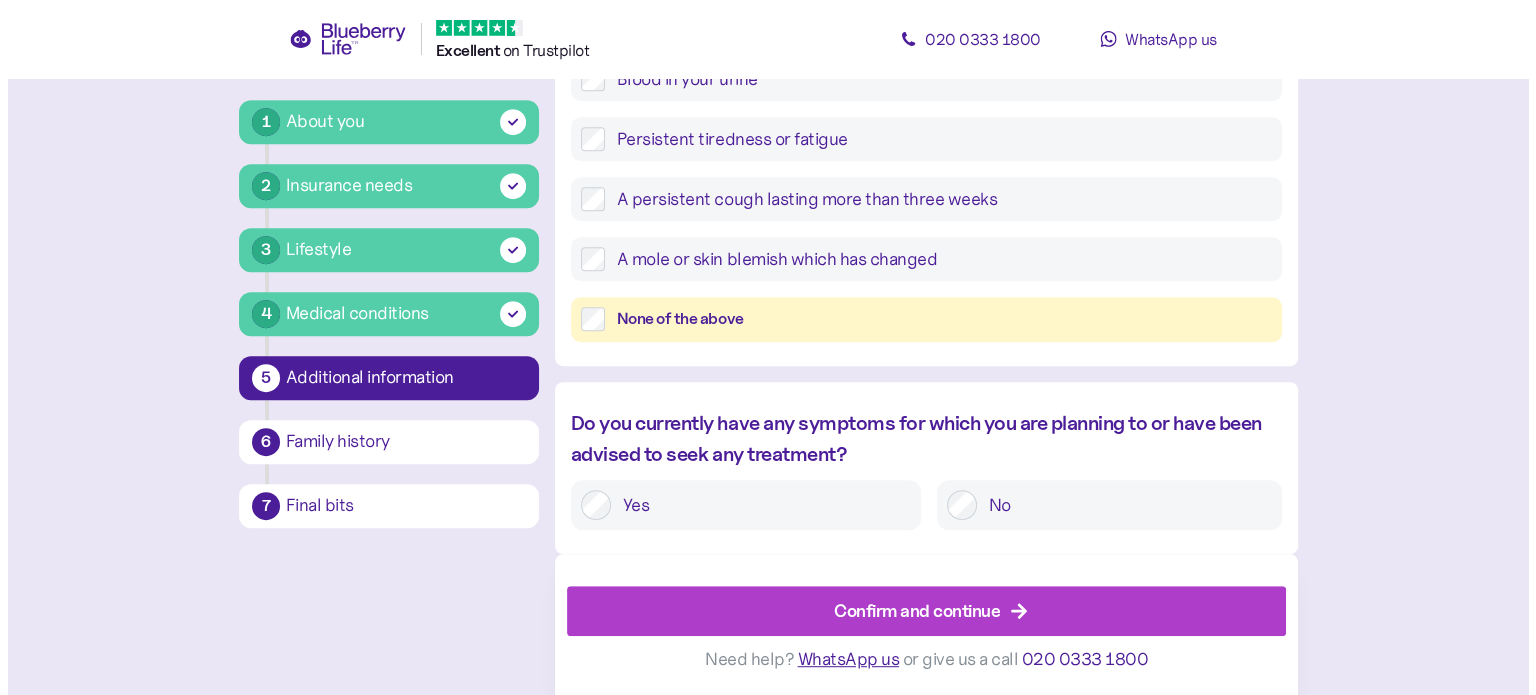 scroll, scrollTop: 38, scrollLeft: 0, axis: vertical 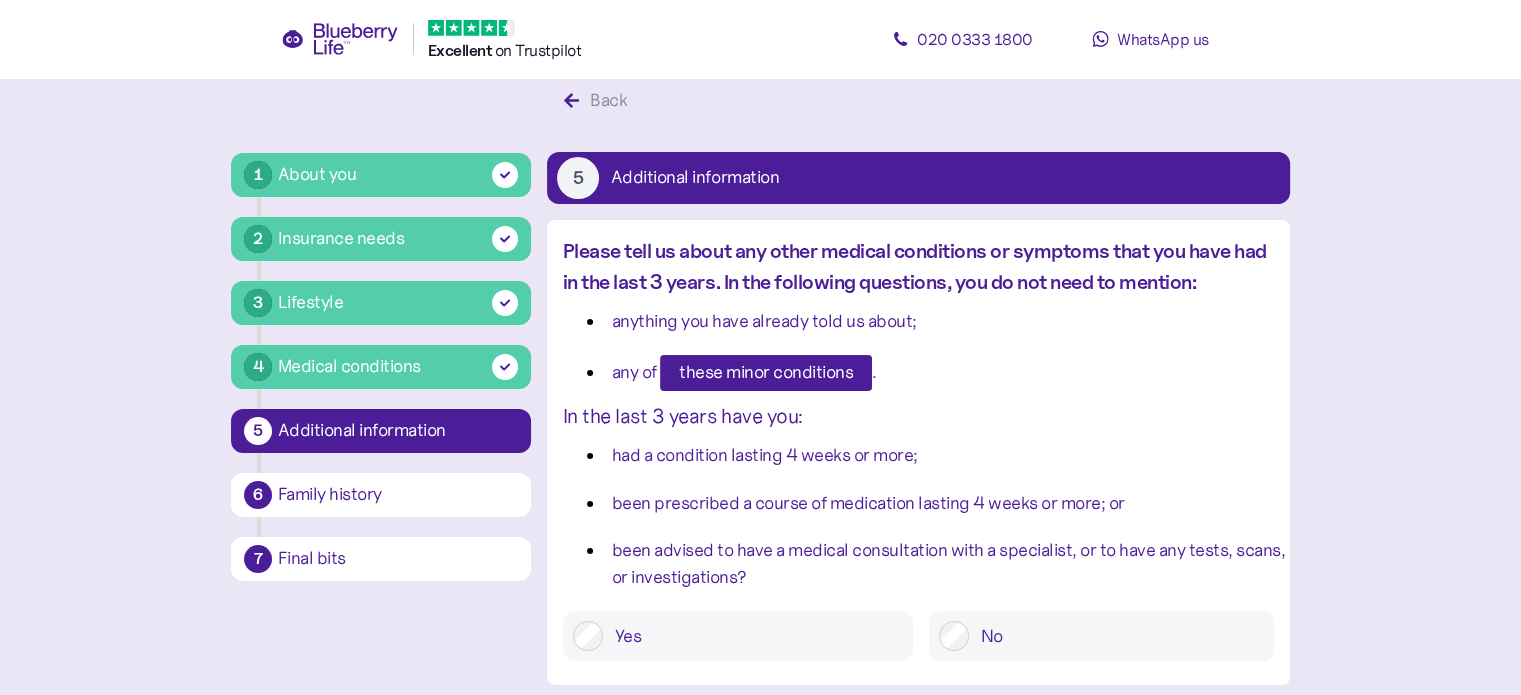 click on "these minor conditions" at bounding box center (766, 373) 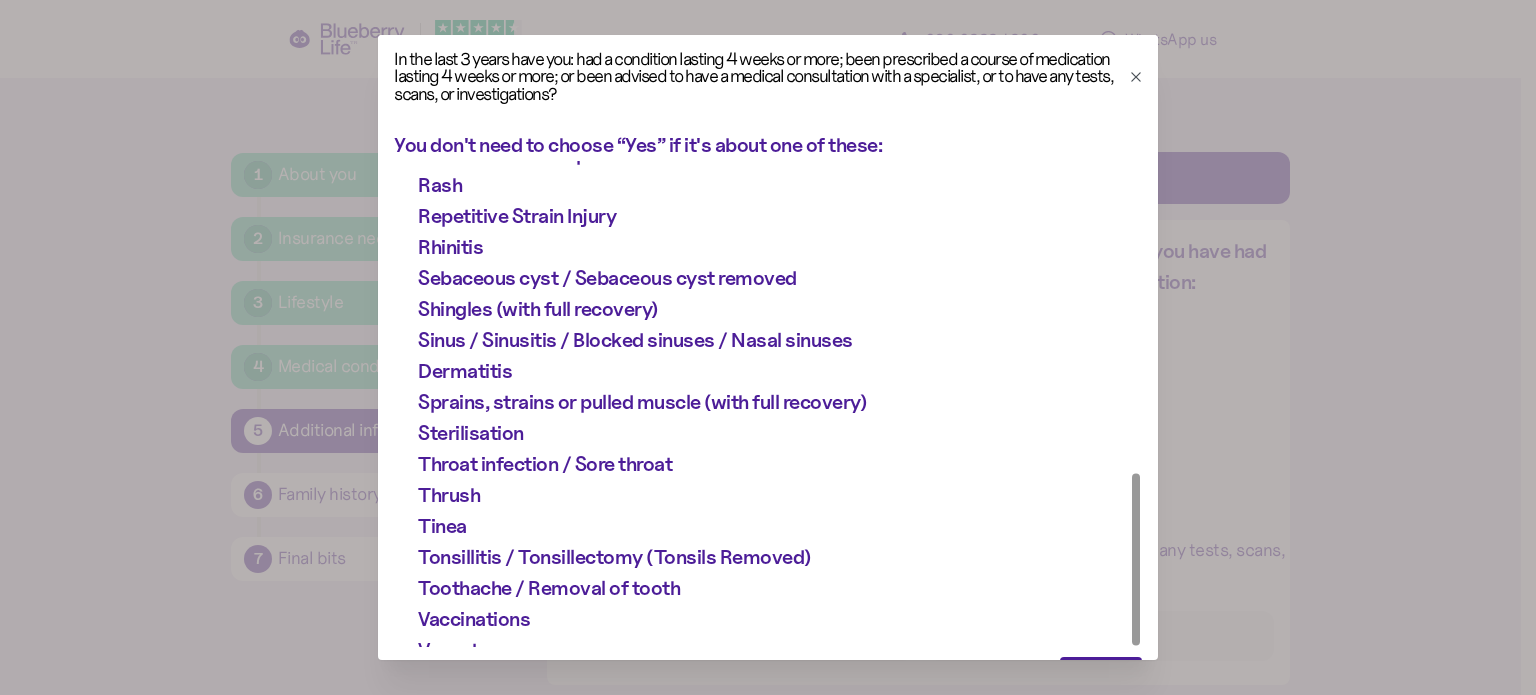 scroll, scrollTop: 877, scrollLeft: 0, axis: vertical 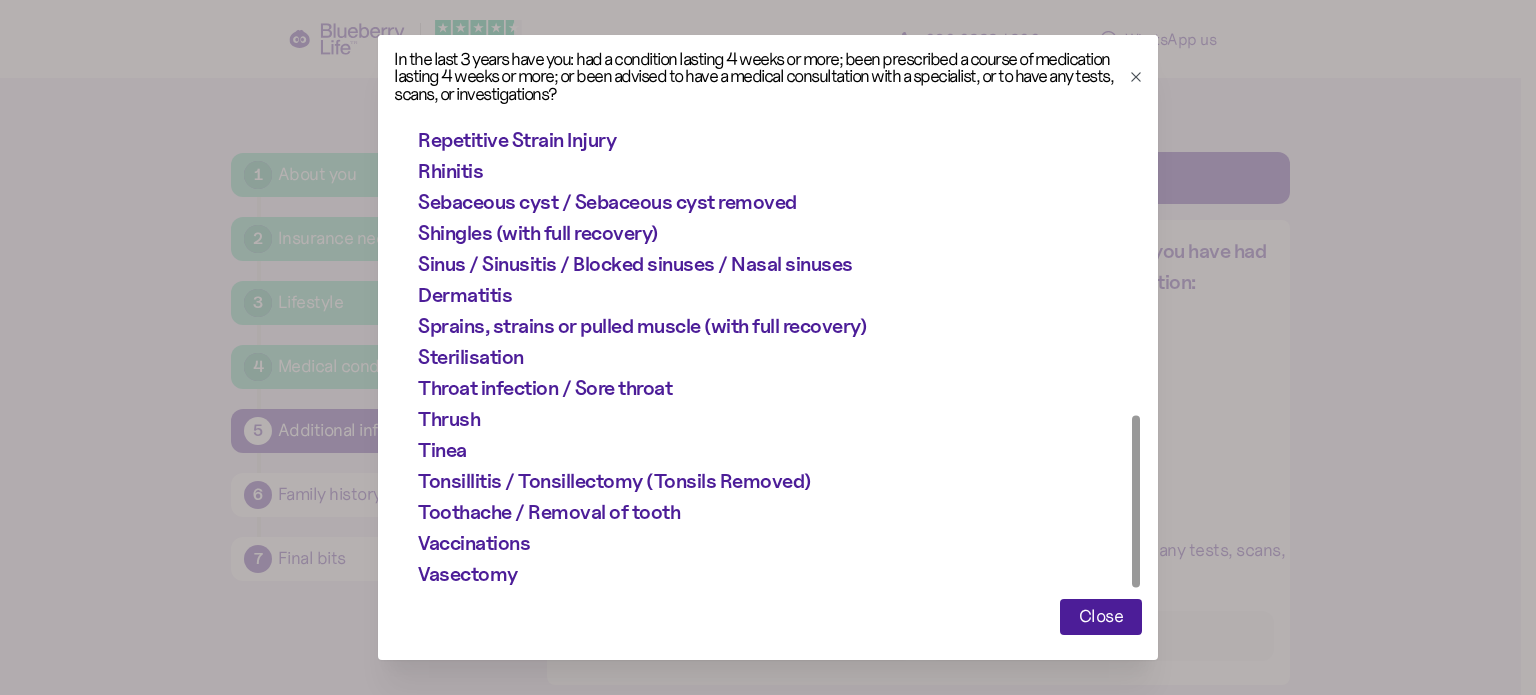 click on "Close" at bounding box center (1101, 617) 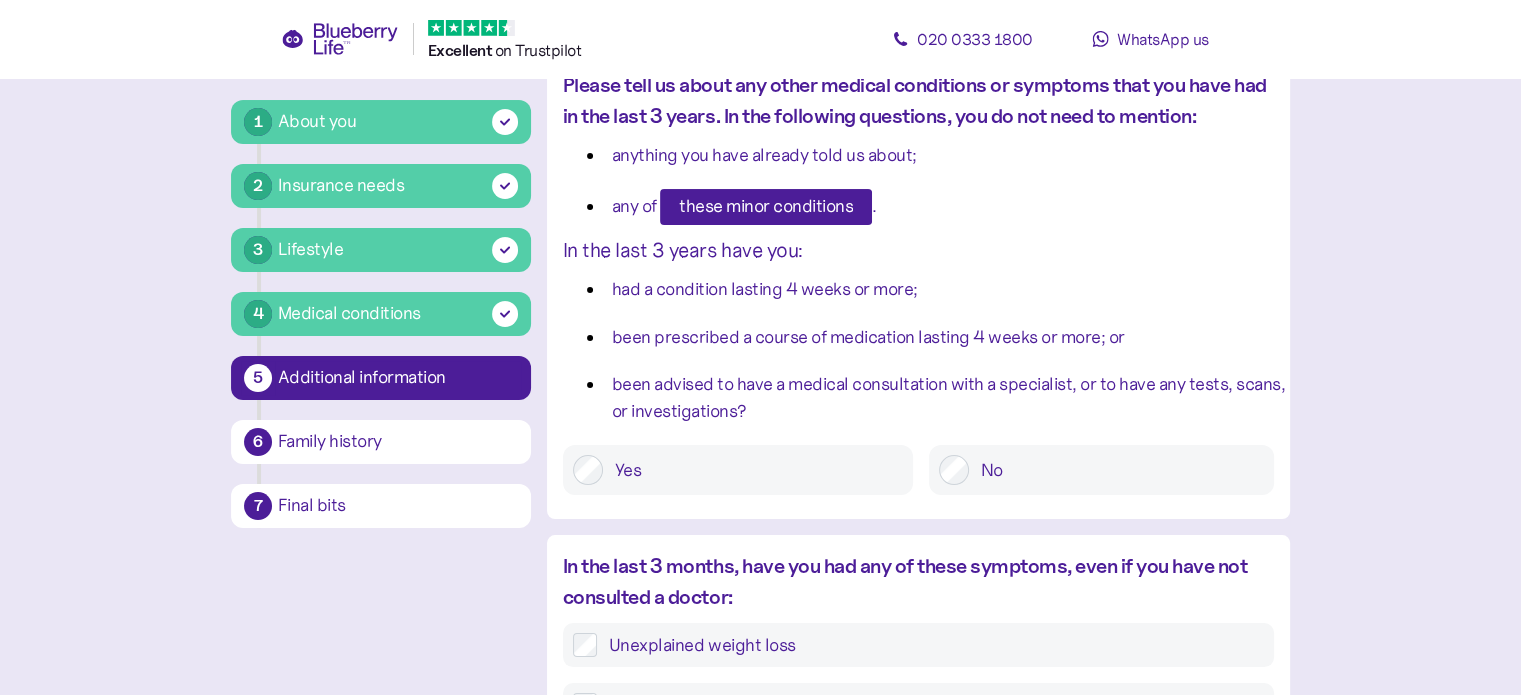 scroll, scrollTop: 206, scrollLeft: 0, axis: vertical 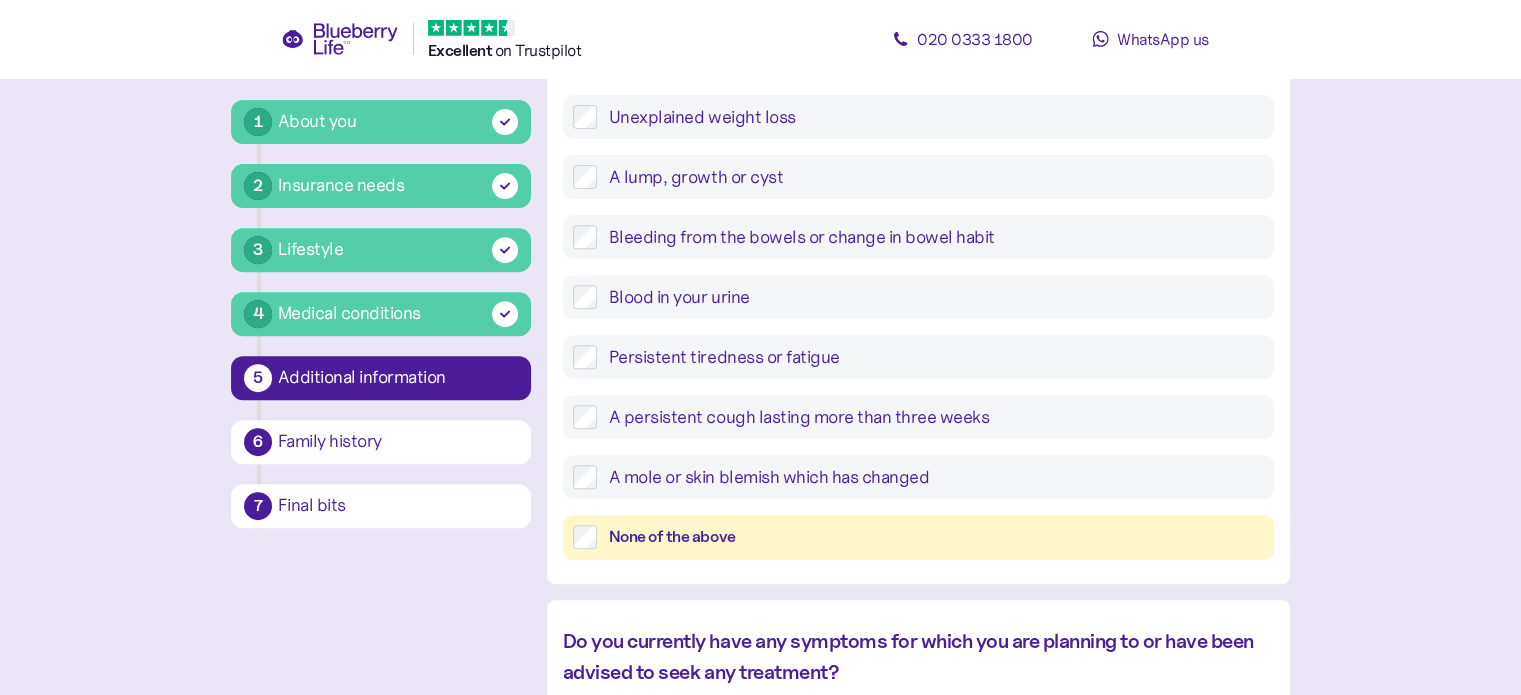 click on "None of the above" at bounding box center (936, 537) 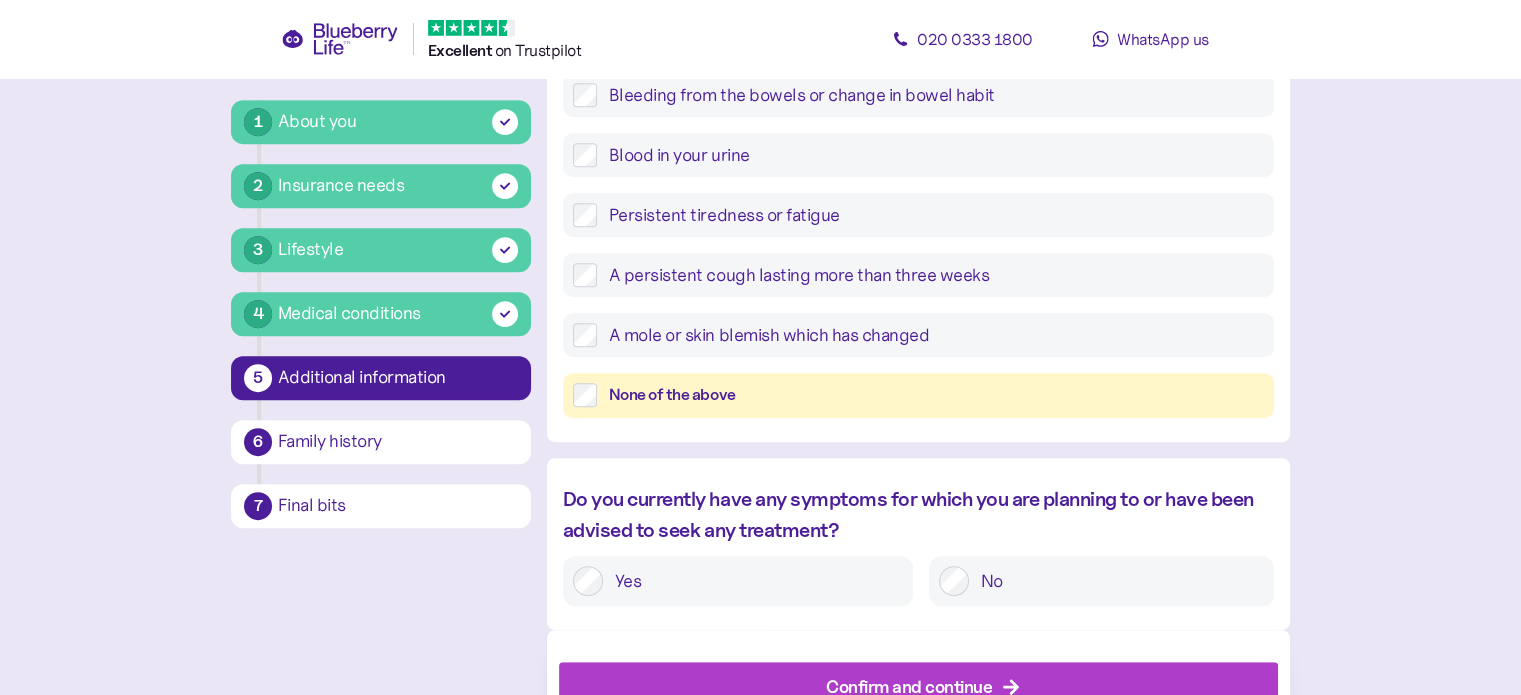 scroll, scrollTop: 950, scrollLeft: 0, axis: vertical 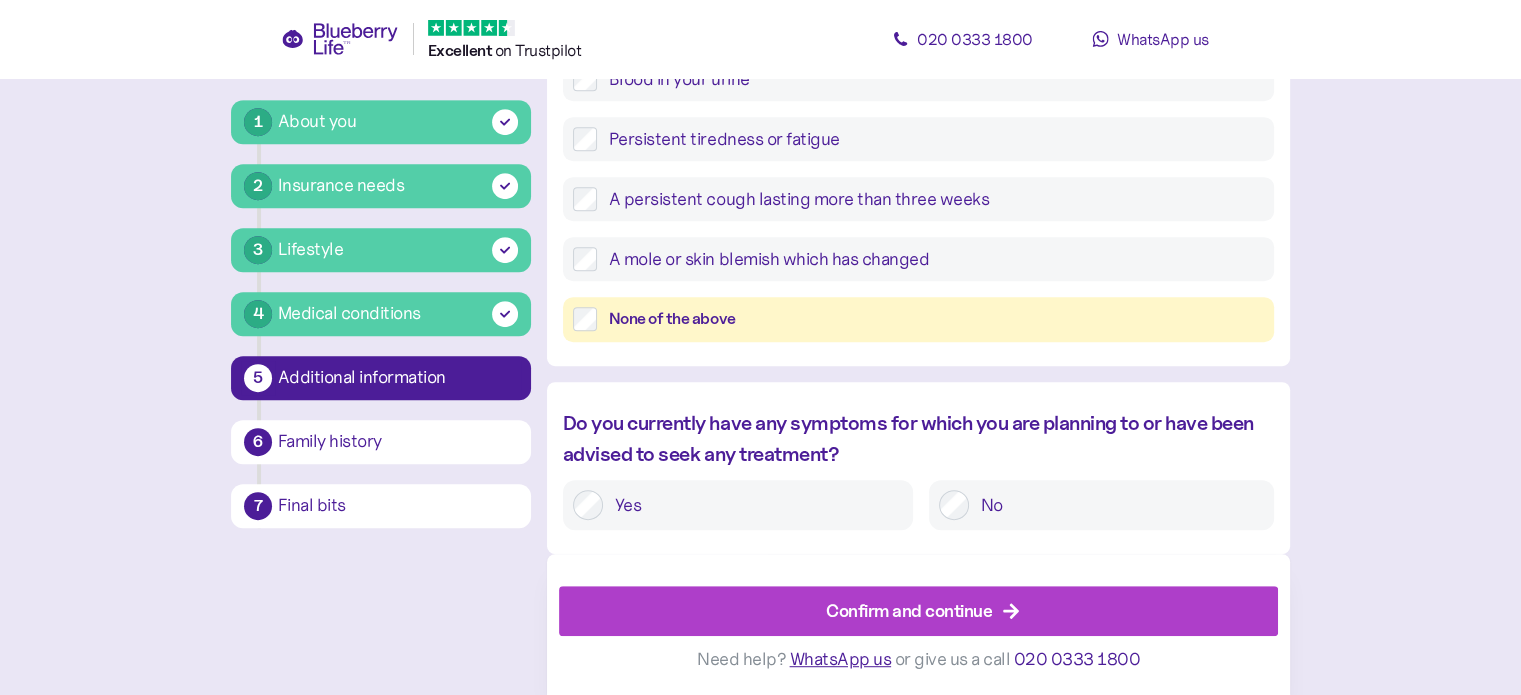 click on "No" at bounding box center (1116, 505) 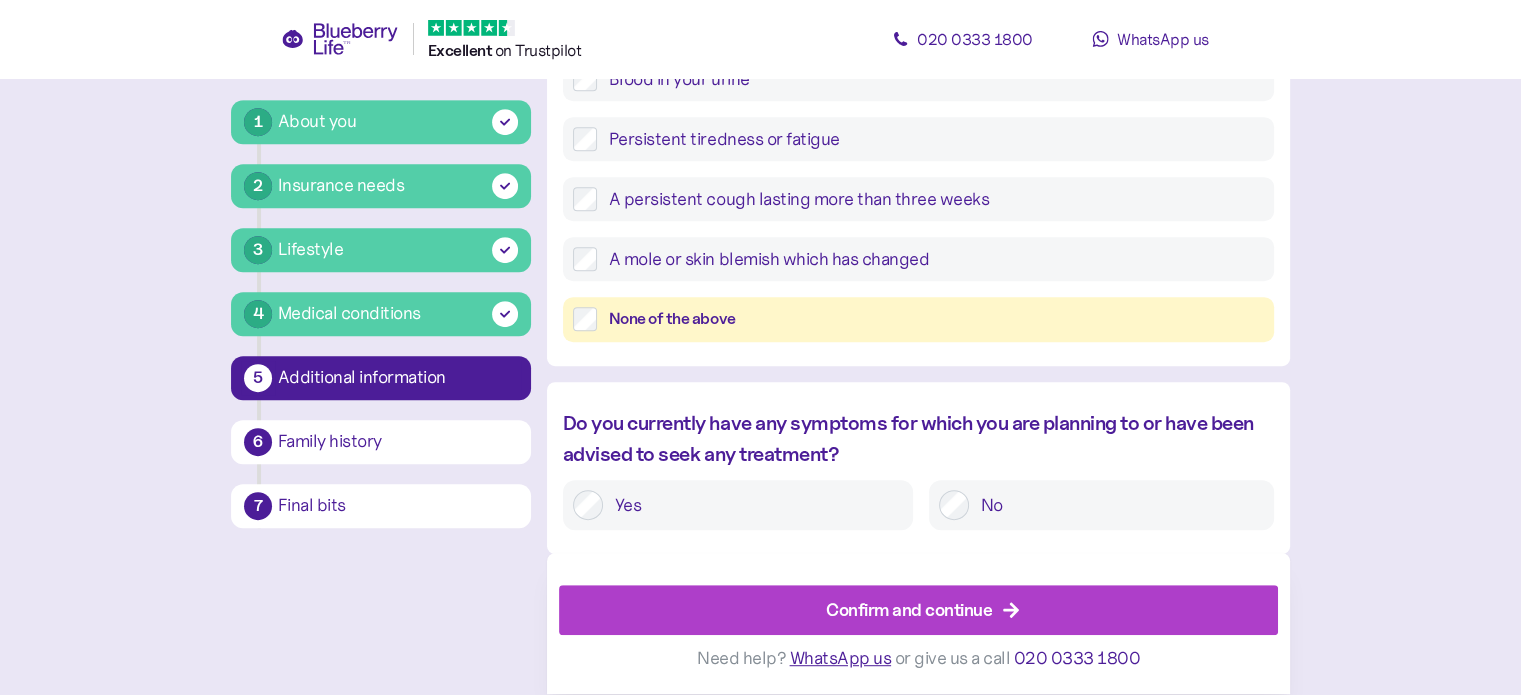 click on "Confirm and continue" at bounding box center [909, 610] 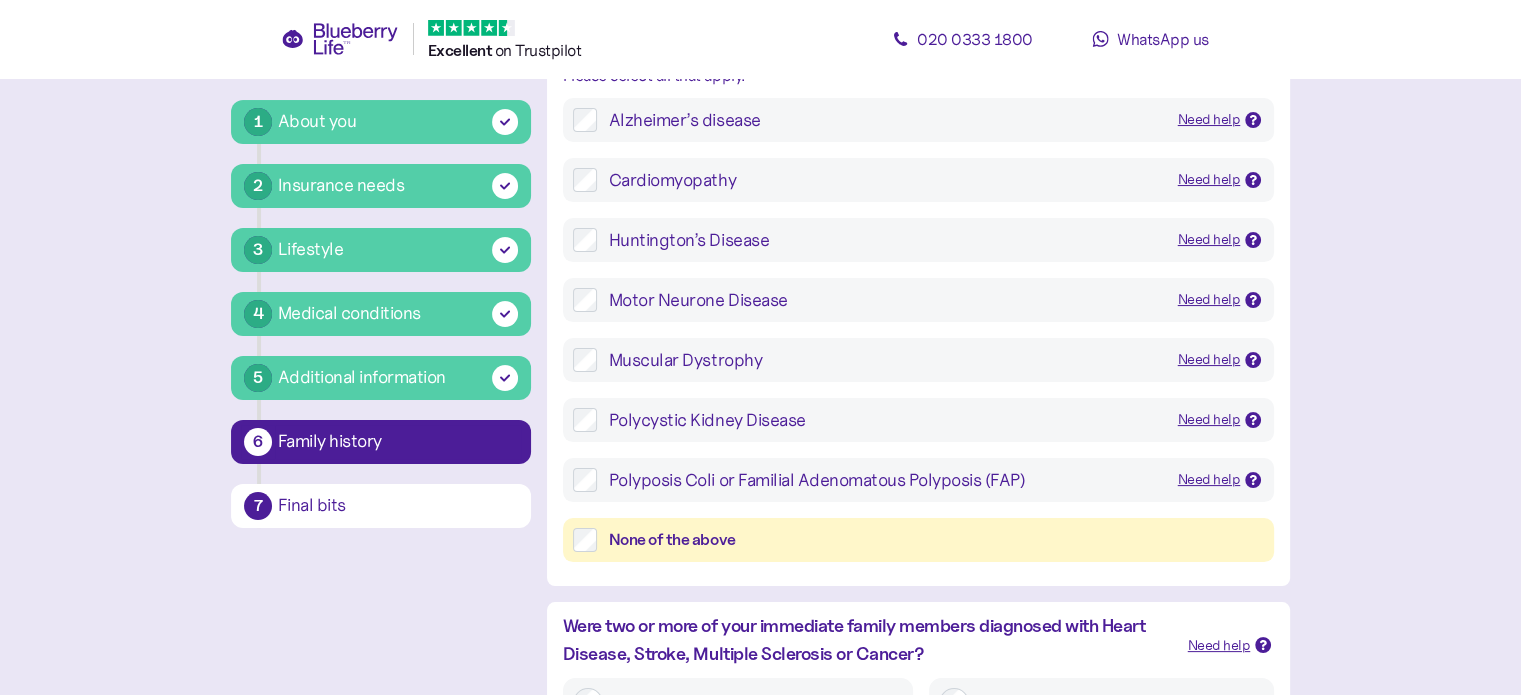 scroll, scrollTop: 246, scrollLeft: 0, axis: vertical 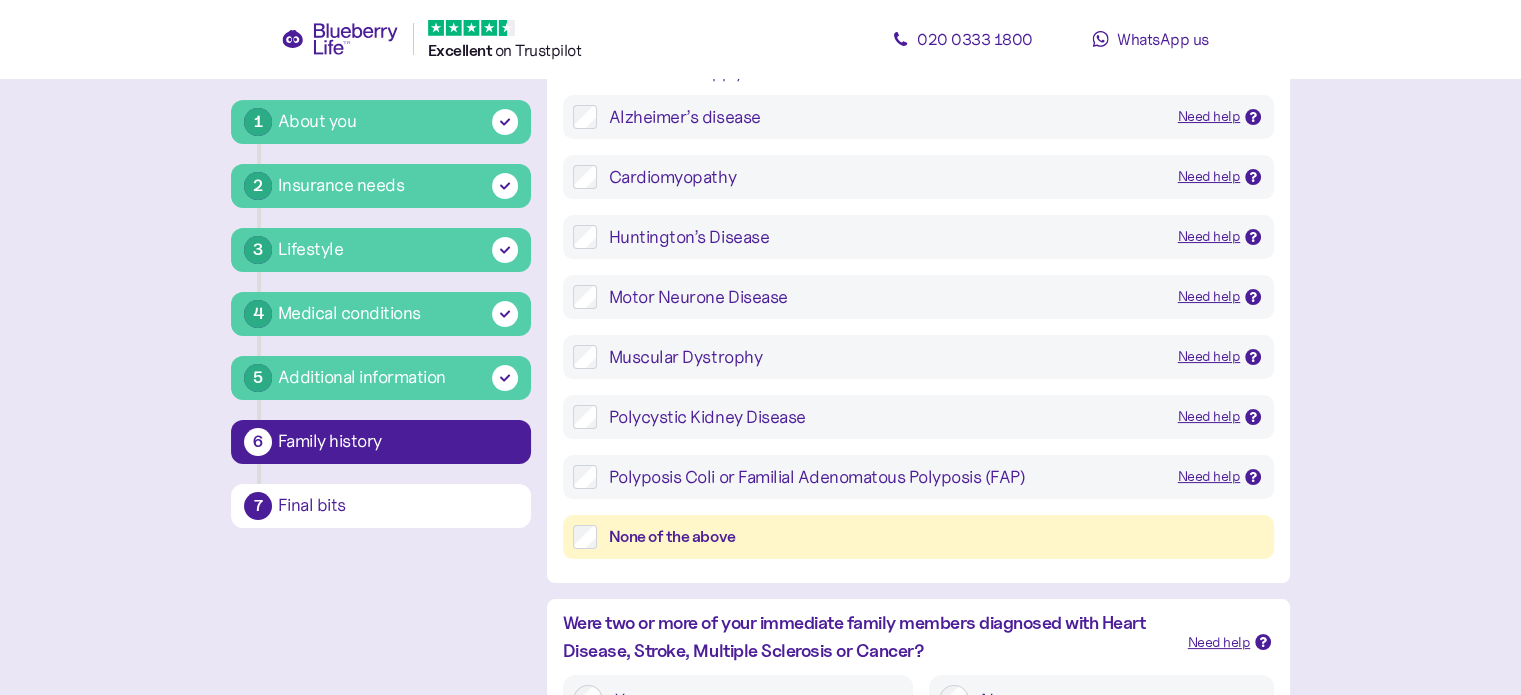 click on "None of the above" at bounding box center [918, 537] 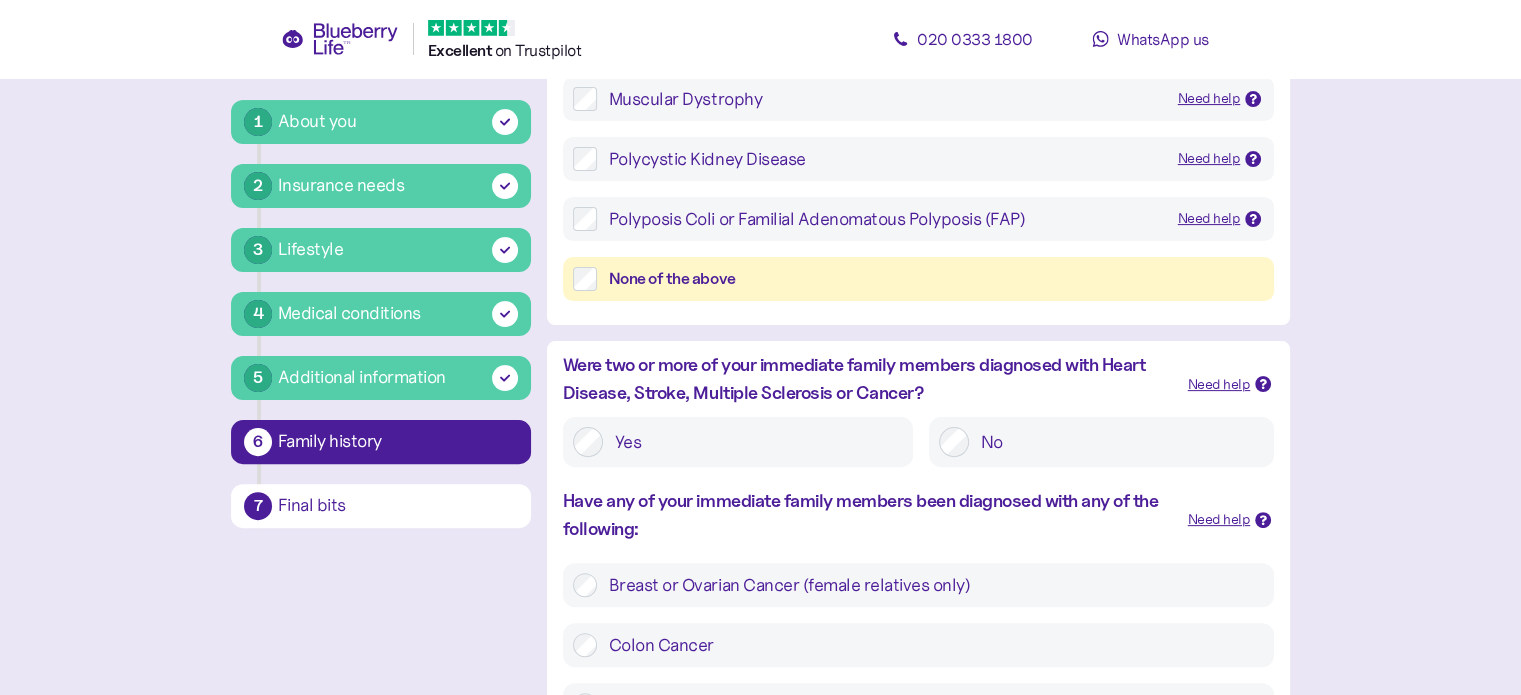 scroll, scrollTop: 512, scrollLeft: 0, axis: vertical 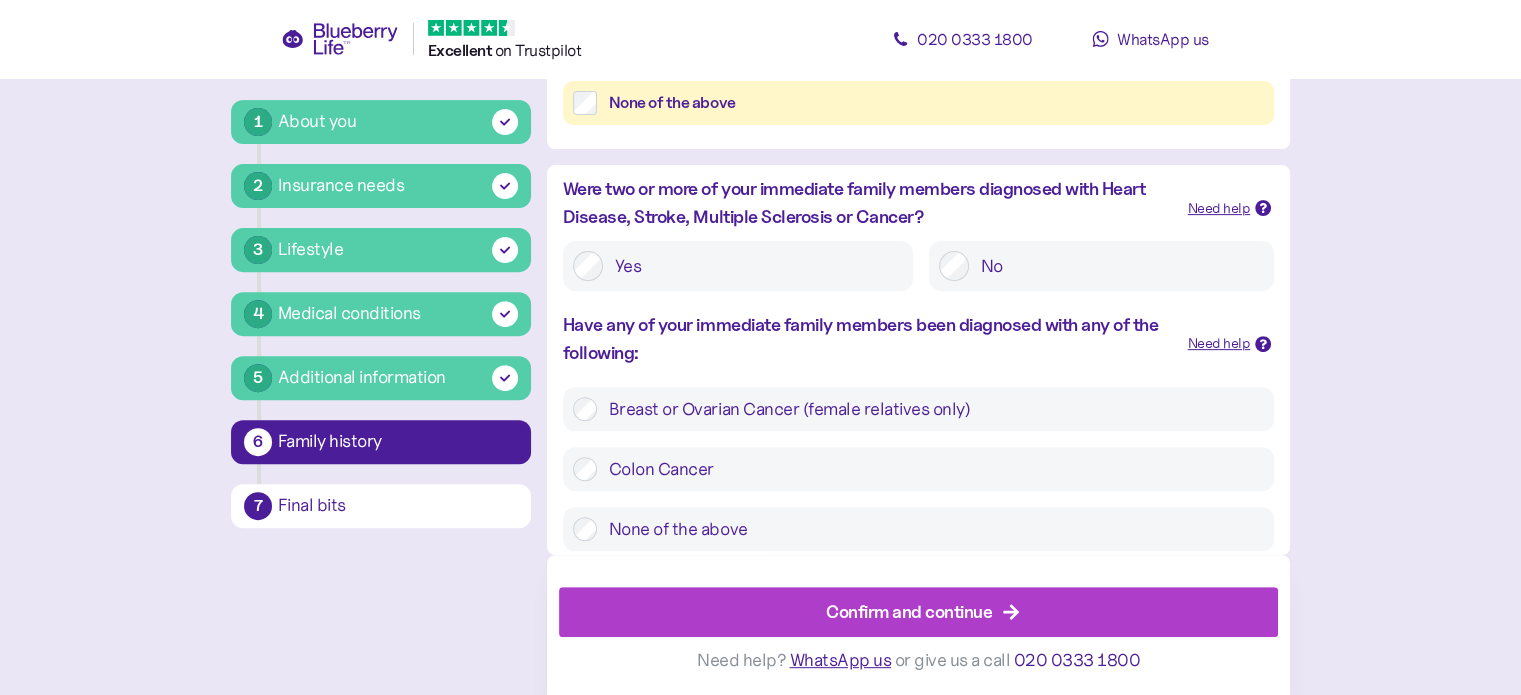 click on "None of the above" at bounding box center (930, 529) 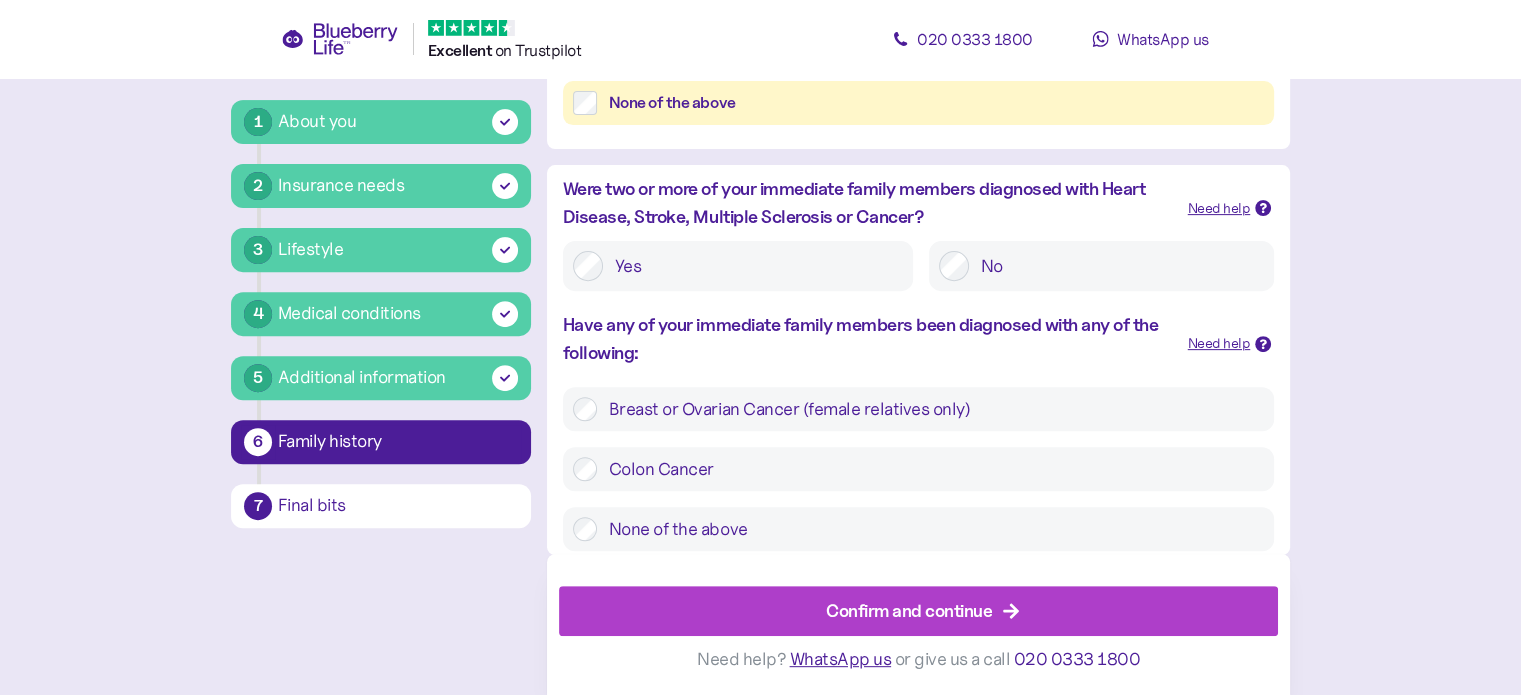 click on "Confirm and continue" at bounding box center (909, 610) 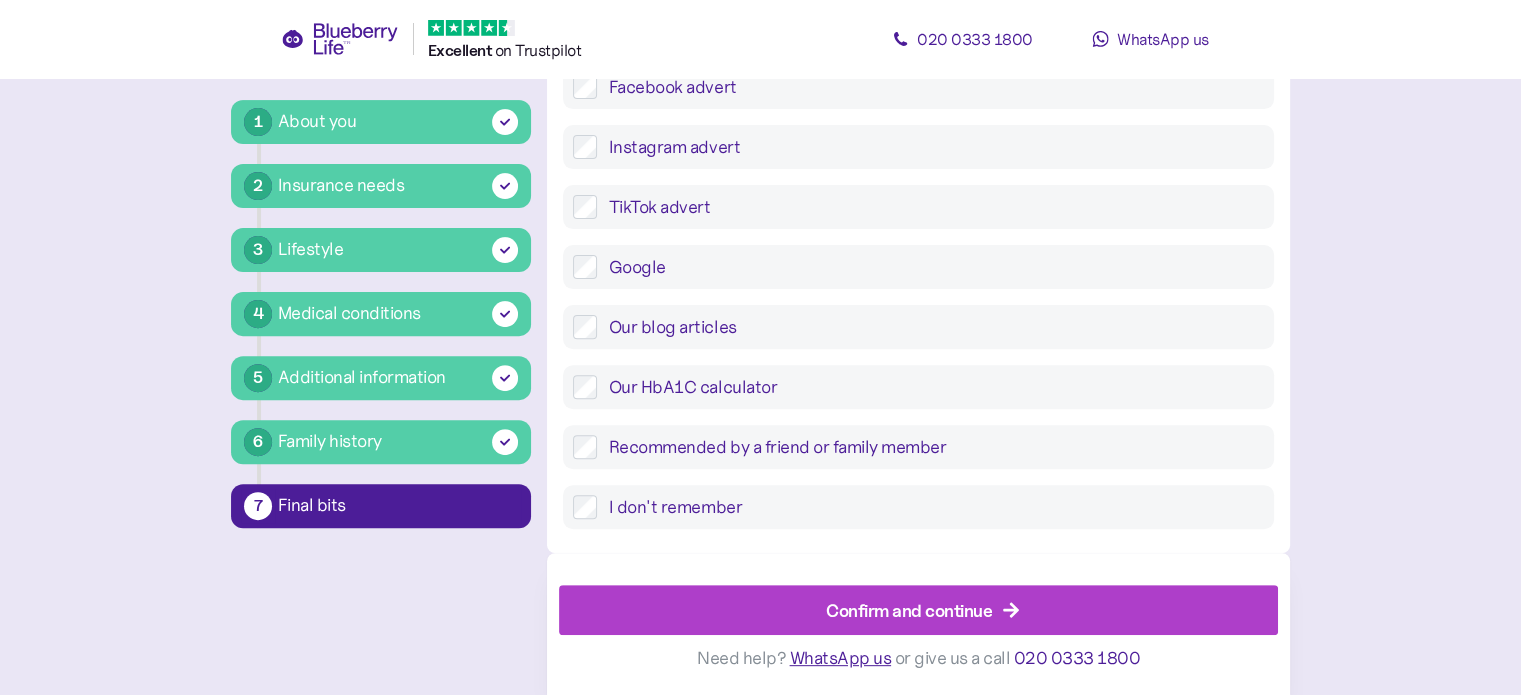 scroll, scrollTop: 38, scrollLeft: 0, axis: vertical 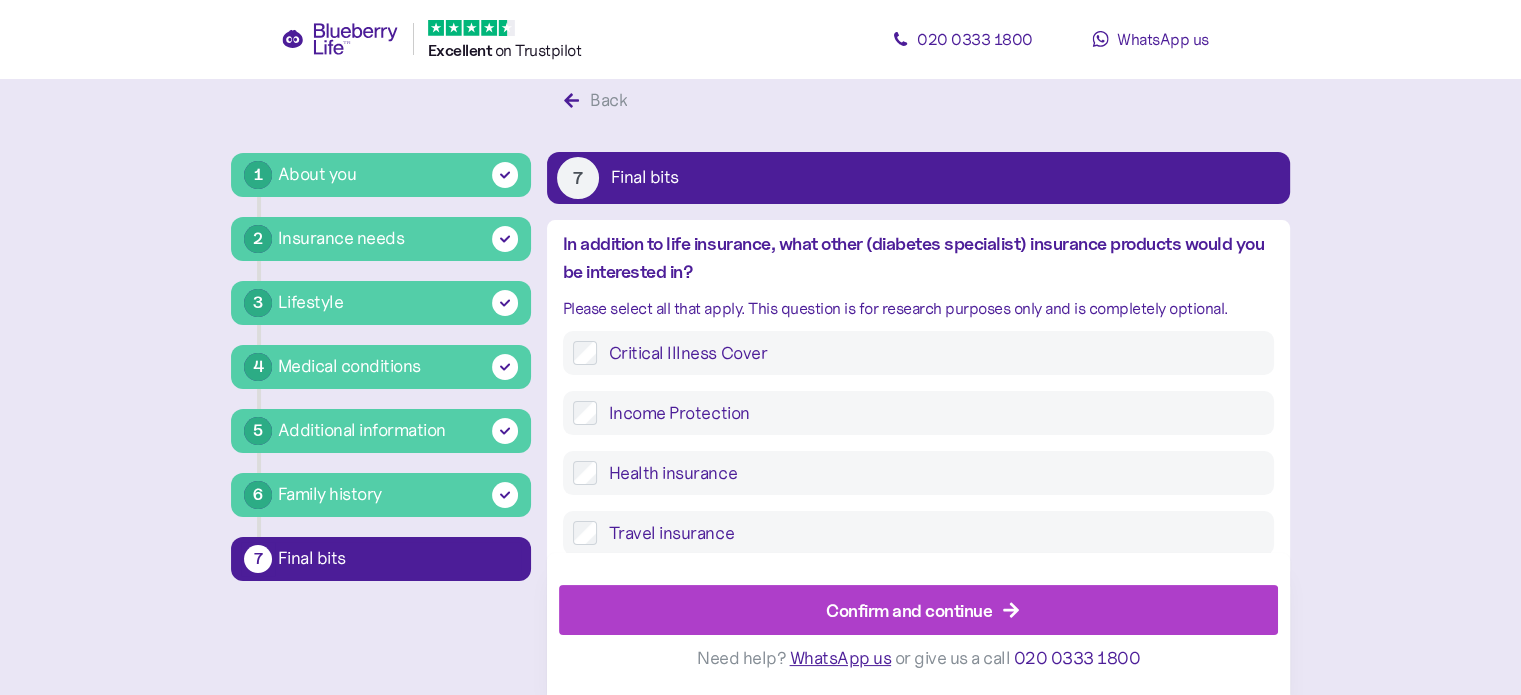 click on "Confirm and continue" at bounding box center (923, 611) 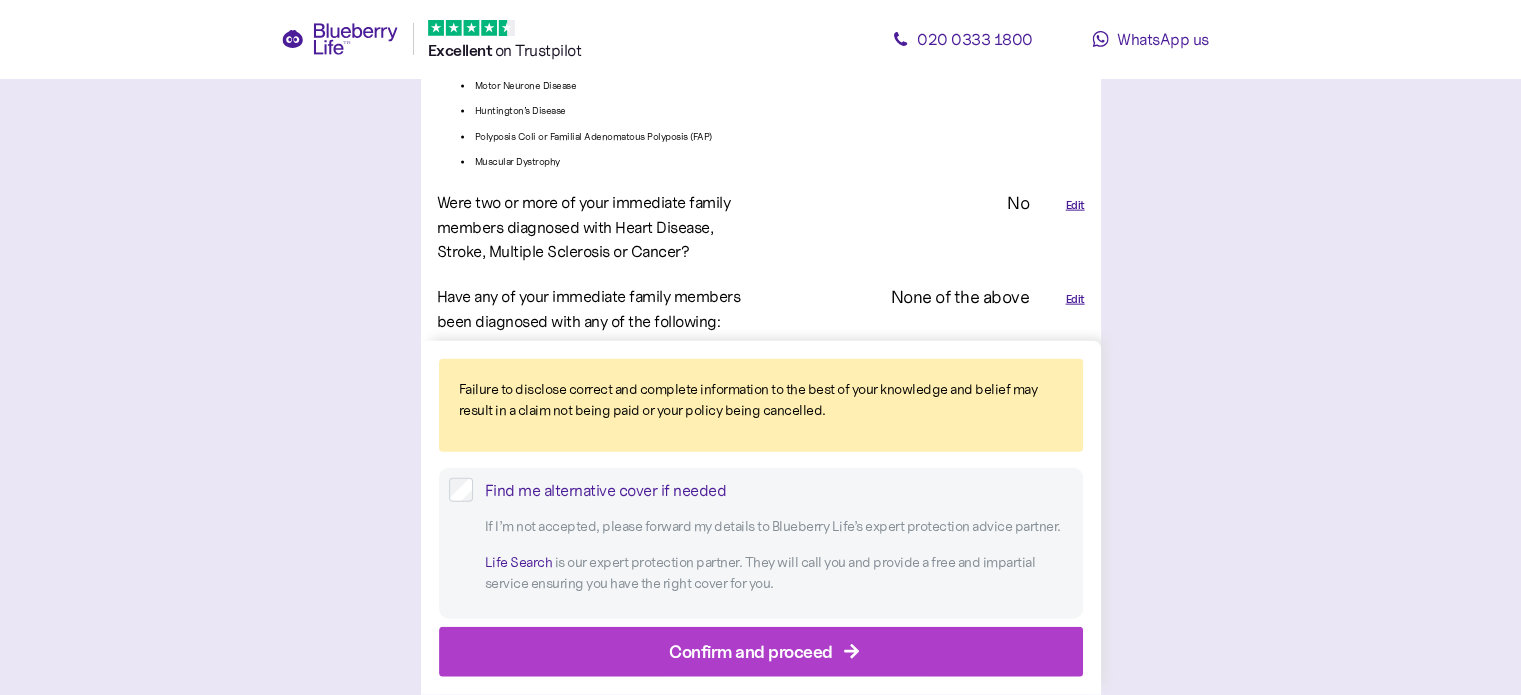 scroll, scrollTop: 4649, scrollLeft: 0, axis: vertical 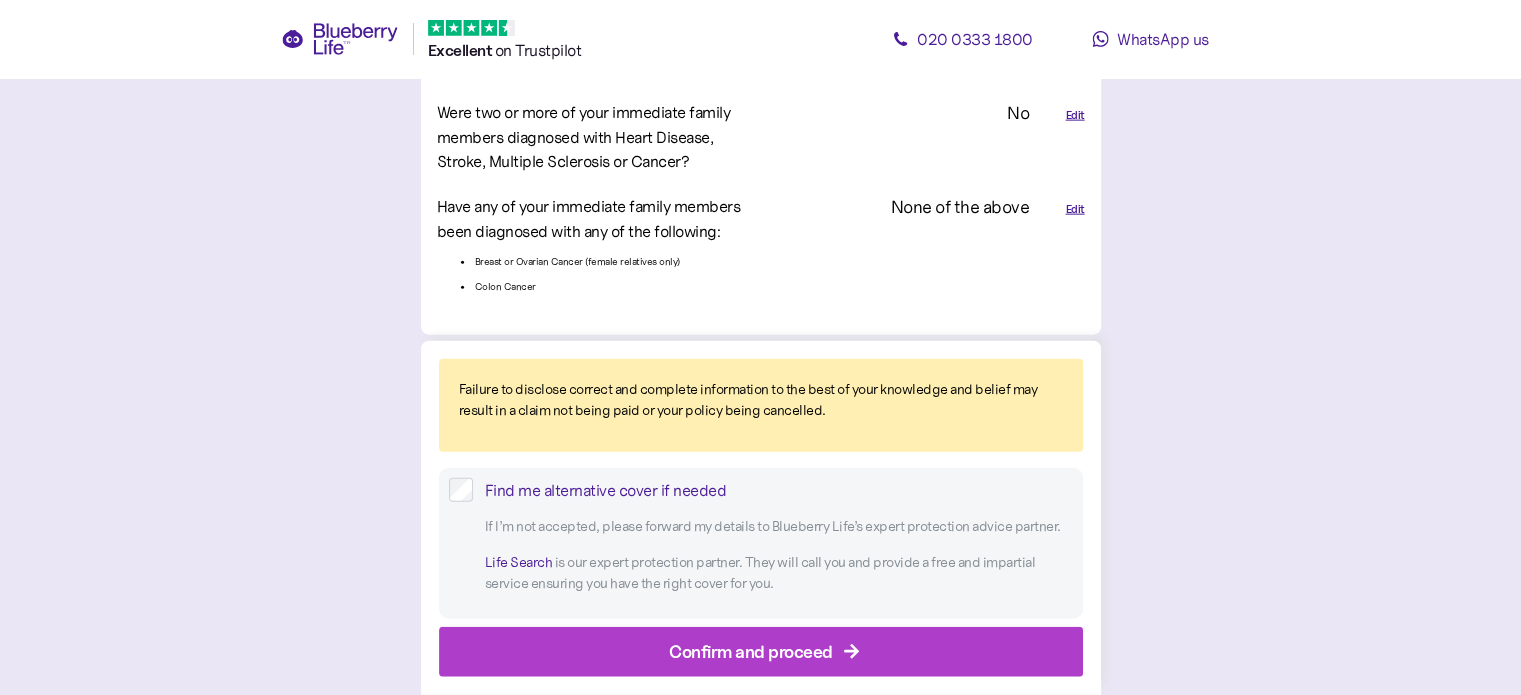 click on "Confirm and proceed" at bounding box center [751, 651] 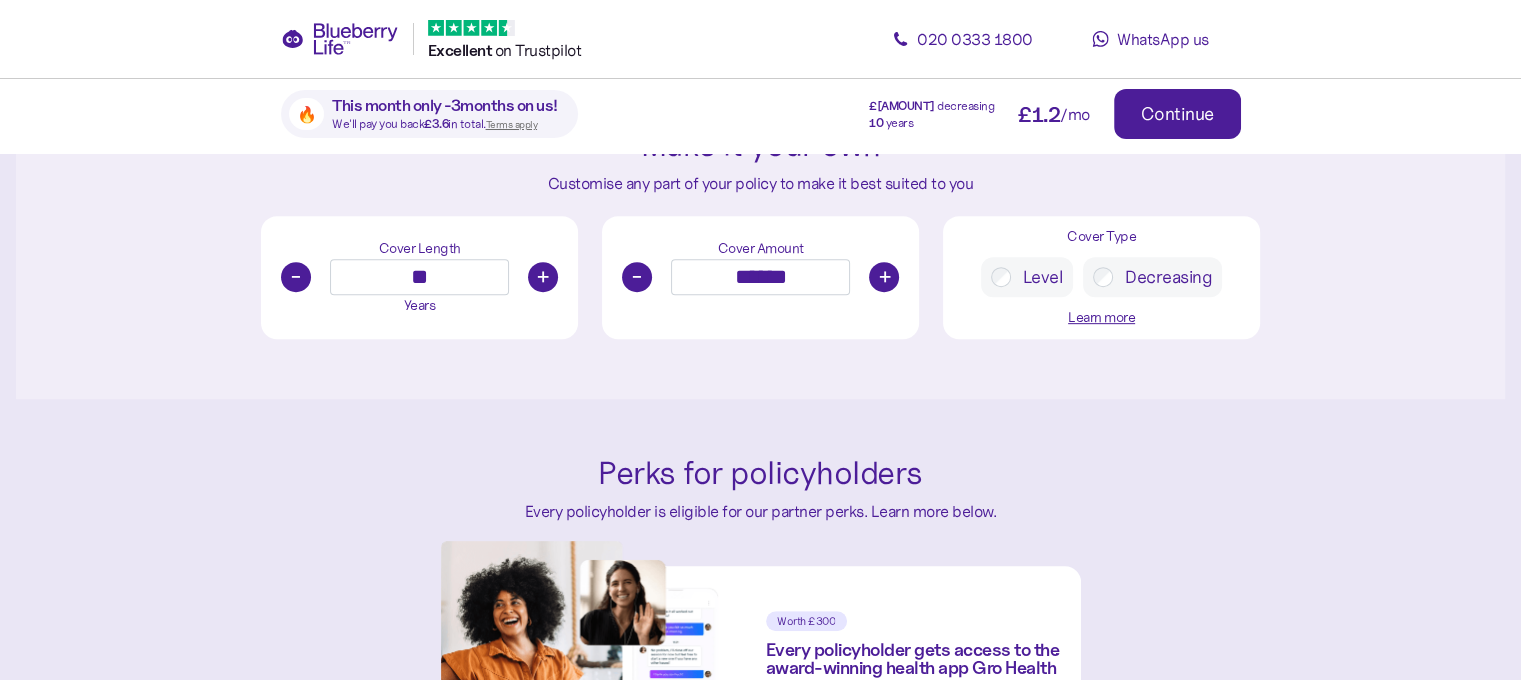 scroll, scrollTop: 892, scrollLeft: 0, axis: vertical 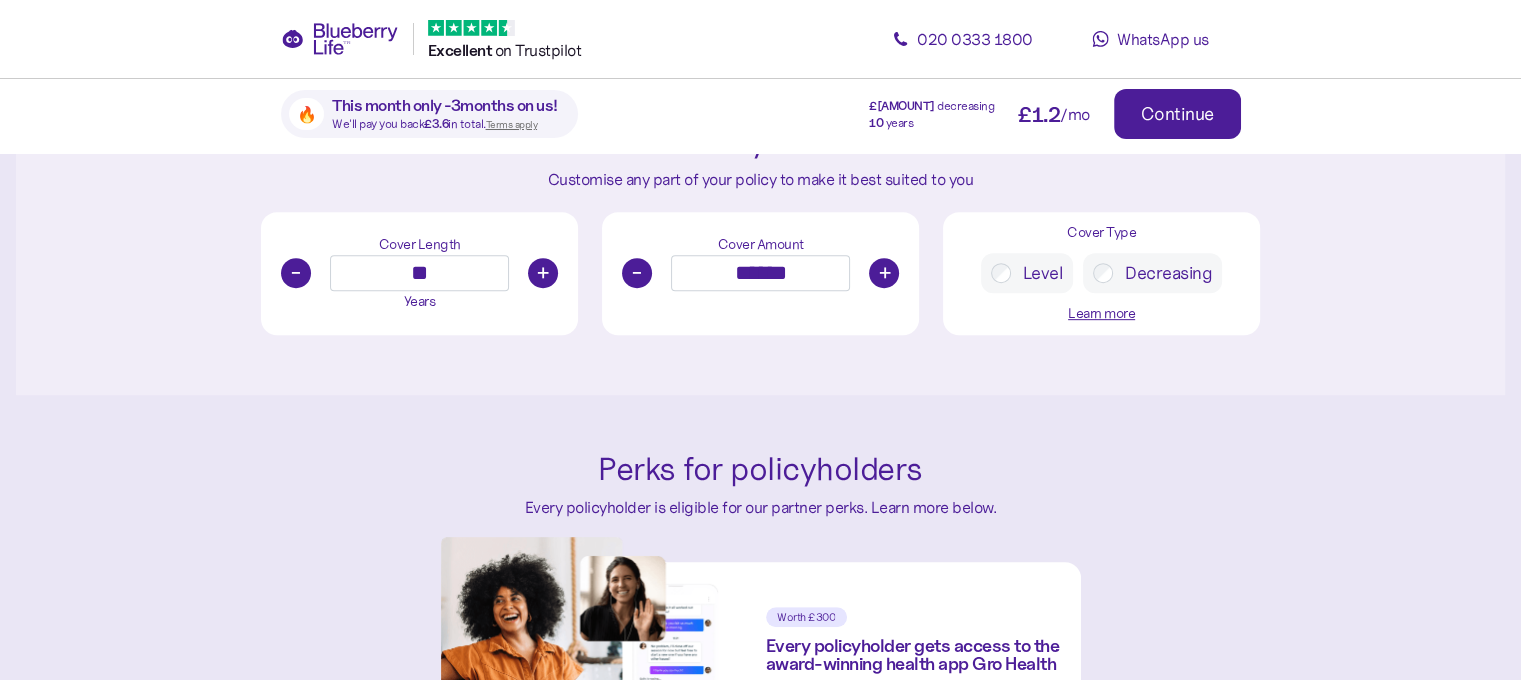 click on "+" at bounding box center [543, 273] 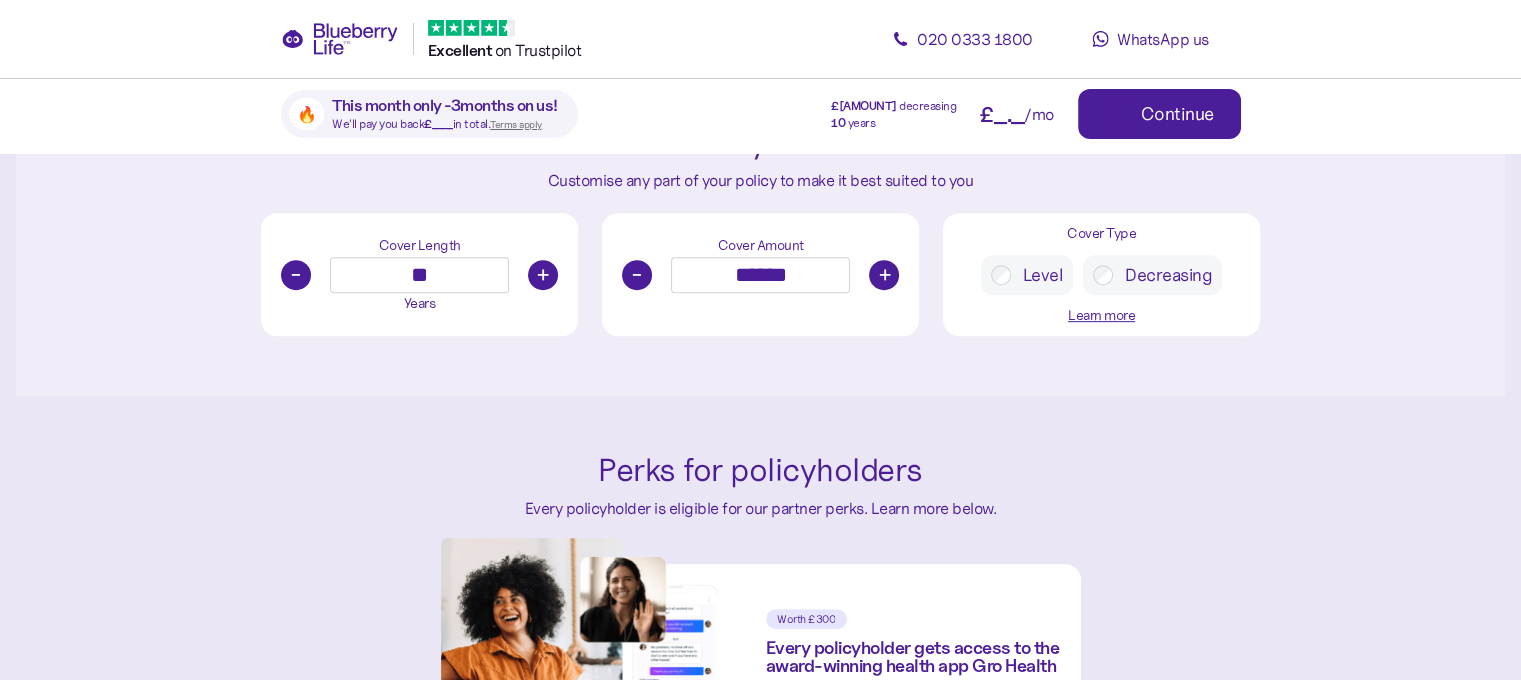 scroll, scrollTop: 892, scrollLeft: 0, axis: vertical 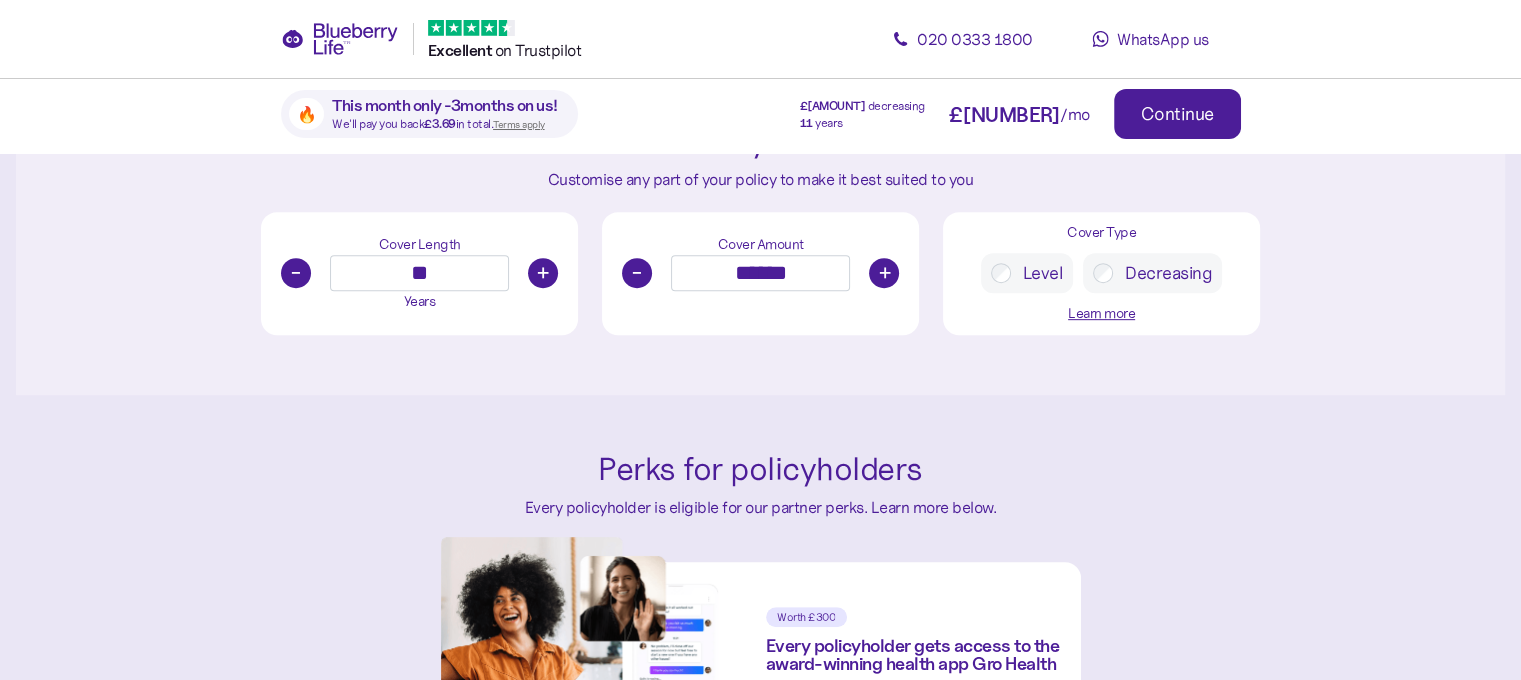 click on "+" at bounding box center [543, 273] 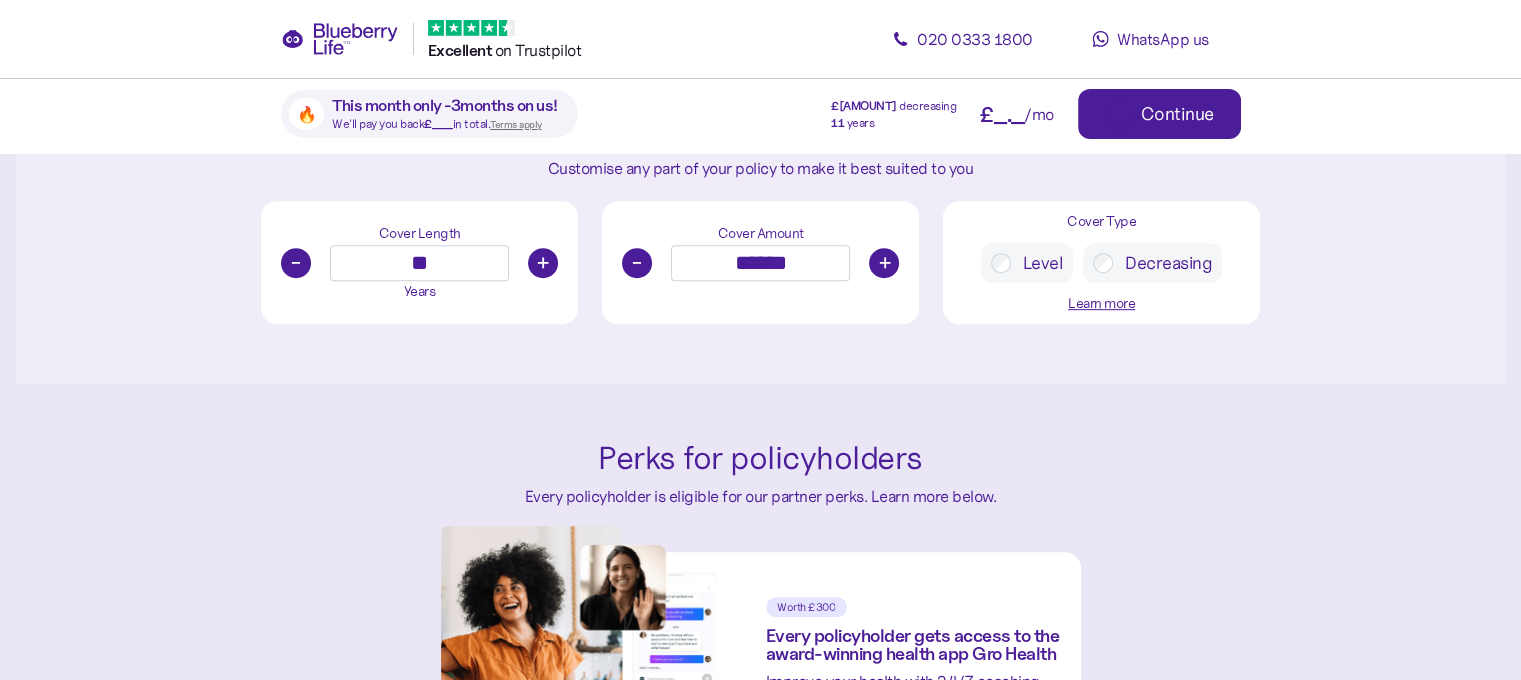 scroll, scrollTop: 880, scrollLeft: 0, axis: vertical 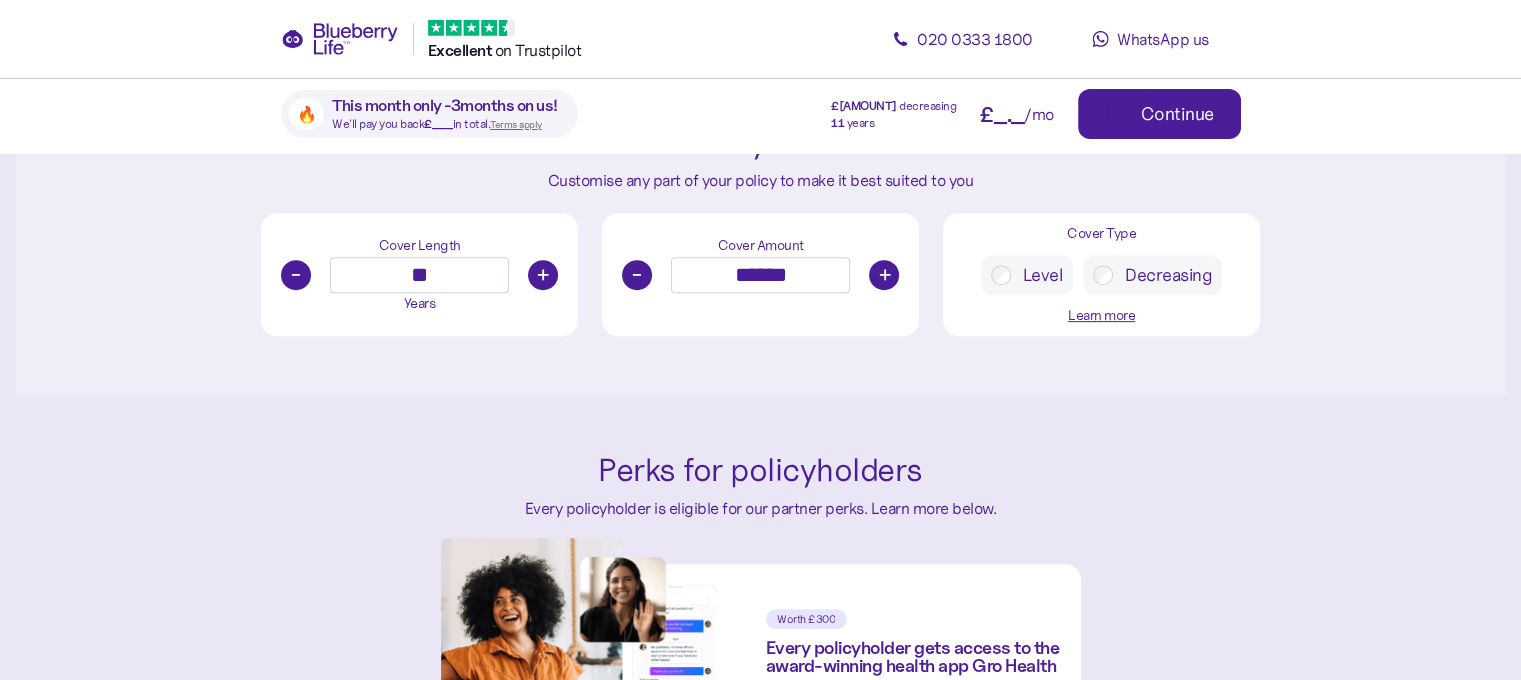 click on "+" at bounding box center (543, 275) 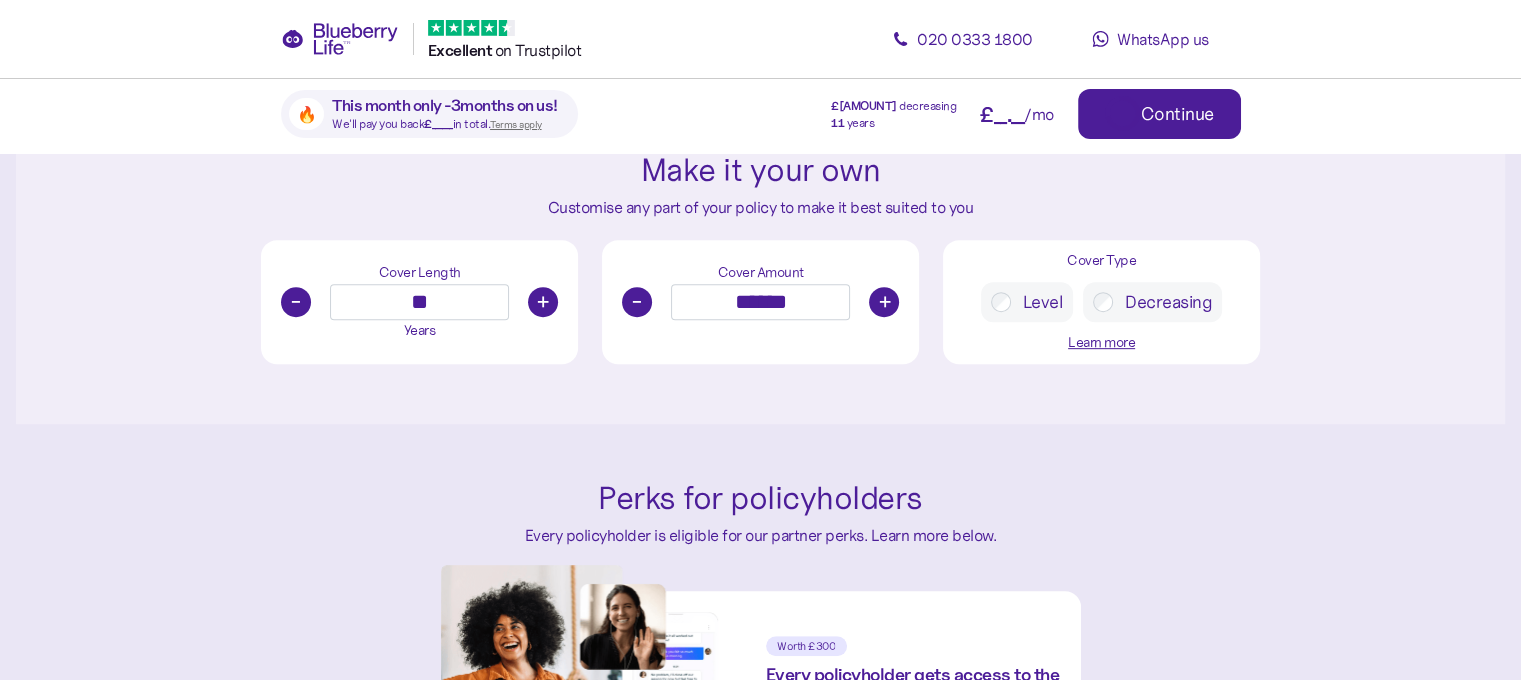 click on "+" at bounding box center (543, 302) 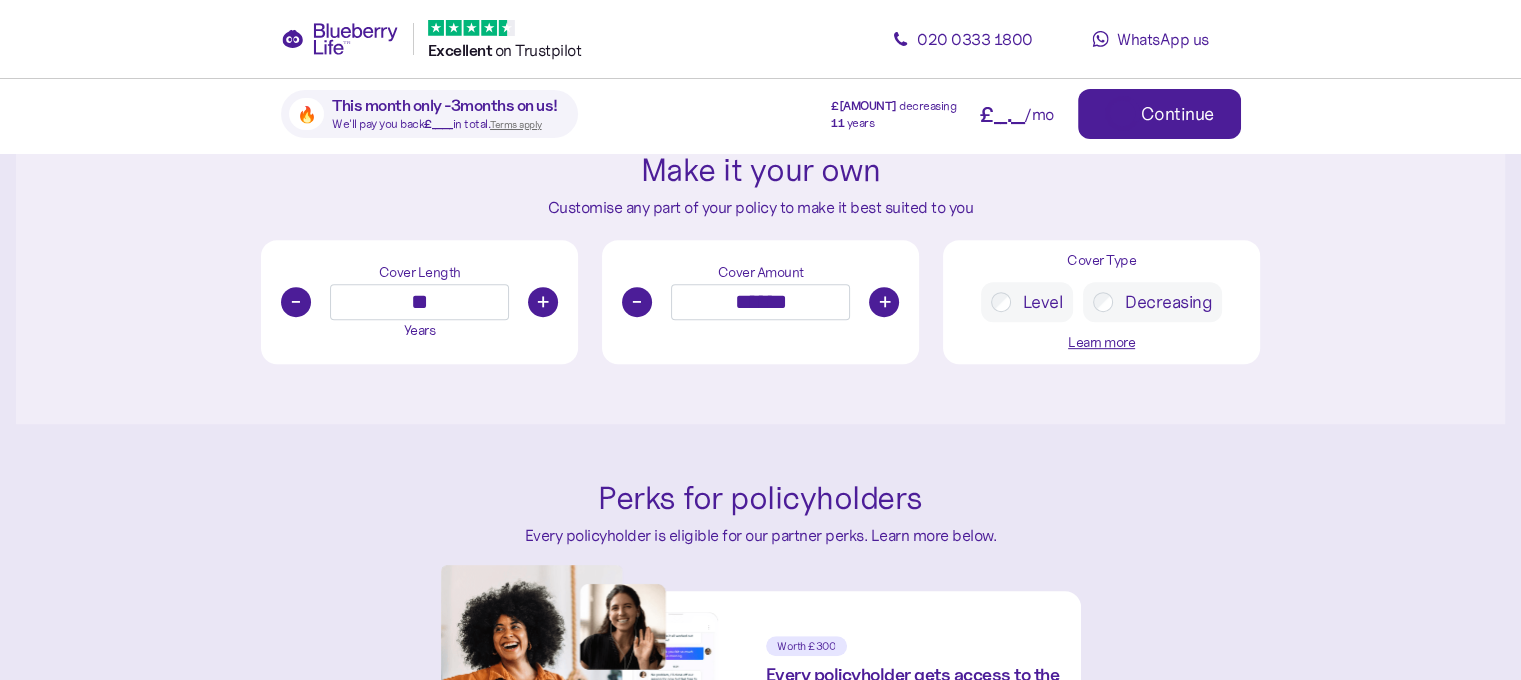 click on "+" at bounding box center (543, 302) 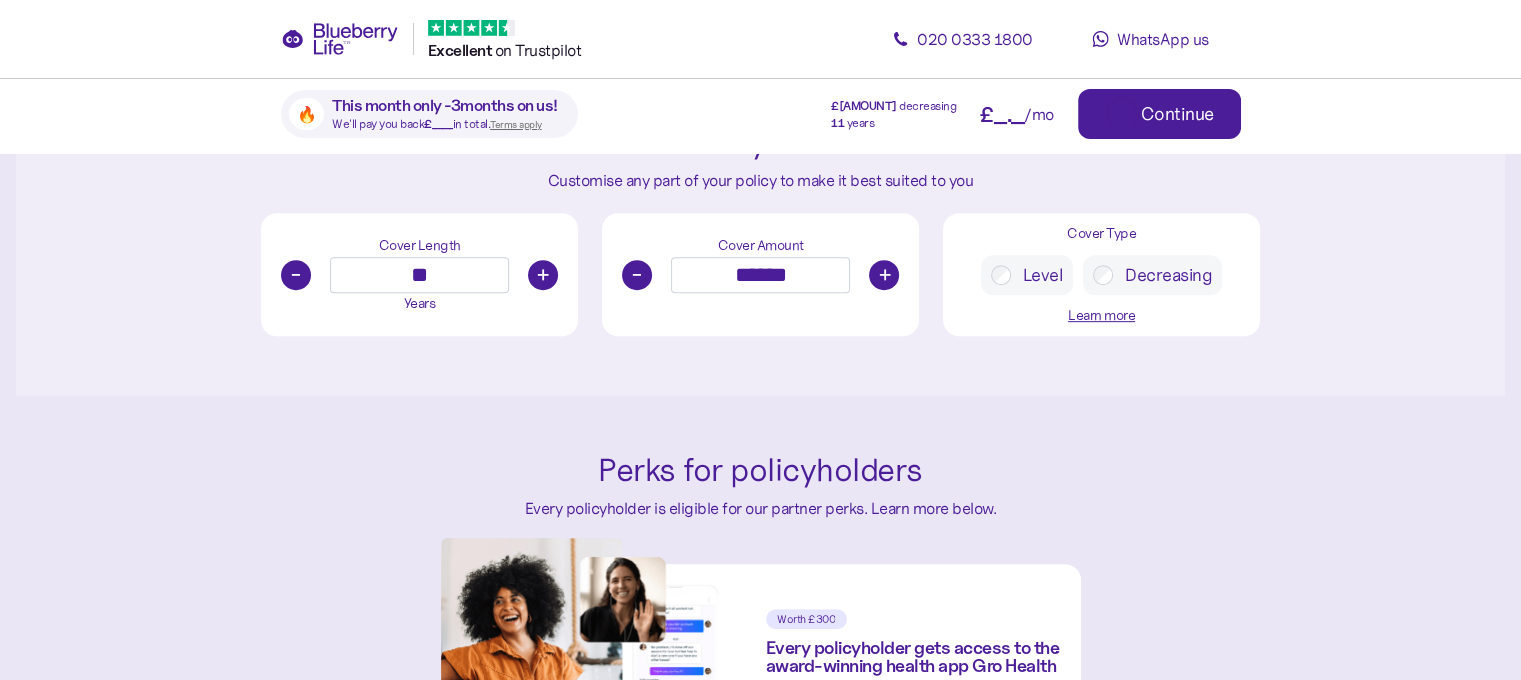 click on "+" at bounding box center (543, 275) 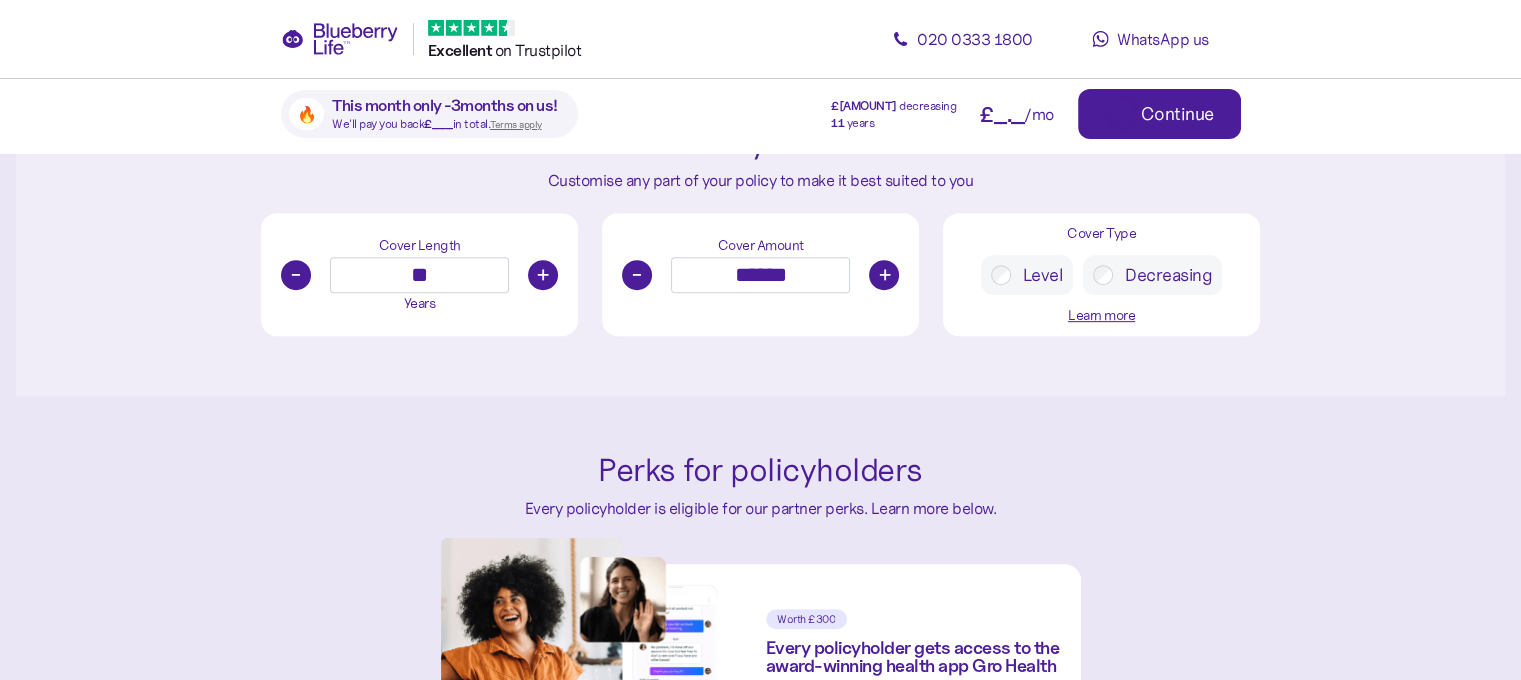 click on "+" at bounding box center [543, 275] 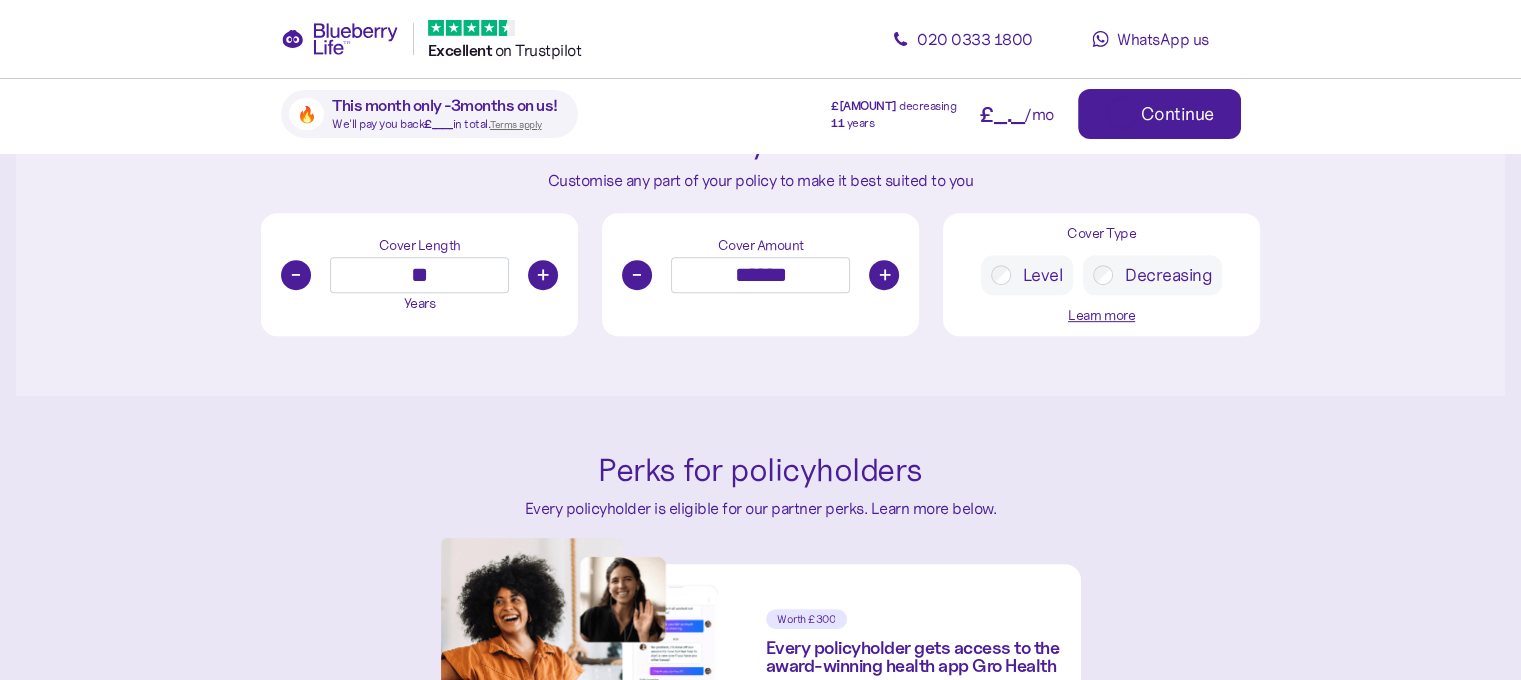 click on "+" at bounding box center (543, 275) 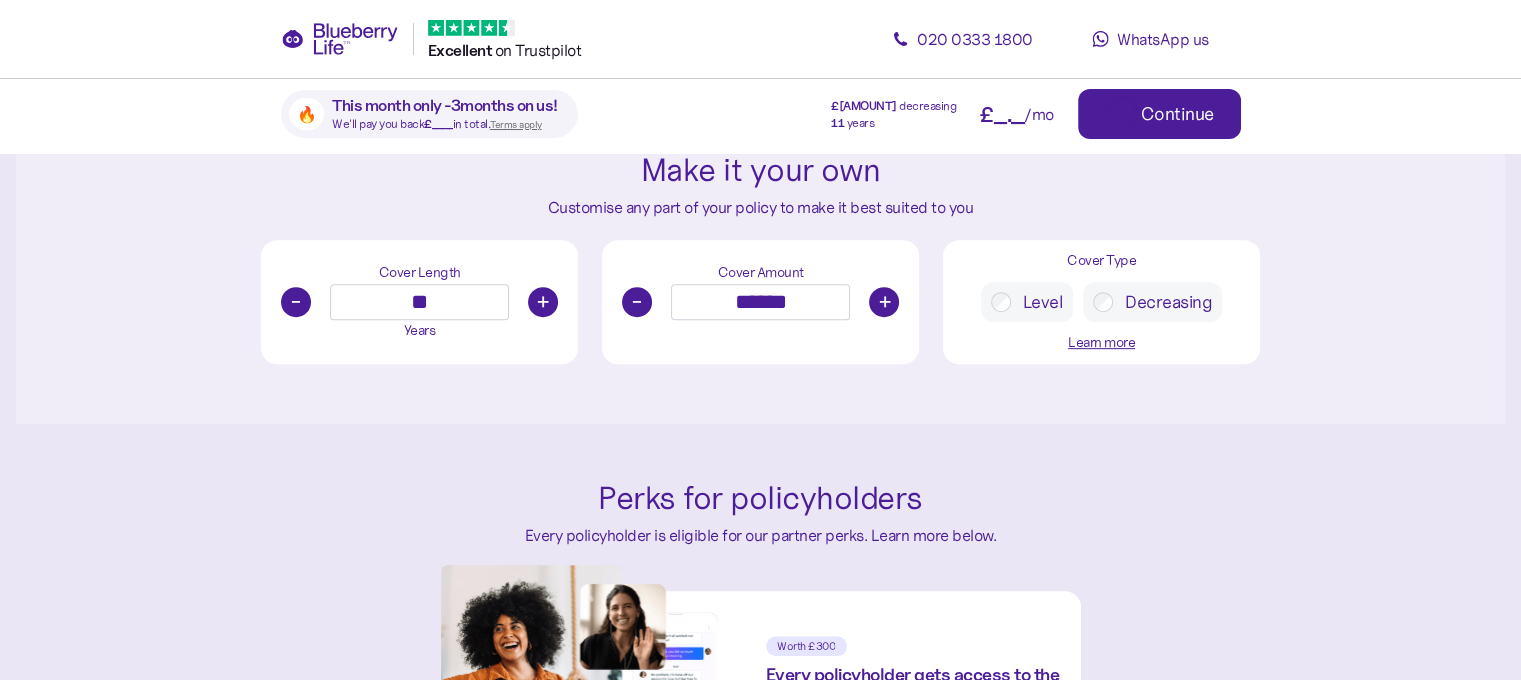 click on "+" at bounding box center [543, 302] 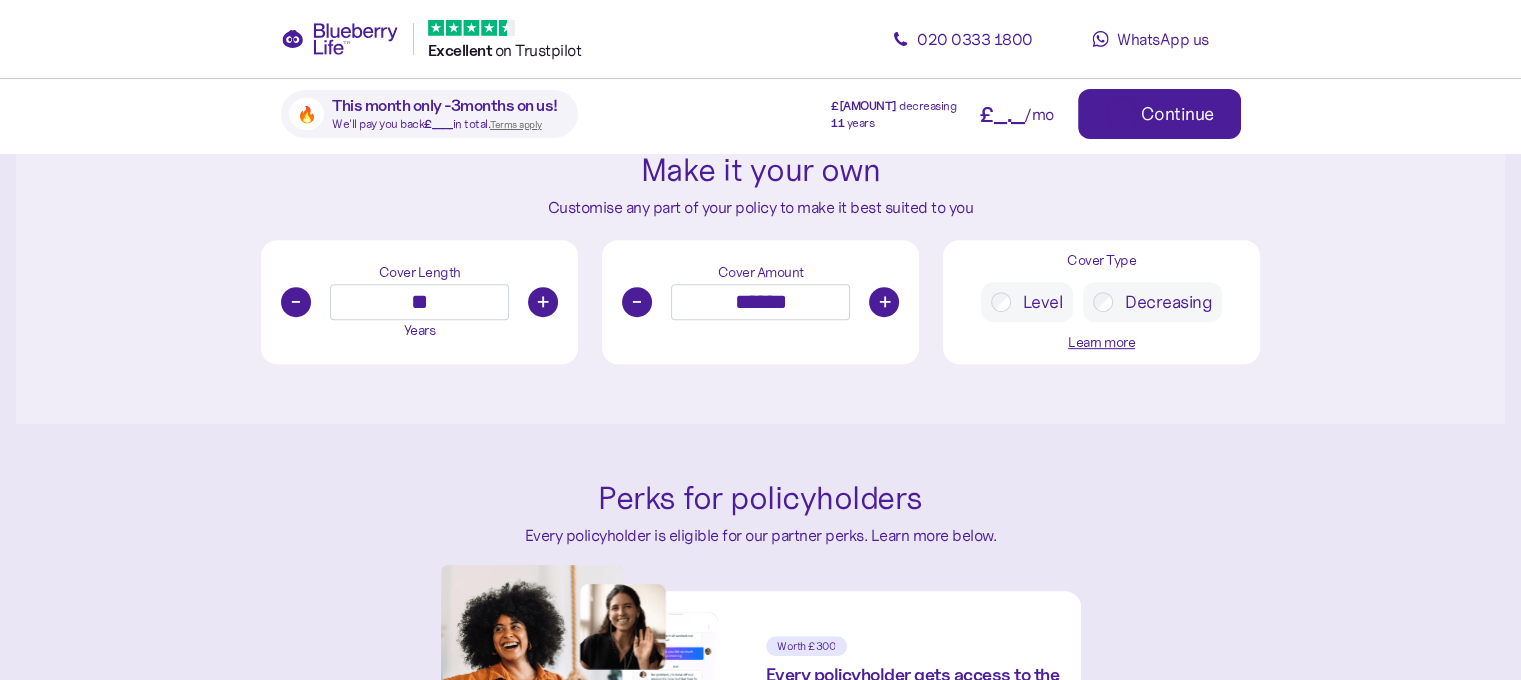 click on "+" at bounding box center (543, 302) 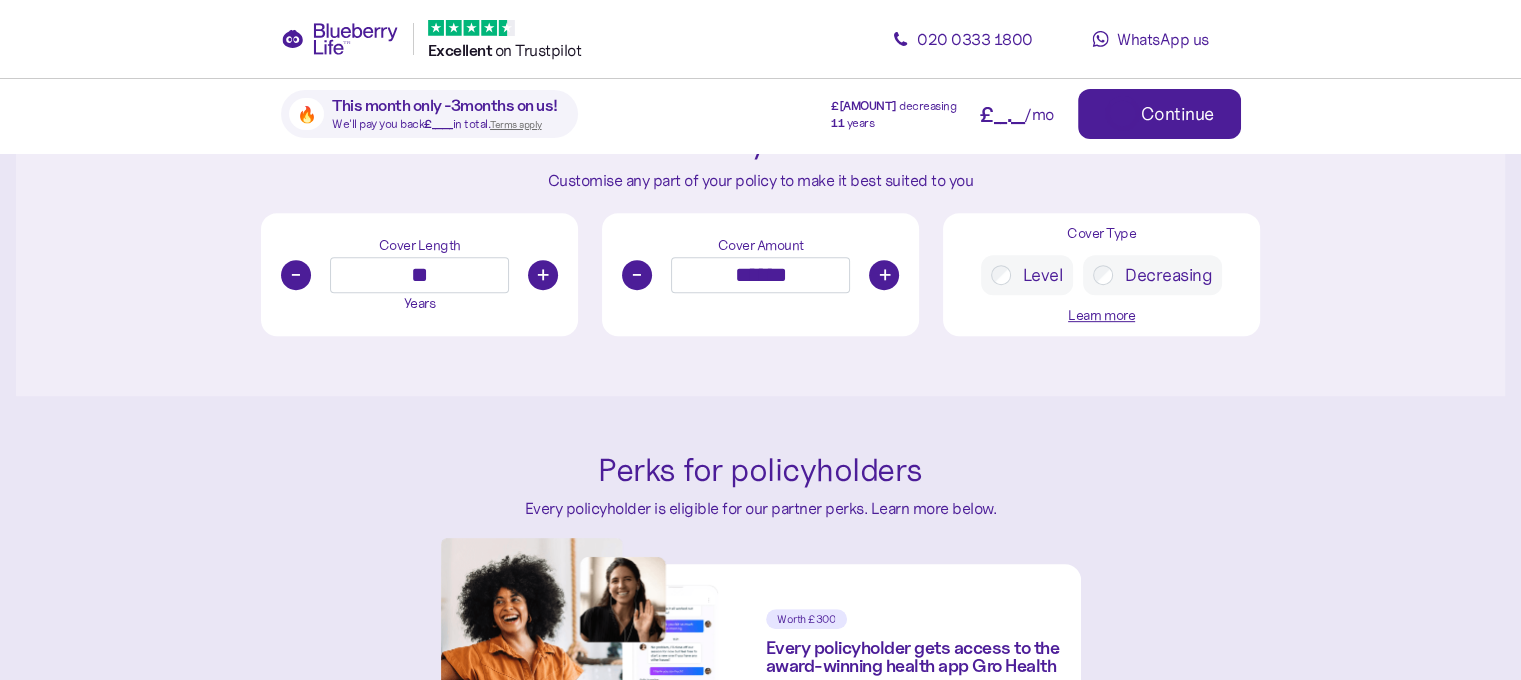 click on "+" at bounding box center [543, 275] 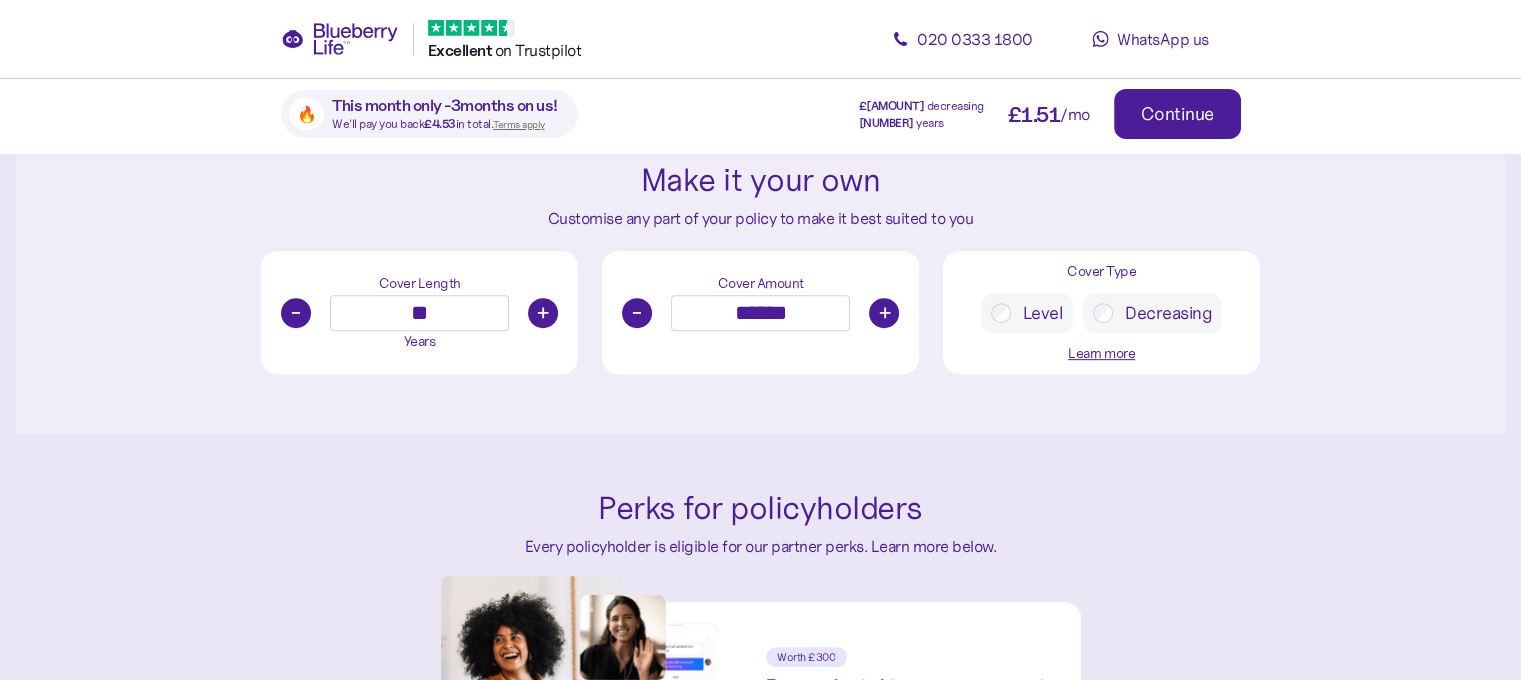scroll, scrollTop: 892, scrollLeft: 0, axis: vertical 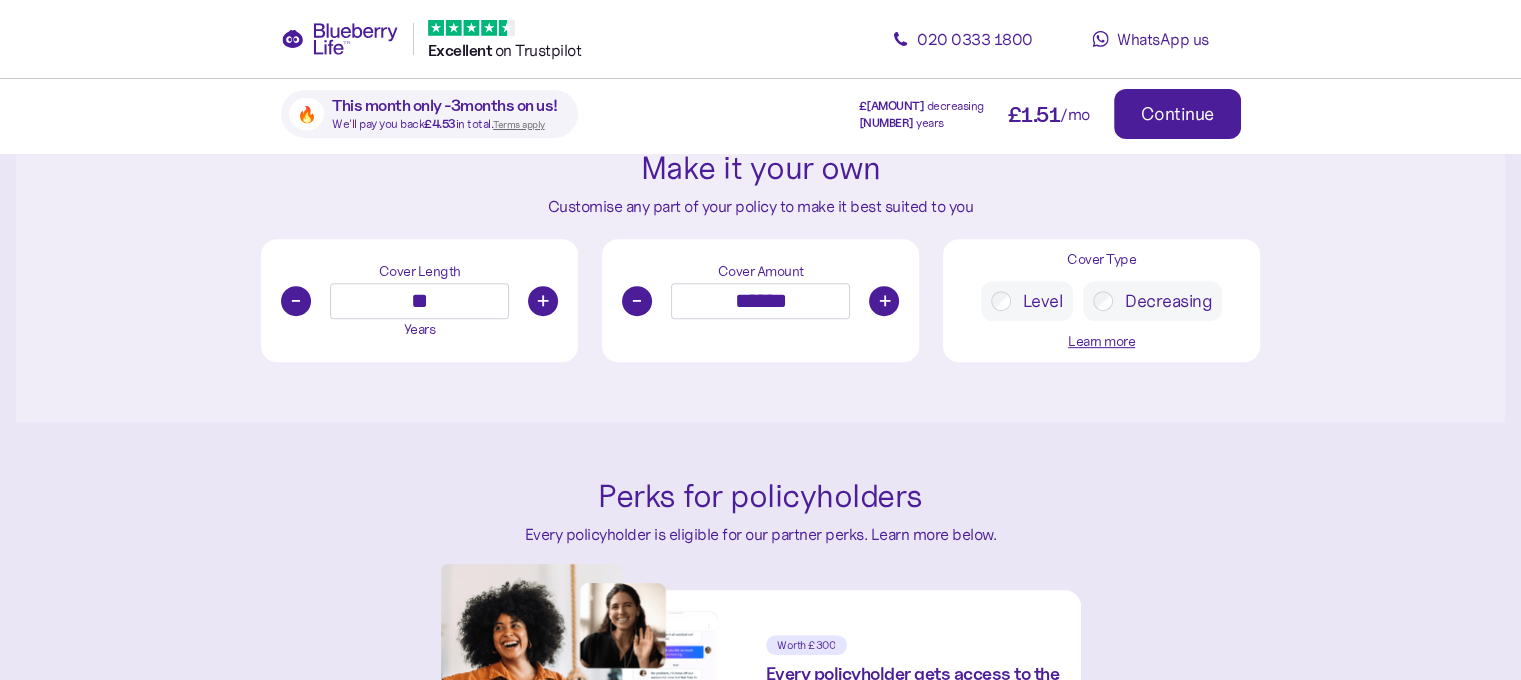 click on "-" at bounding box center [296, 301] 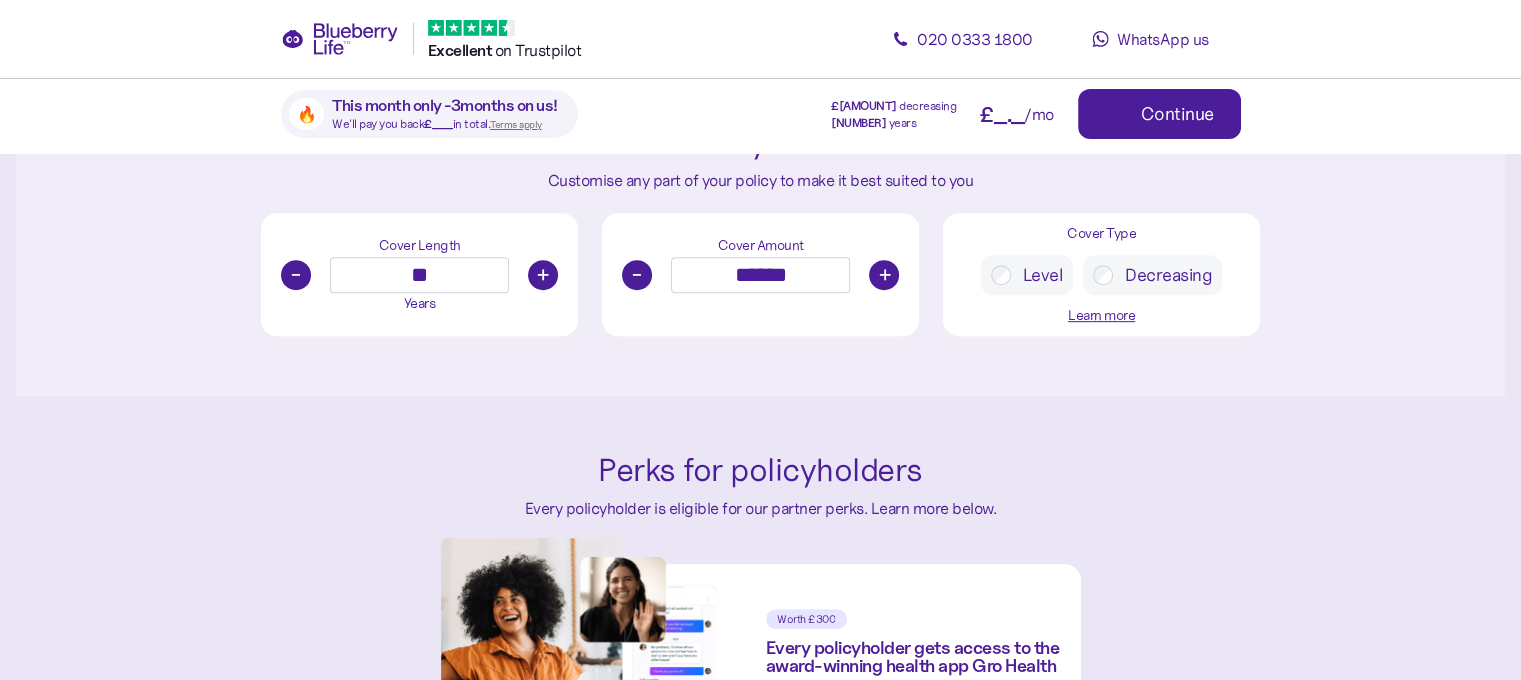 scroll, scrollTop: 892, scrollLeft: 0, axis: vertical 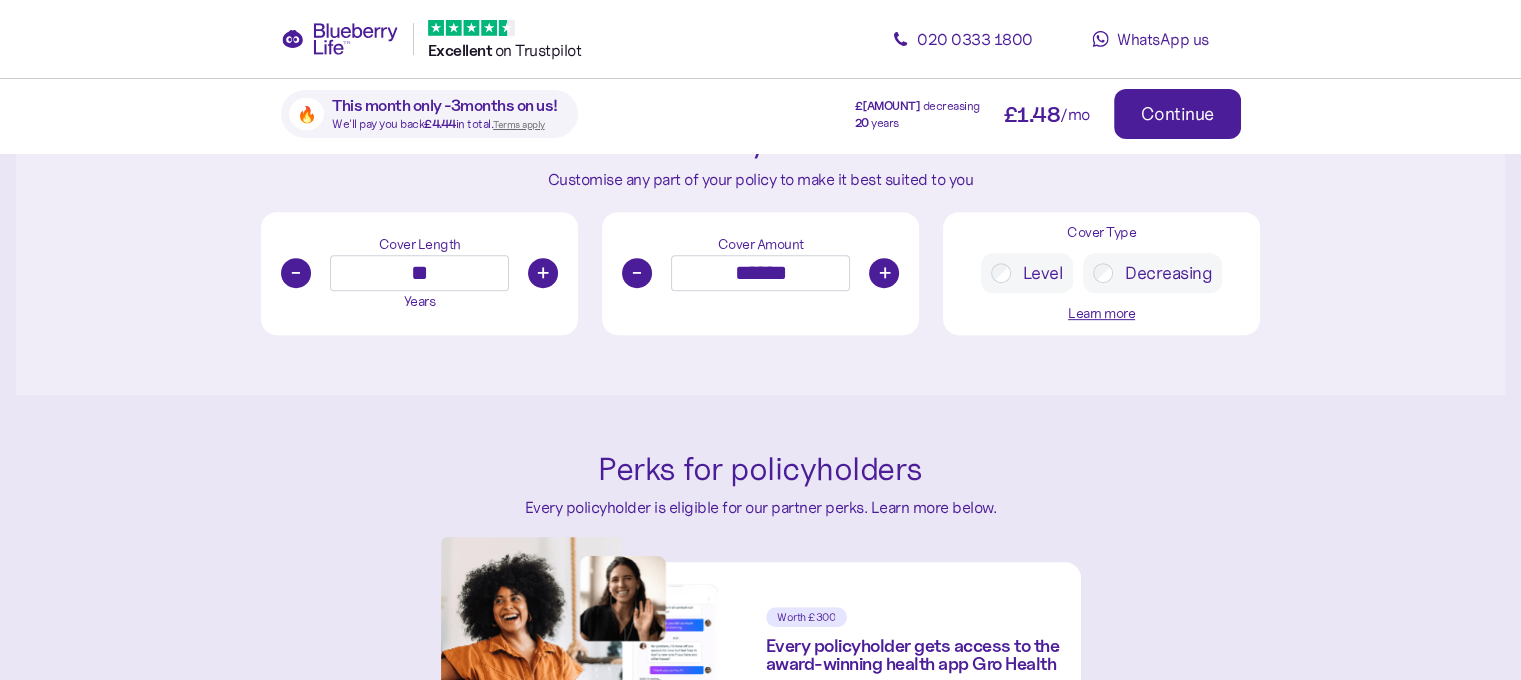click on "+" at bounding box center (543, 273) 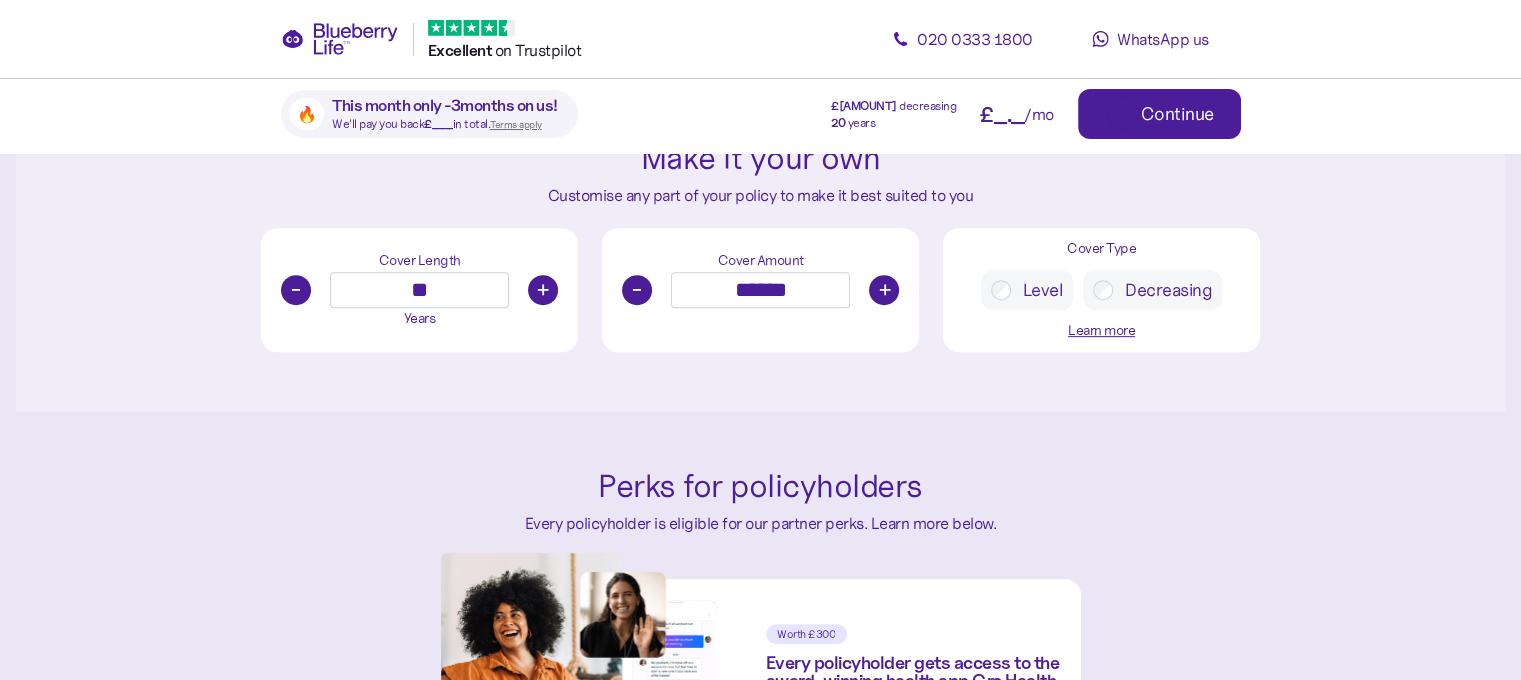 scroll, scrollTop: 880, scrollLeft: 0, axis: vertical 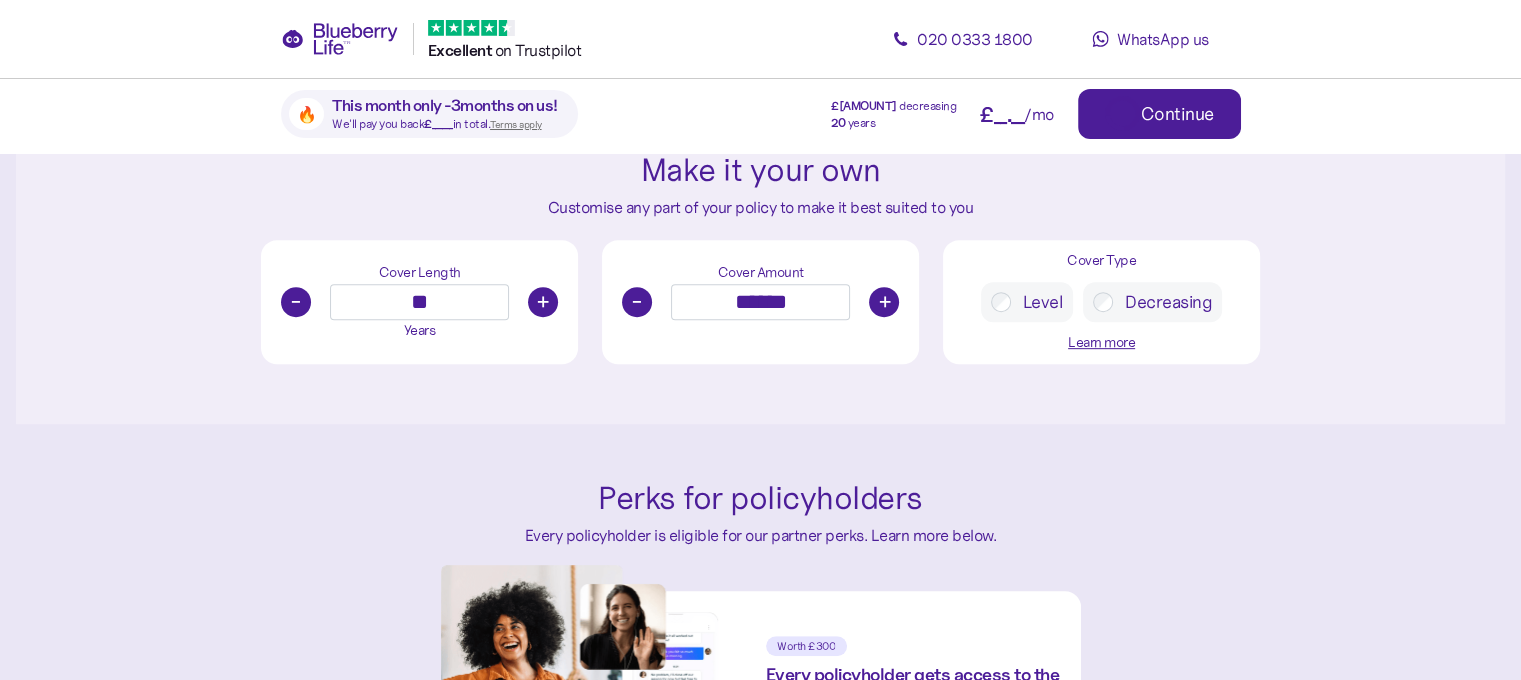 click on "+" at bounding box center [543, 302] 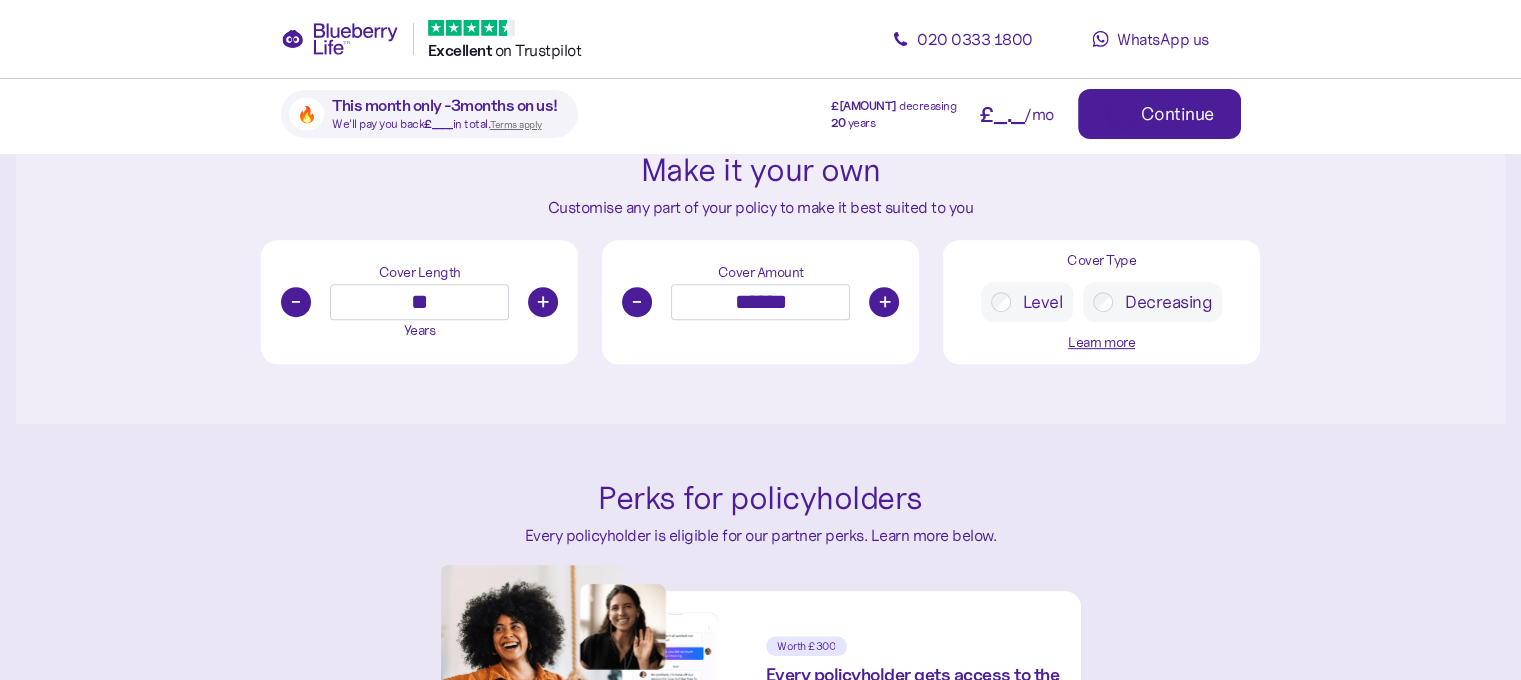 click on "+" at bounding box center (543, 302) 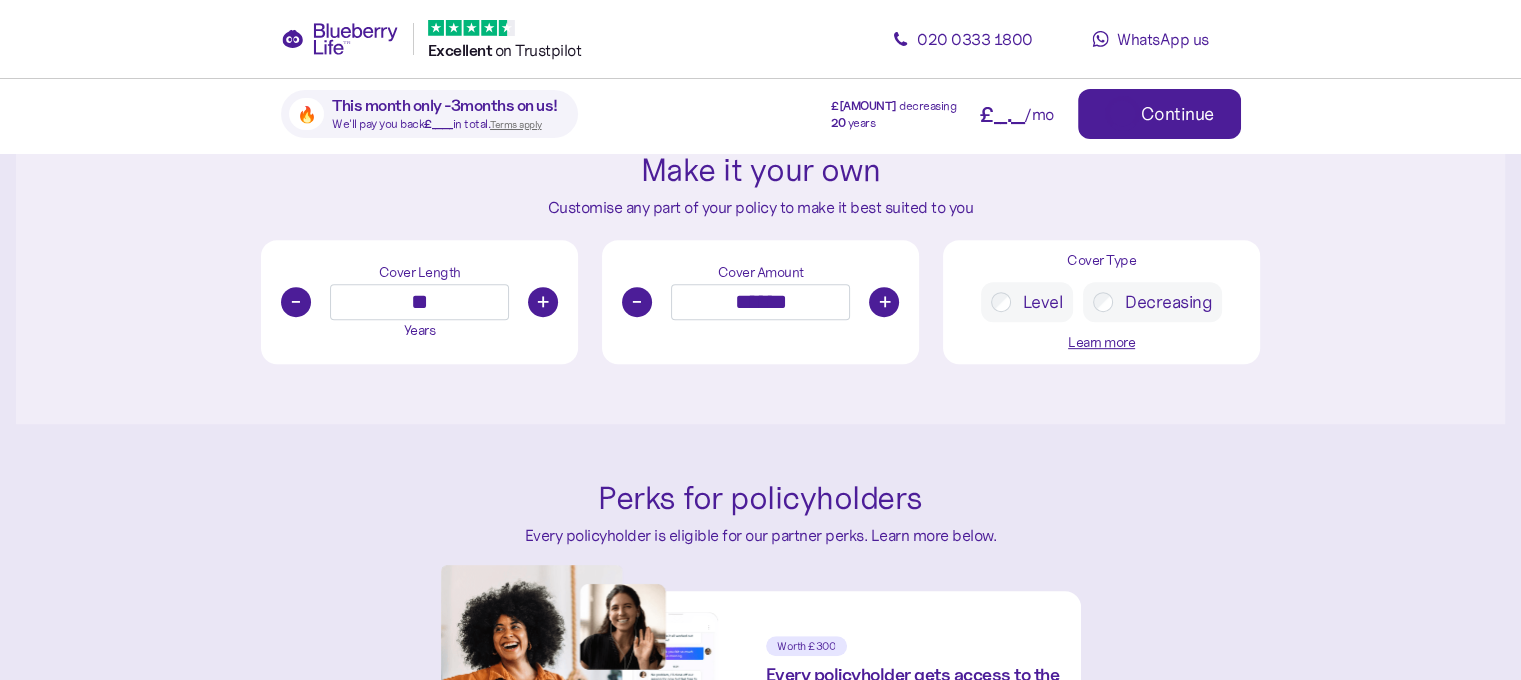 click on "+" at bounding box center (543, 302) 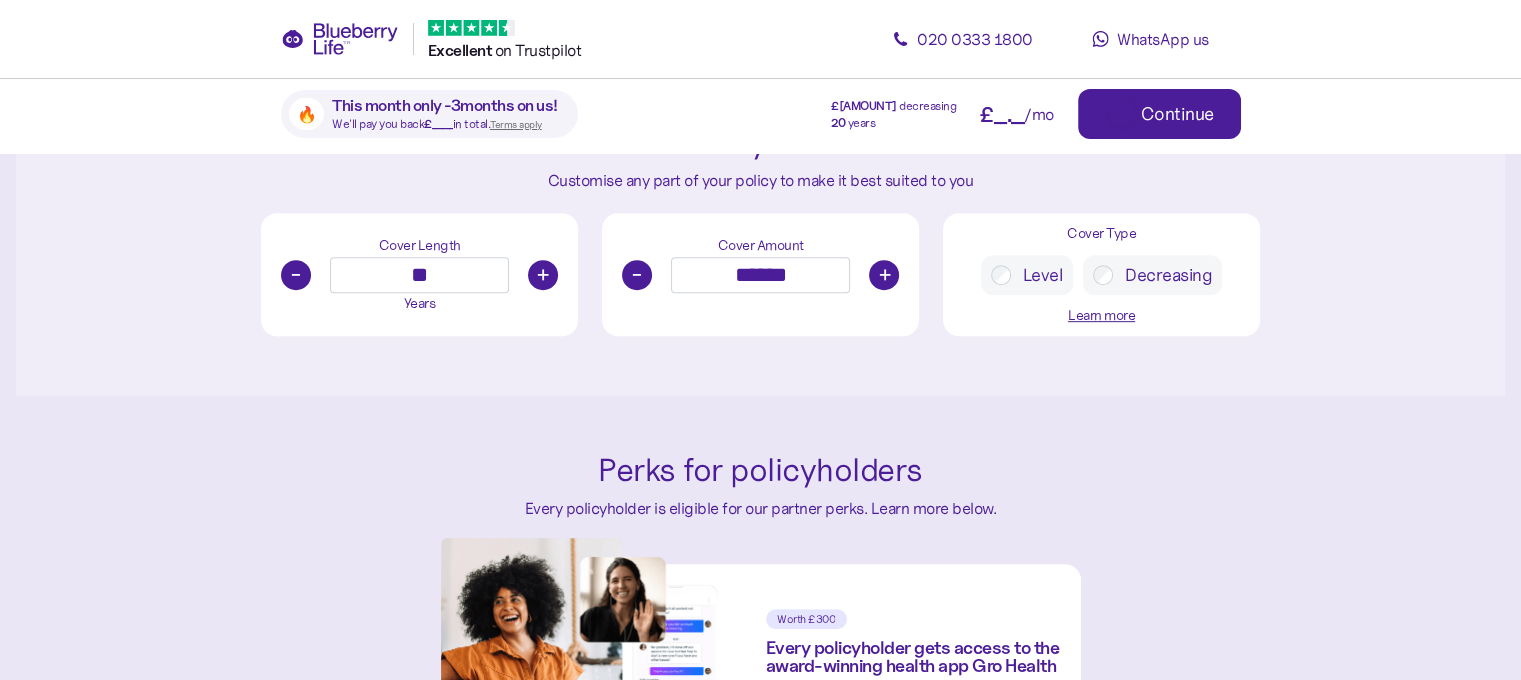 click on "+" at bounding box center (543, 275) 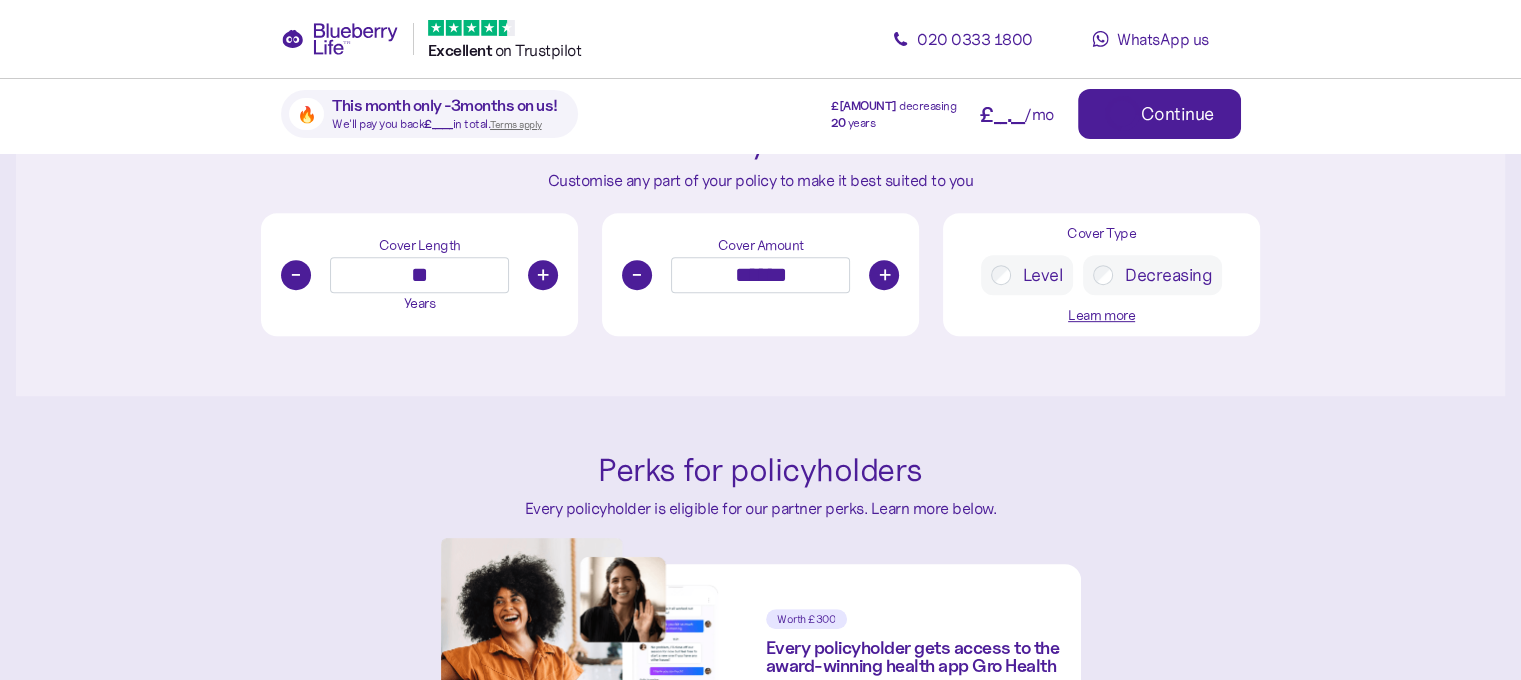 click on "+" at bounding box center [543, 275] 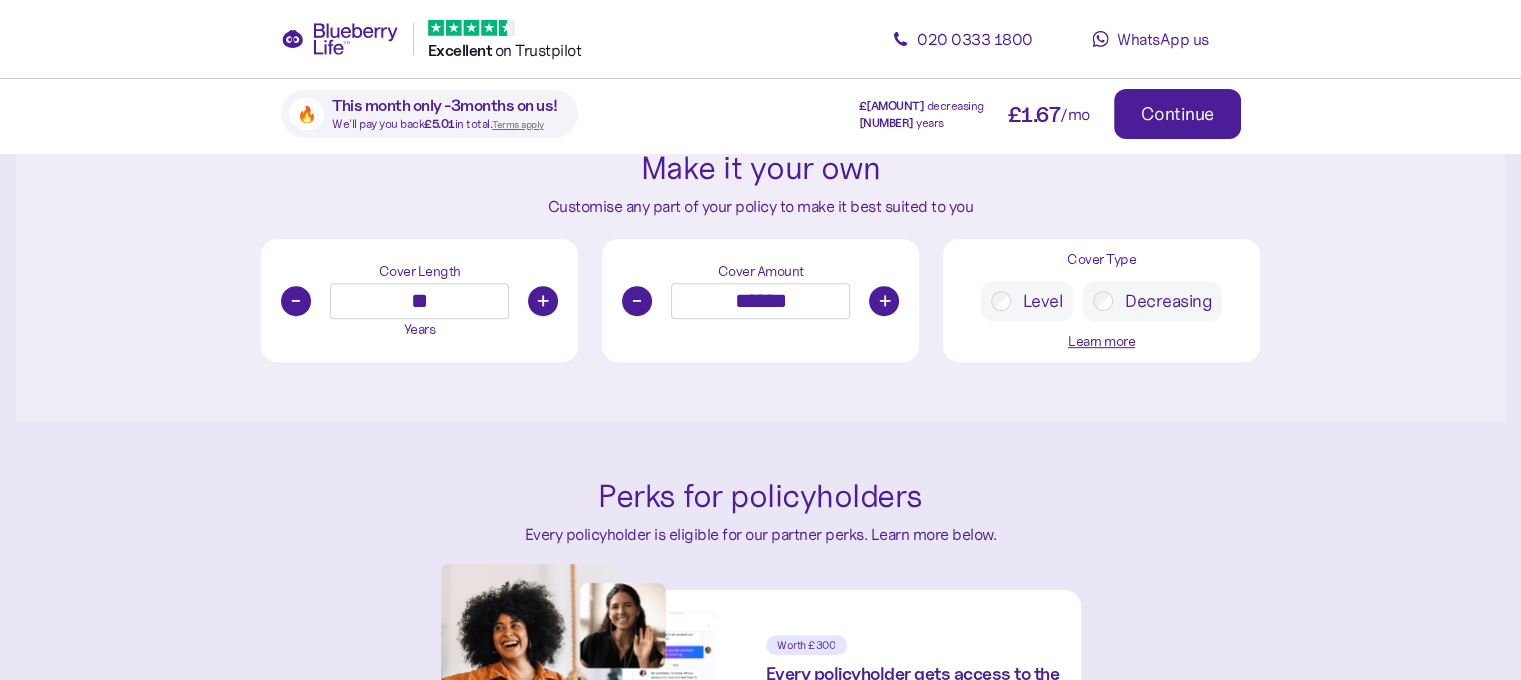 click on "+" at bounding box center [543, 301] 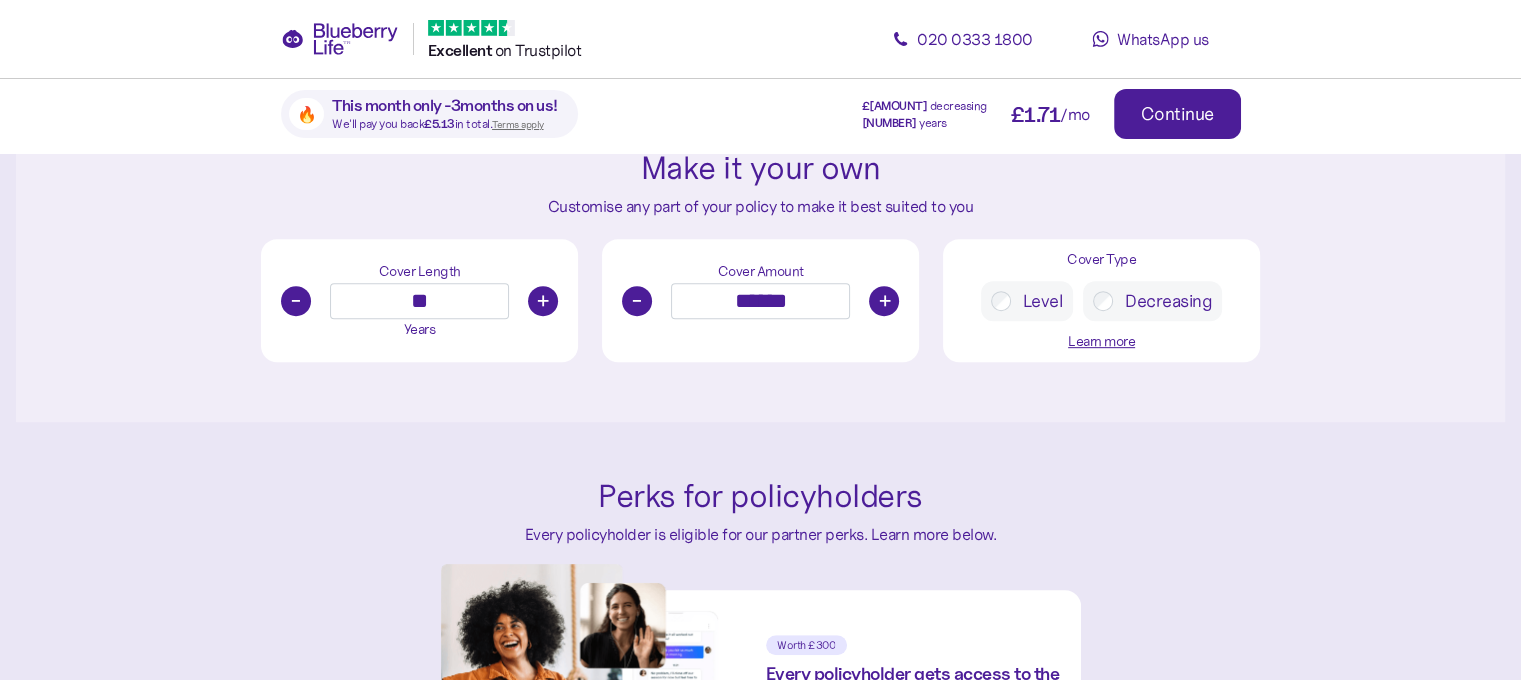 click on "+" at bounding box center [543, 301] 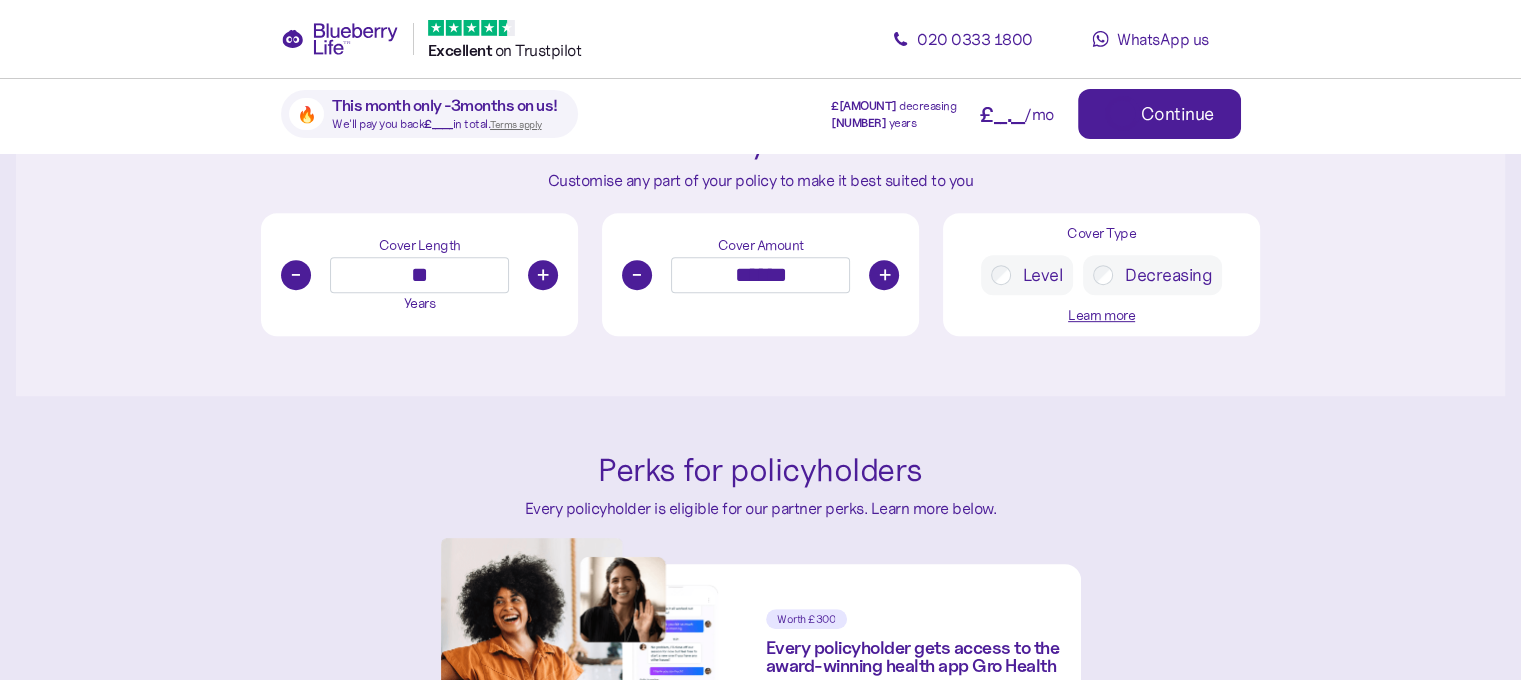 click on "+" at bounding box center (543, 275) 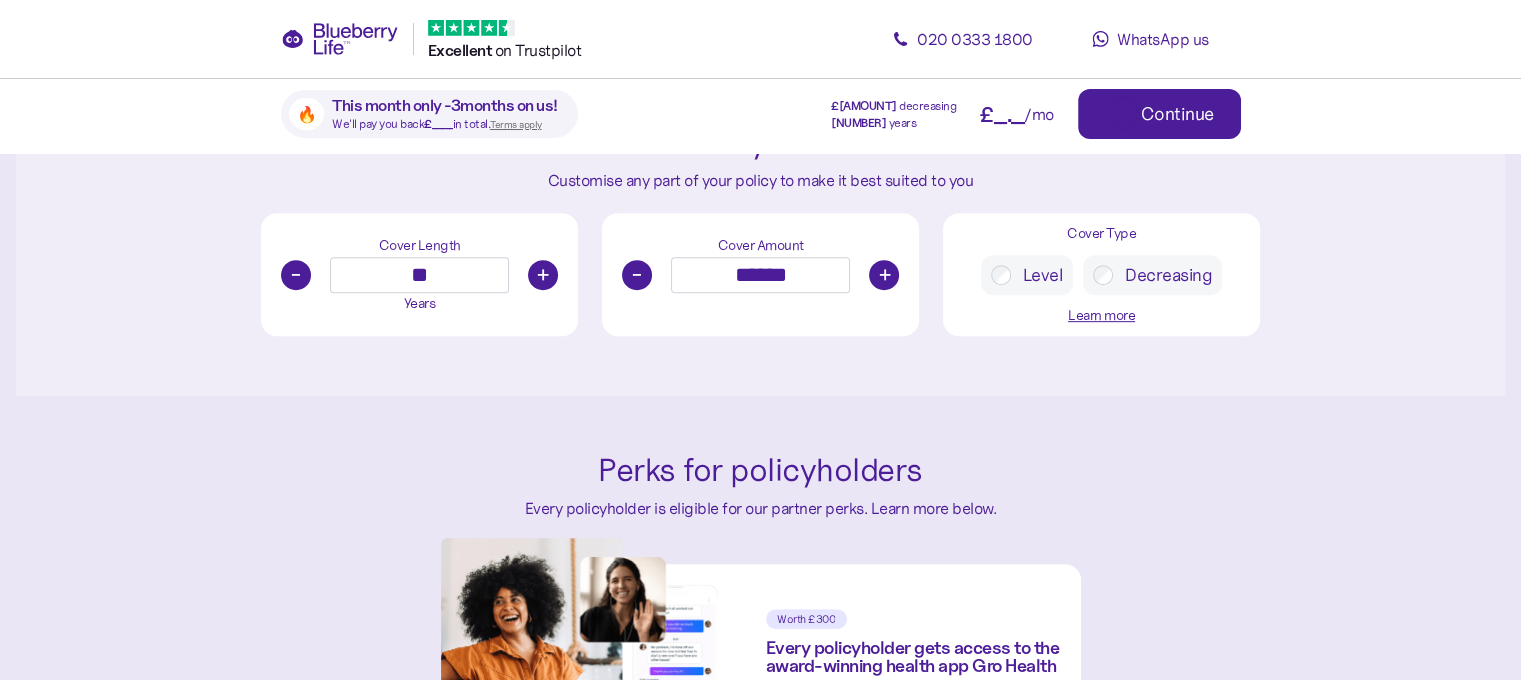 click on "+" at bounding box center [543, 275] 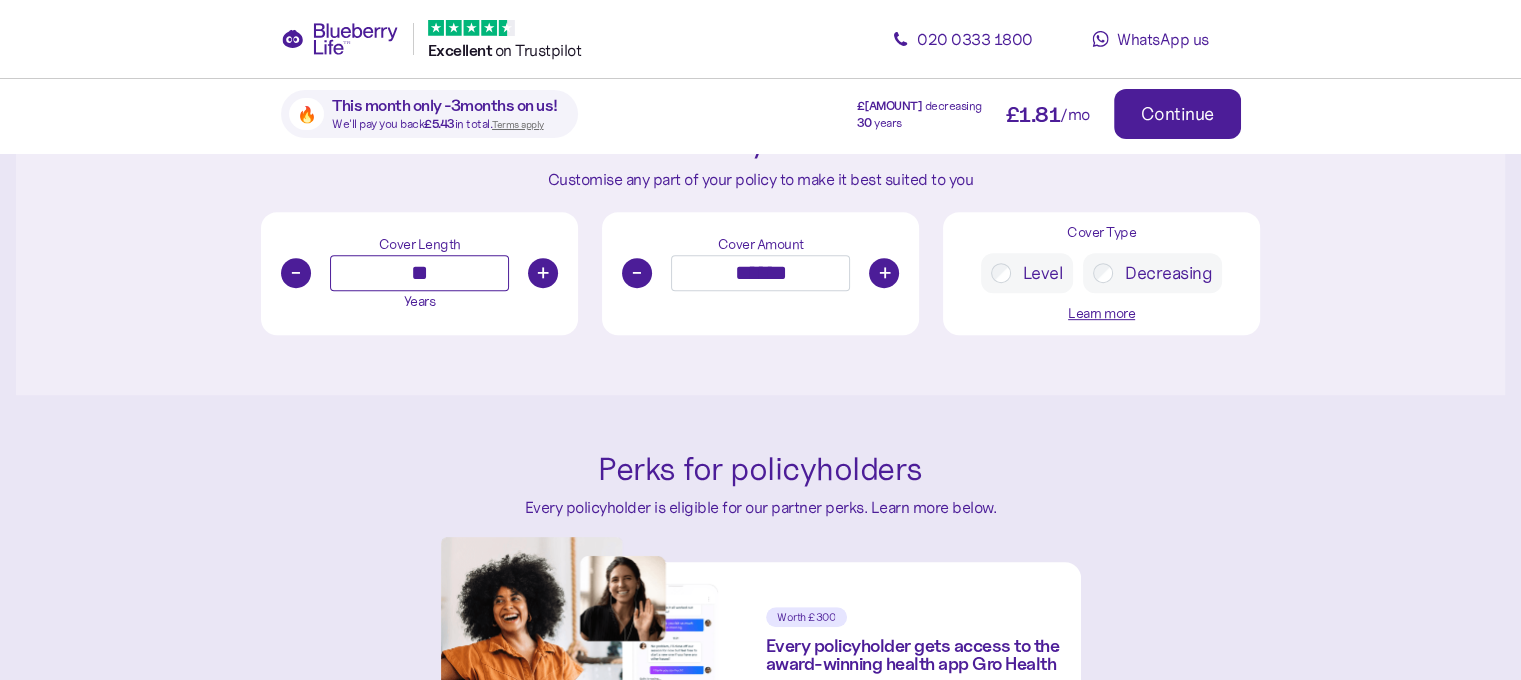 drag, startPoint x: 448, startPoint y: 273, endPoint x: 375, endPoint y: 277, distance: 73.109505 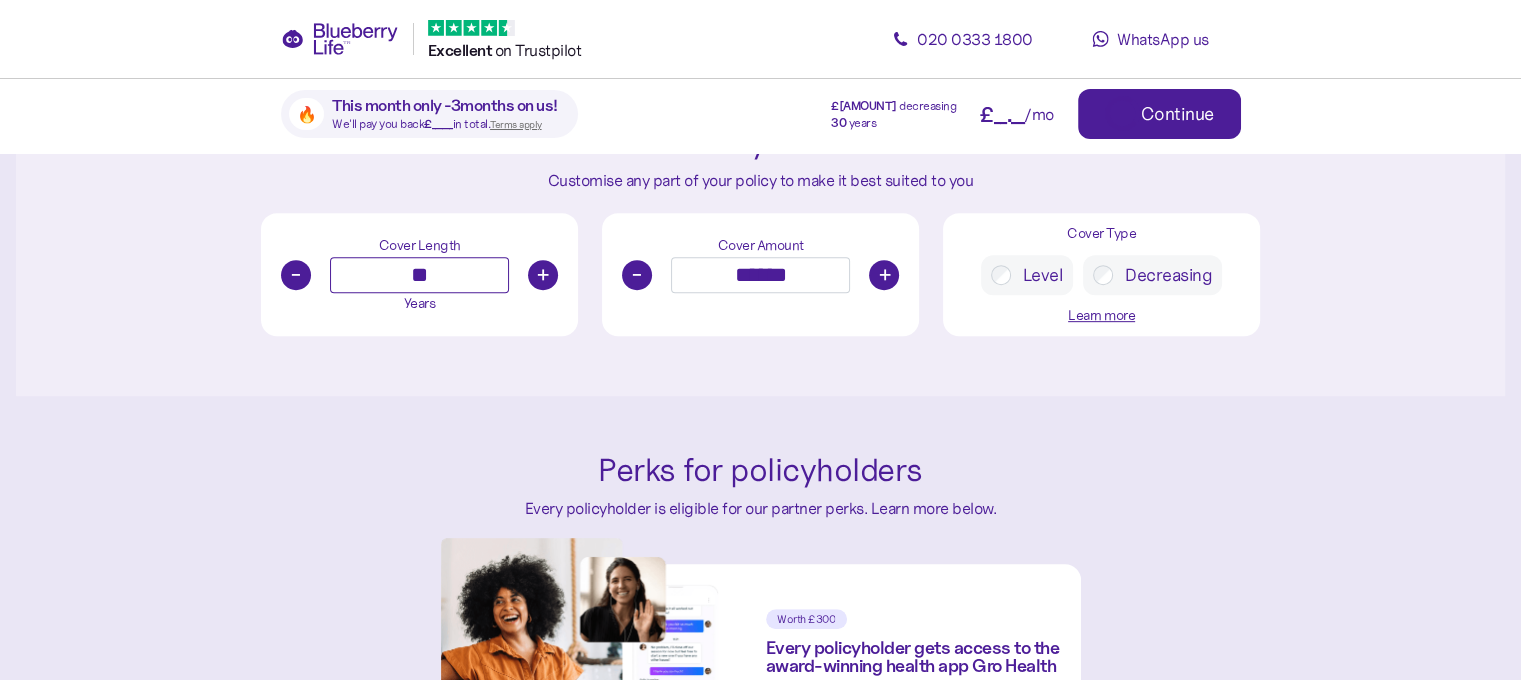 type on "**" 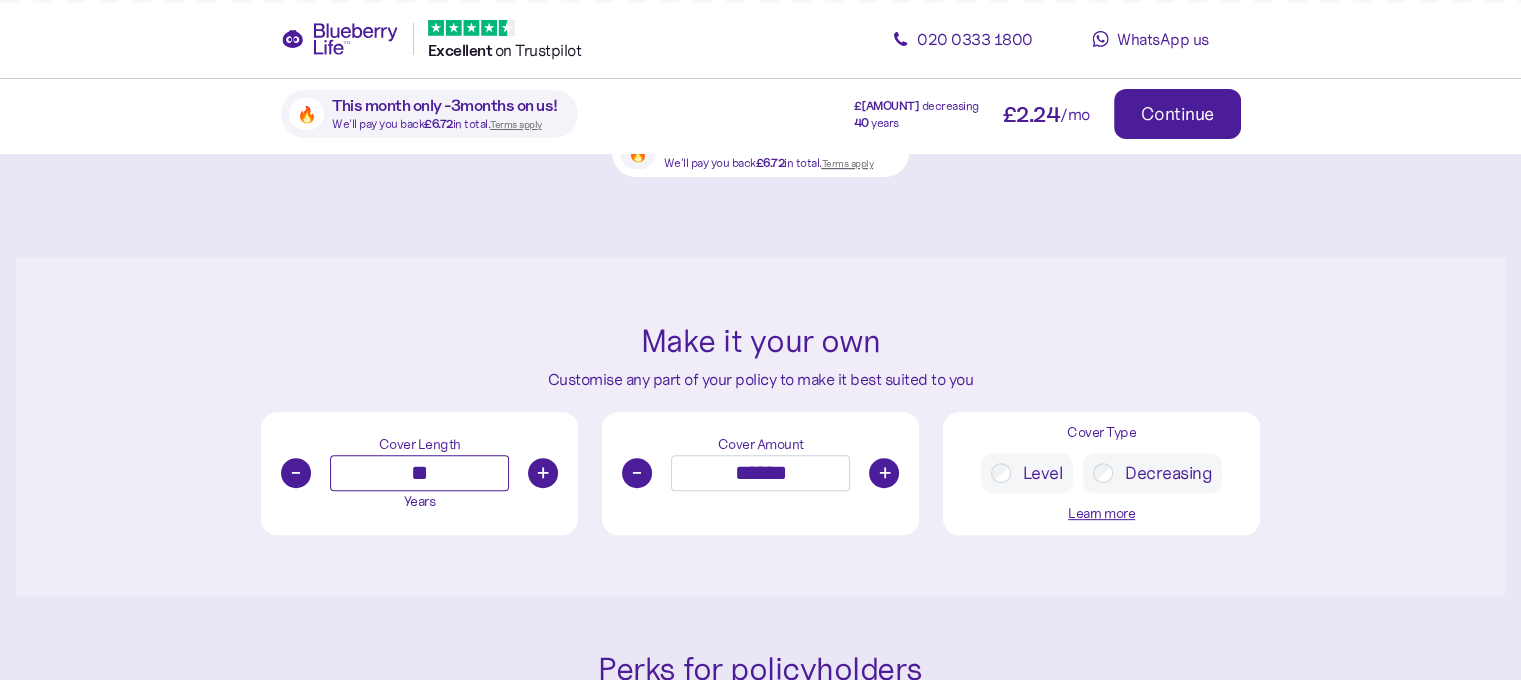 scroll, scrollTop: 680, scrollLeft: 0, axis: vertical 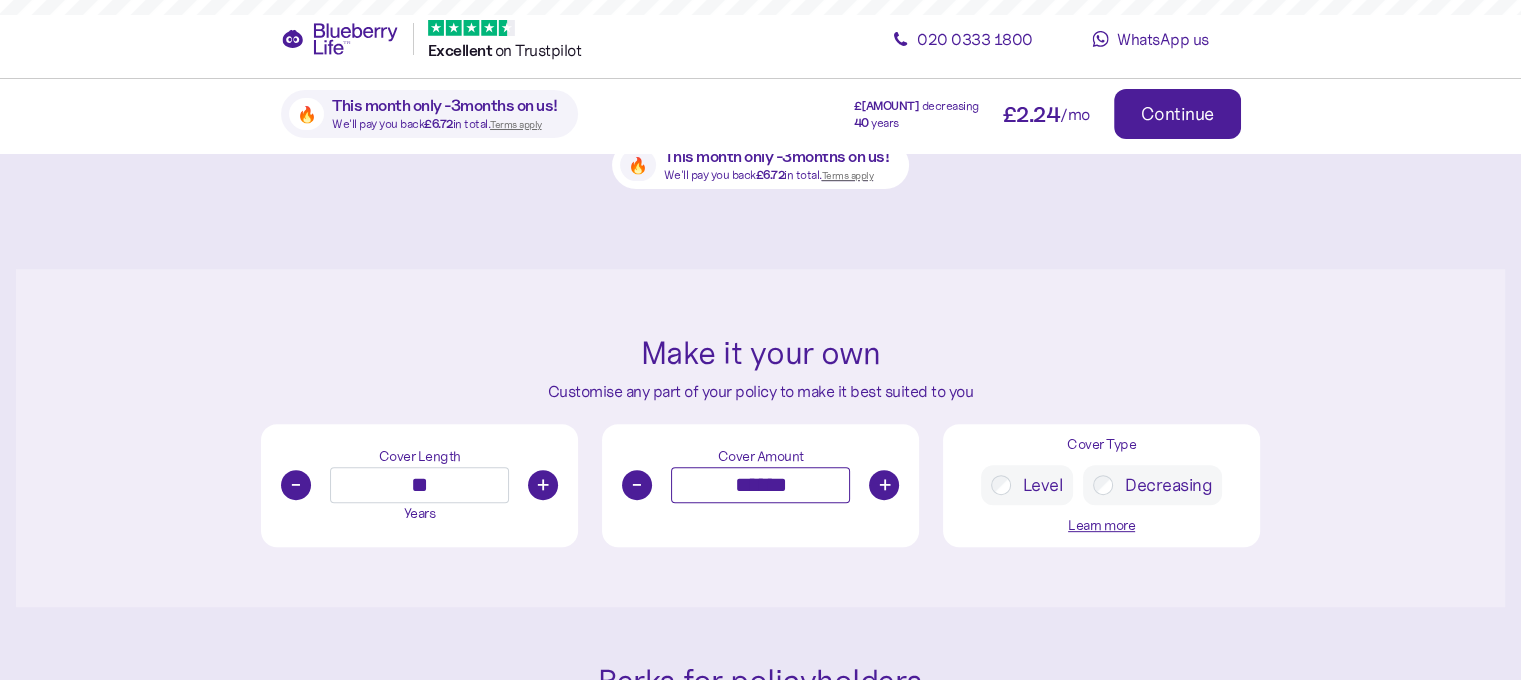 drag, startPoint x: 808, startPoint y: 475, endPoint x: 697, endPoint y: 479, distance: 111.07205 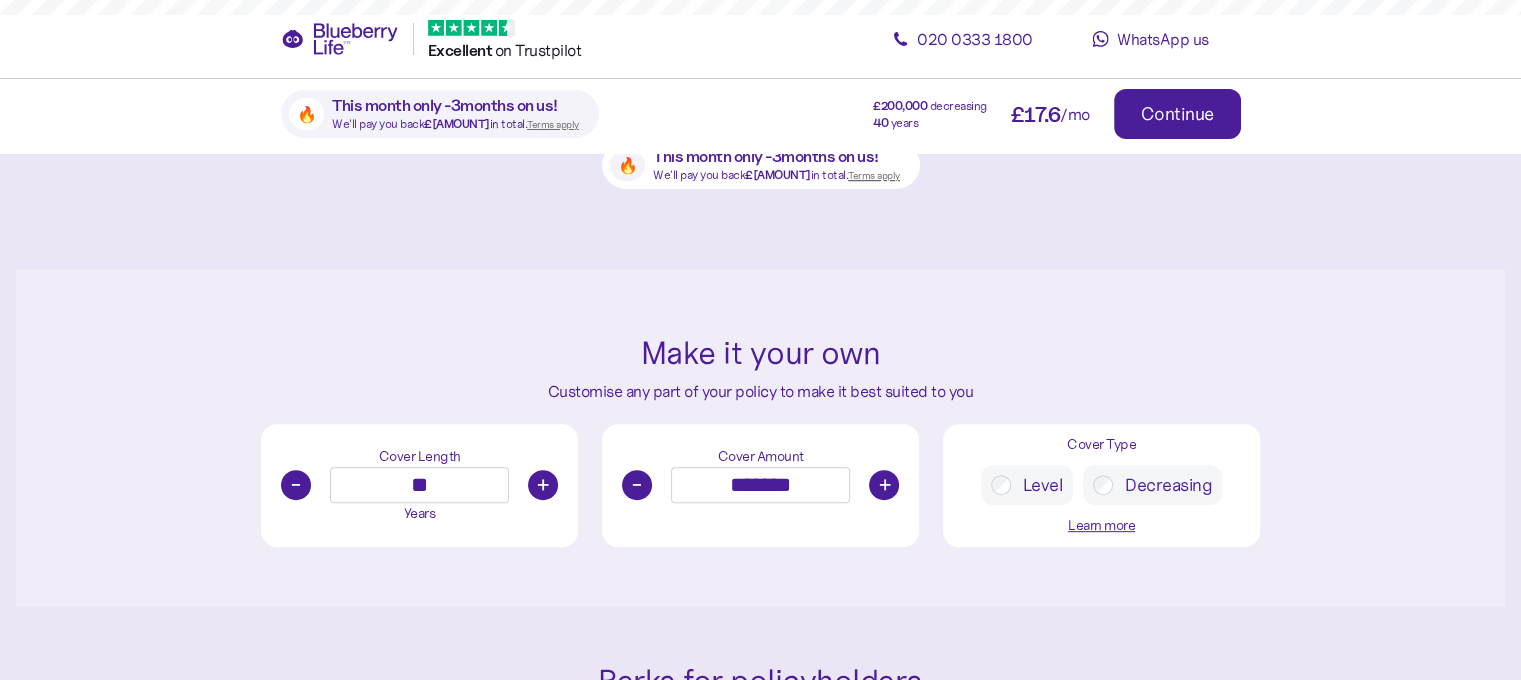 click on "Level" at bounding box center [1037, 485] 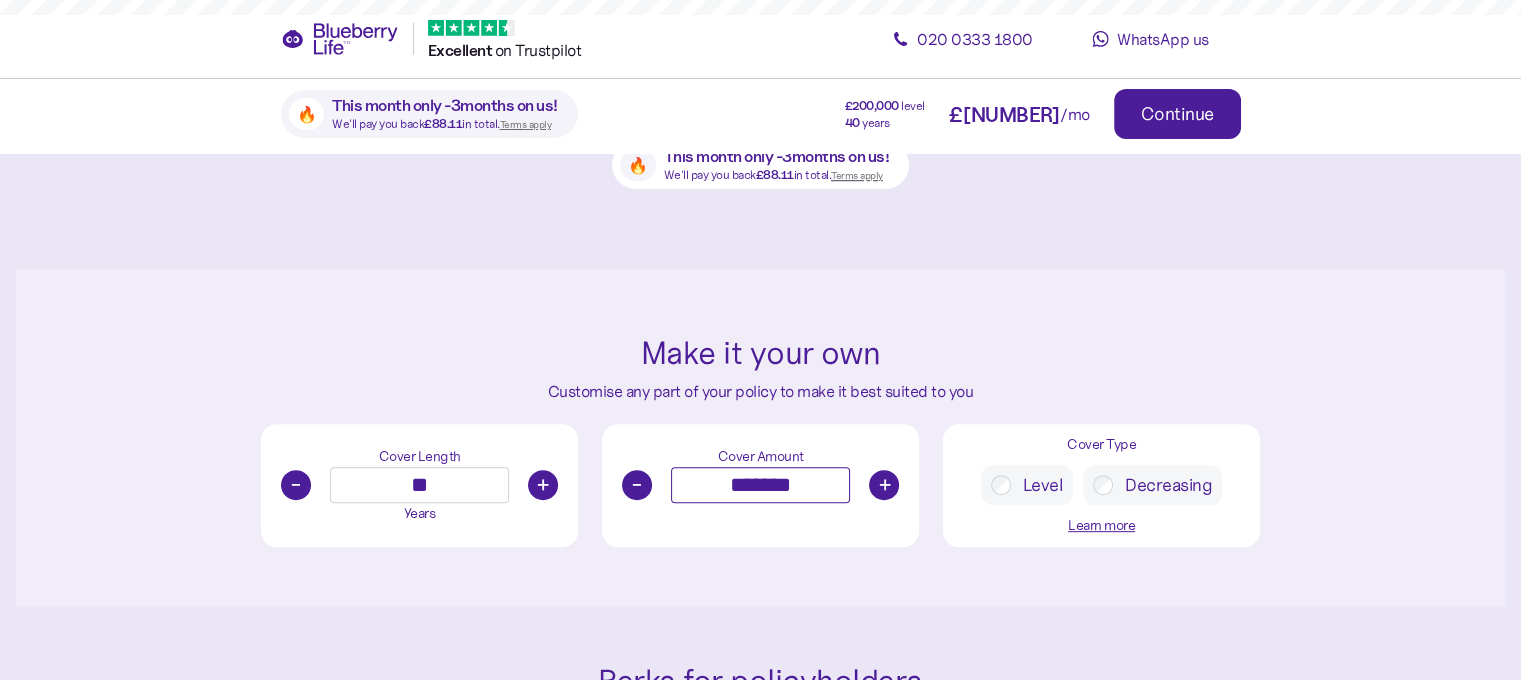 drag, startPoint x: 823, startPoint y: 489, endPoint x: 648, endPoint y: 471, distance: 175.92328 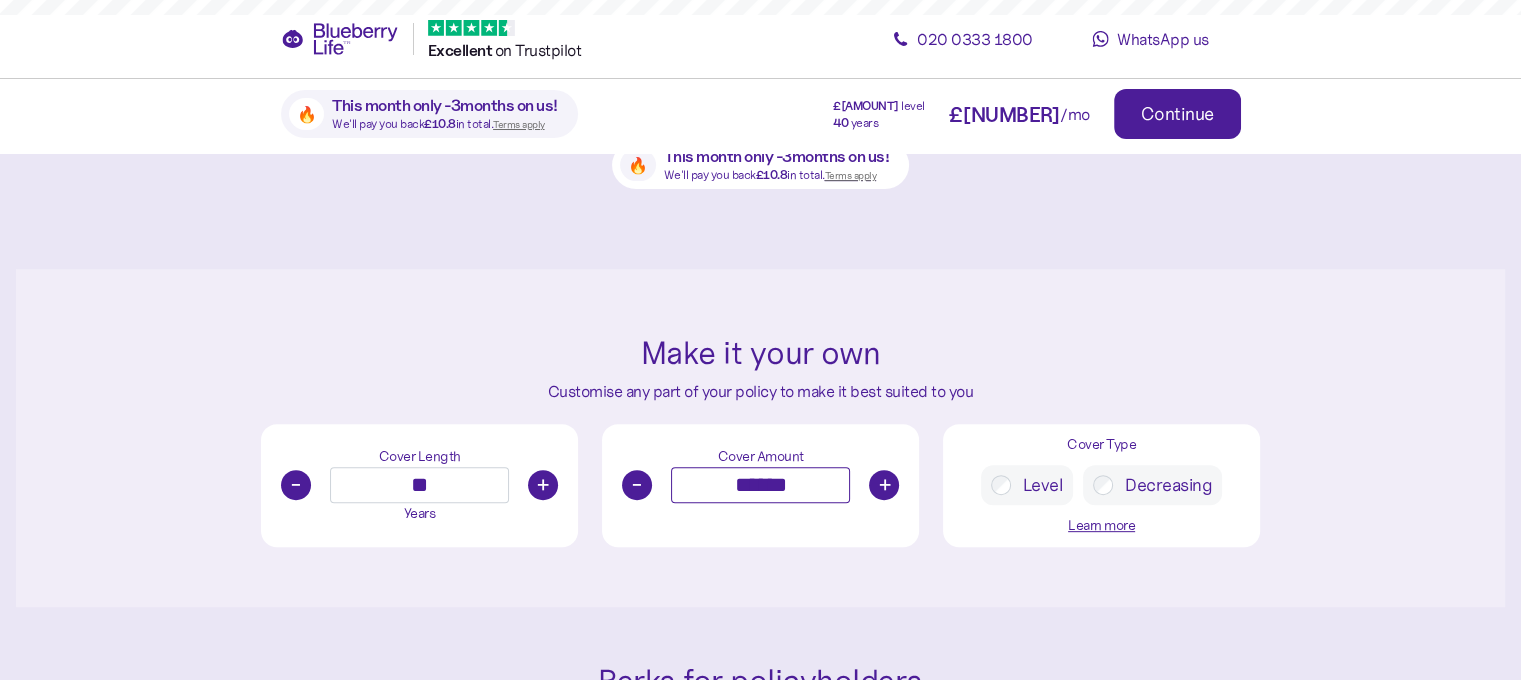 type on "******" 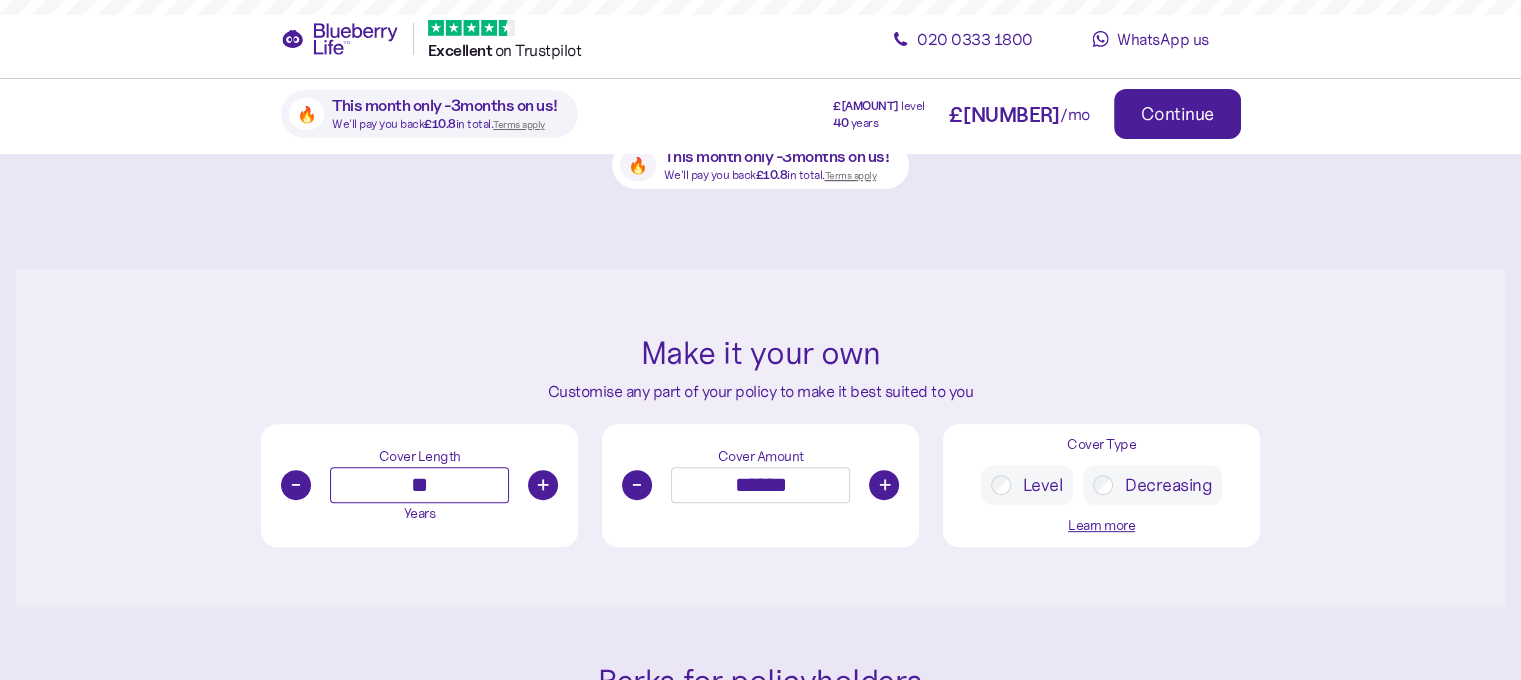 drag, startPoint x: 485, startPoint y: 487, endPoint x: 380, endPoint y: 475, distance: 105.68349 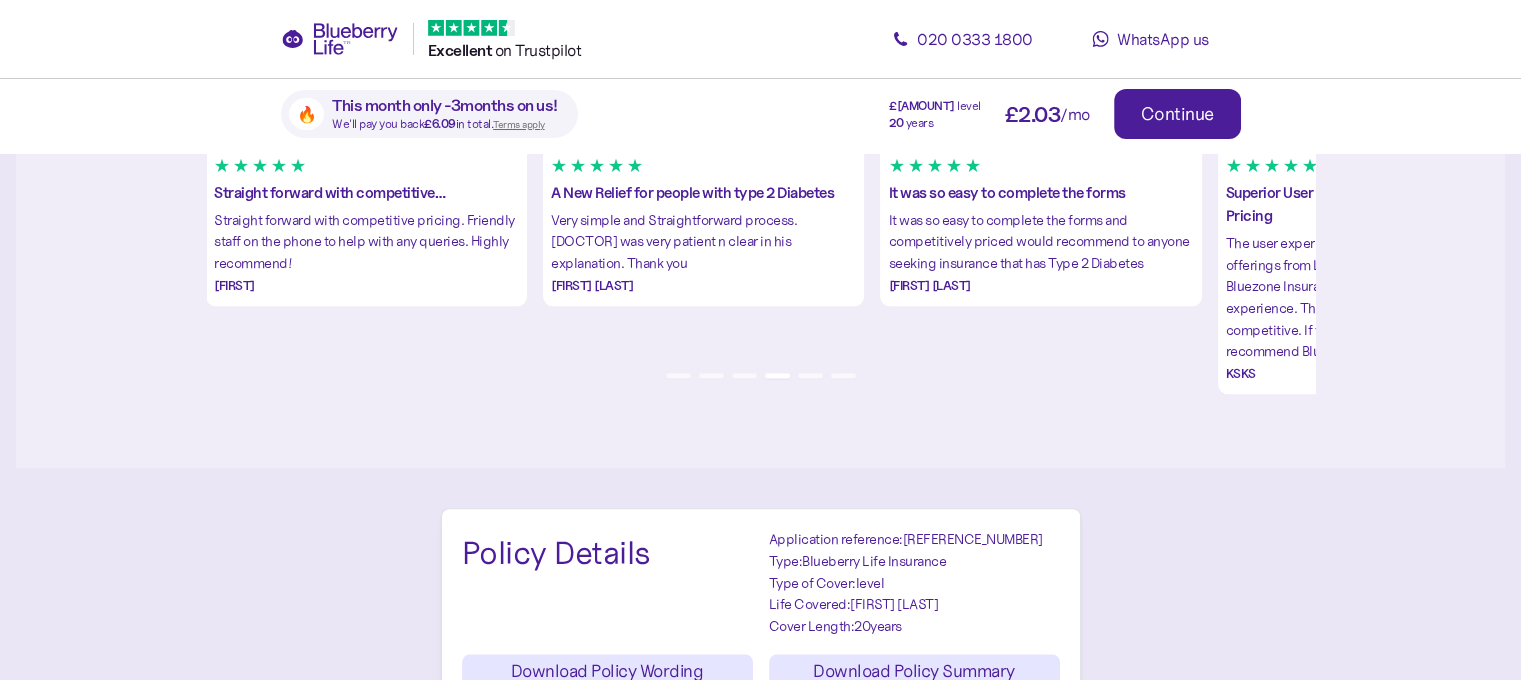 scroll, scrollTop: 2087, scrollLeft: 0, axis: vertical 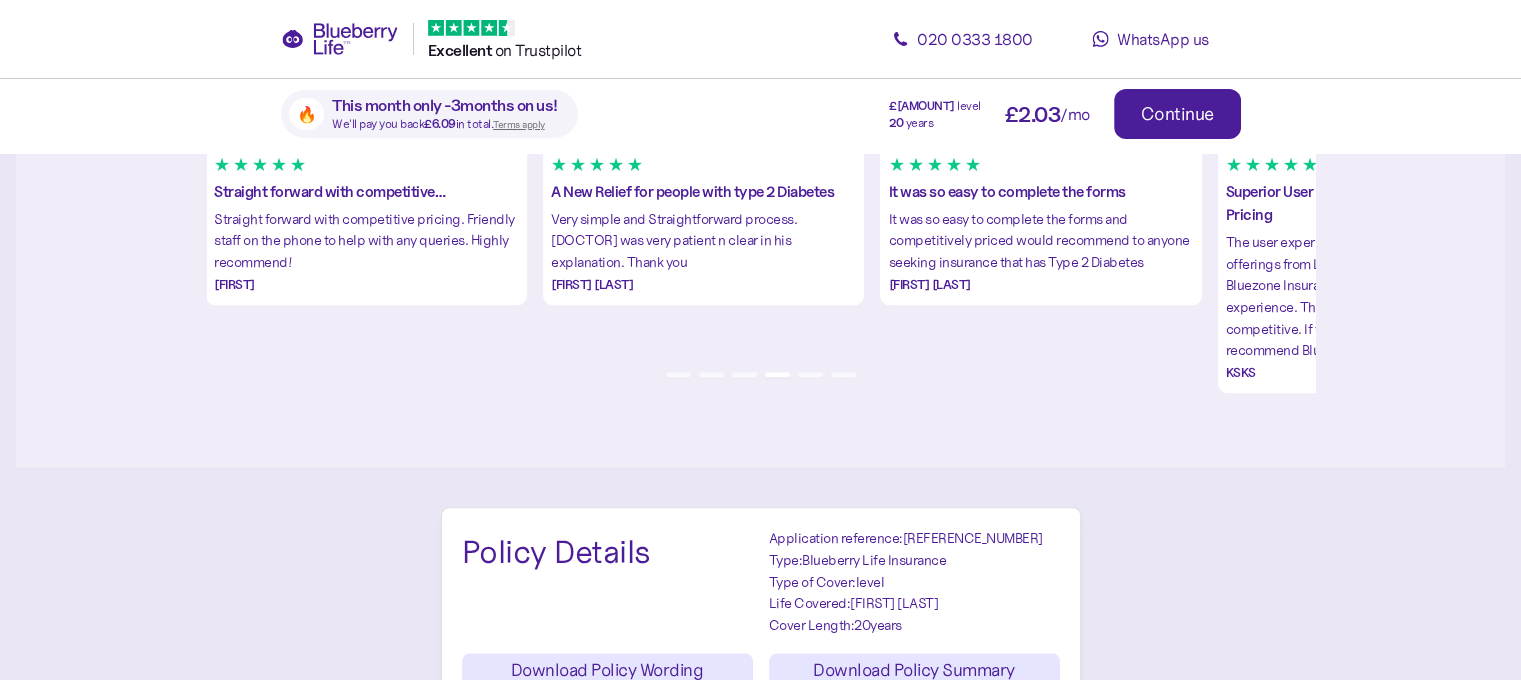 type on "**" 